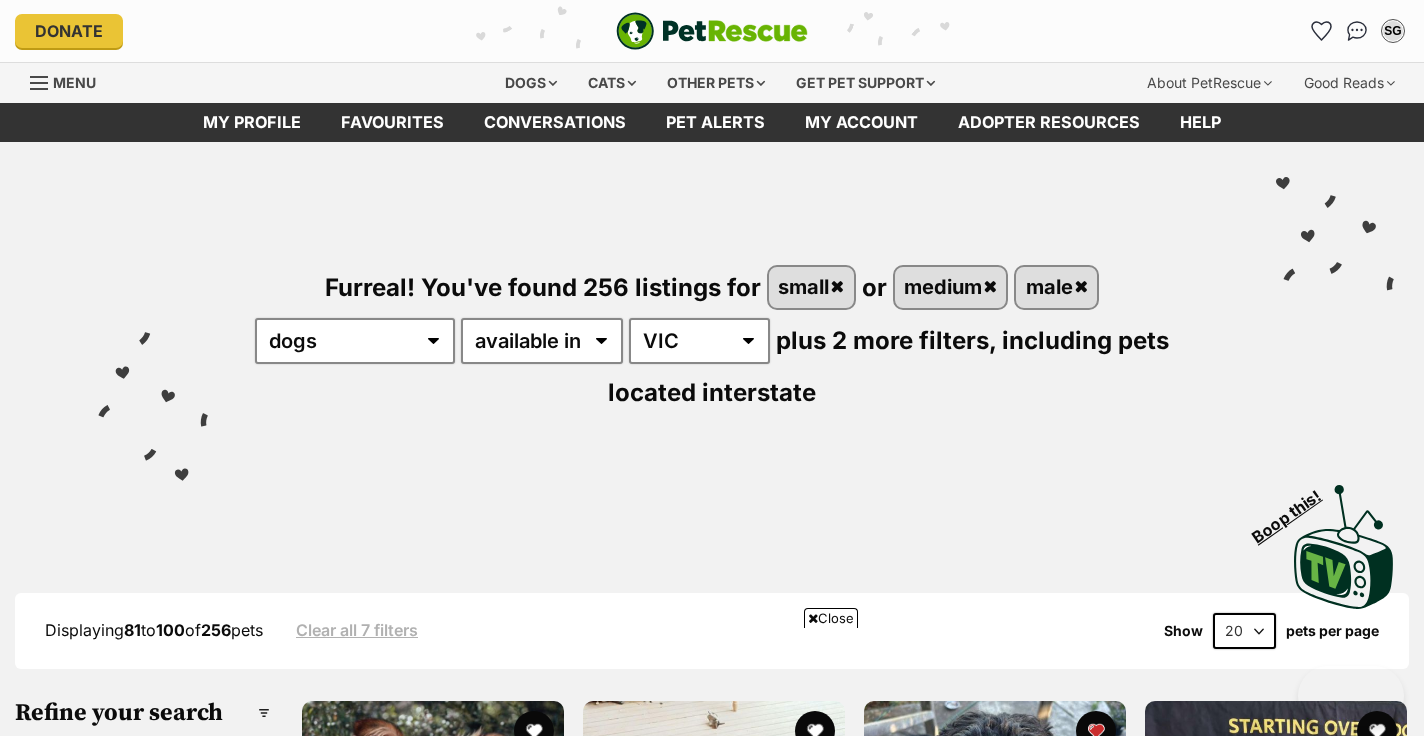 scroll, scrollTop: 2378, scrollLeft: 0, axis: vertical 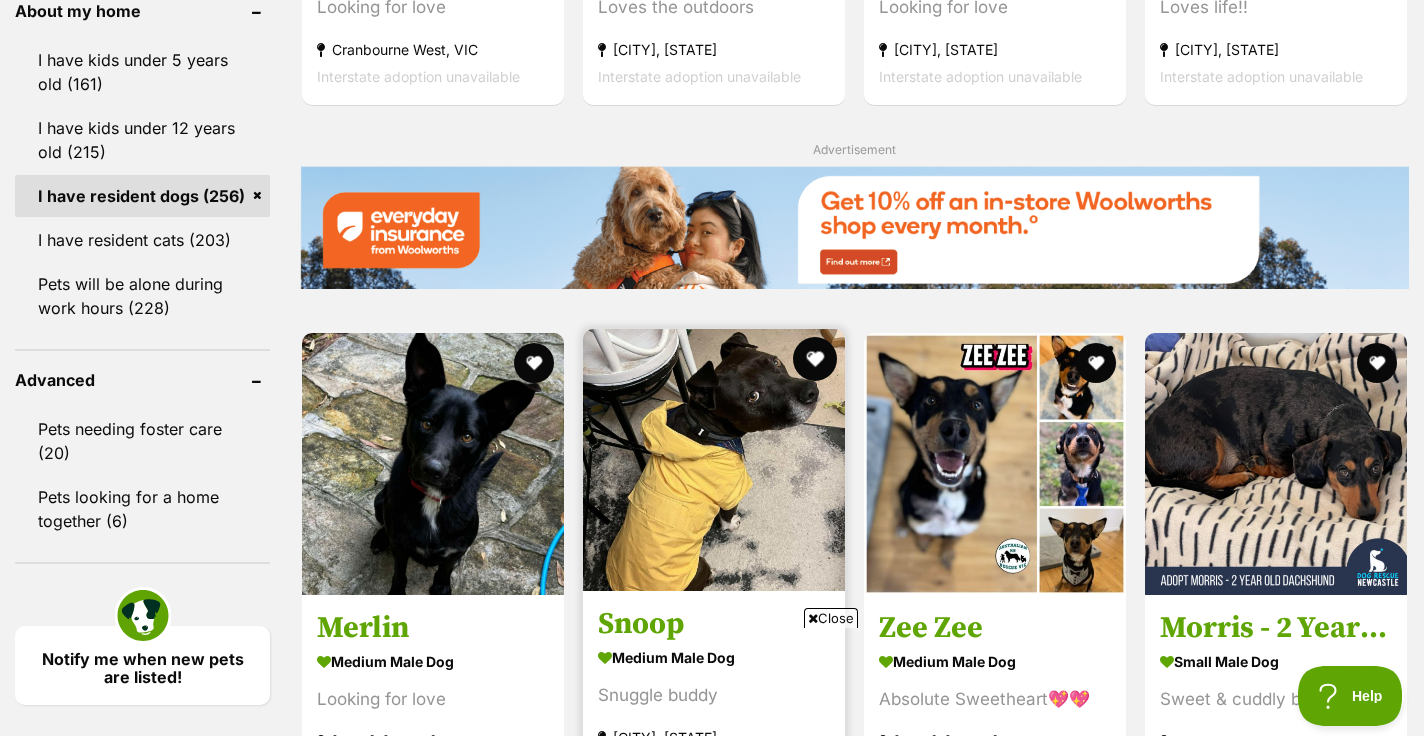 click at bounding box center (815, 359) 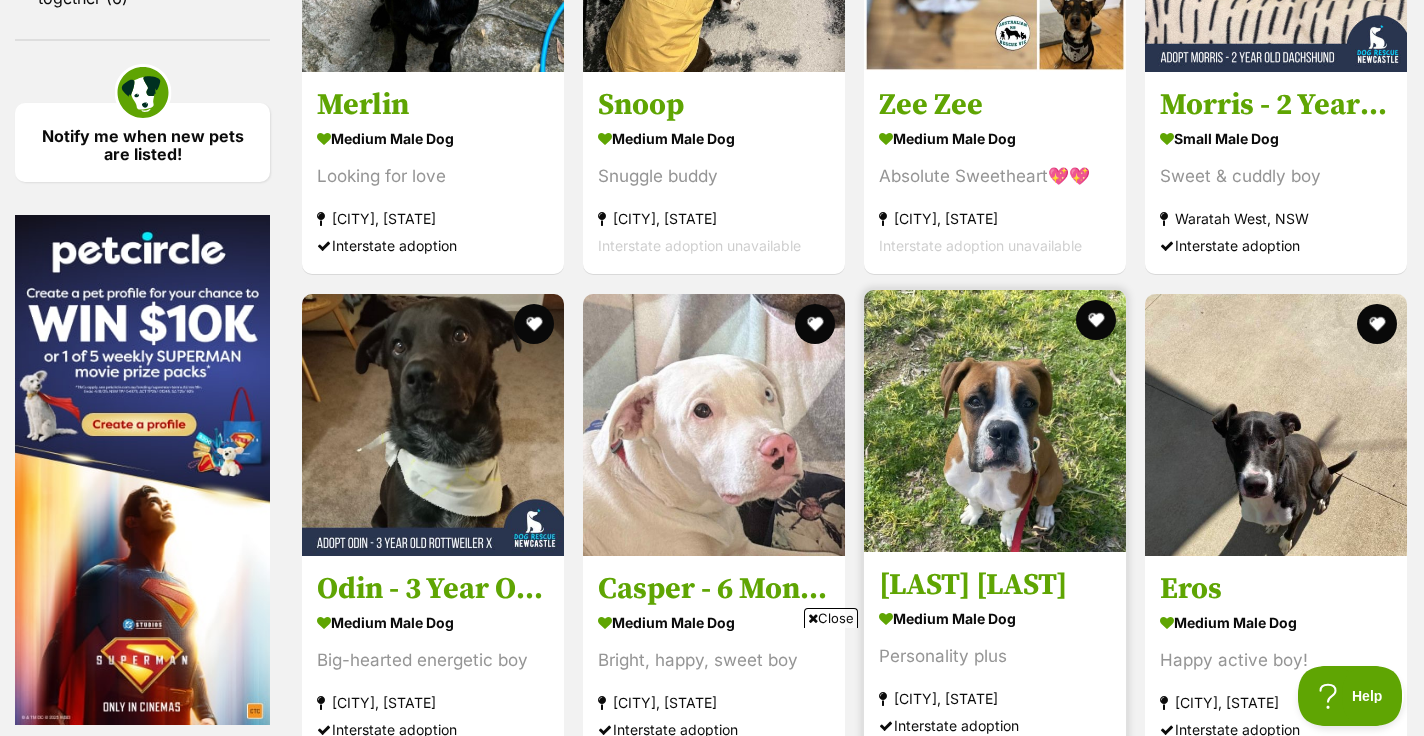 scroll, scrollTop: 0, scrollLeft: 0, axis: both 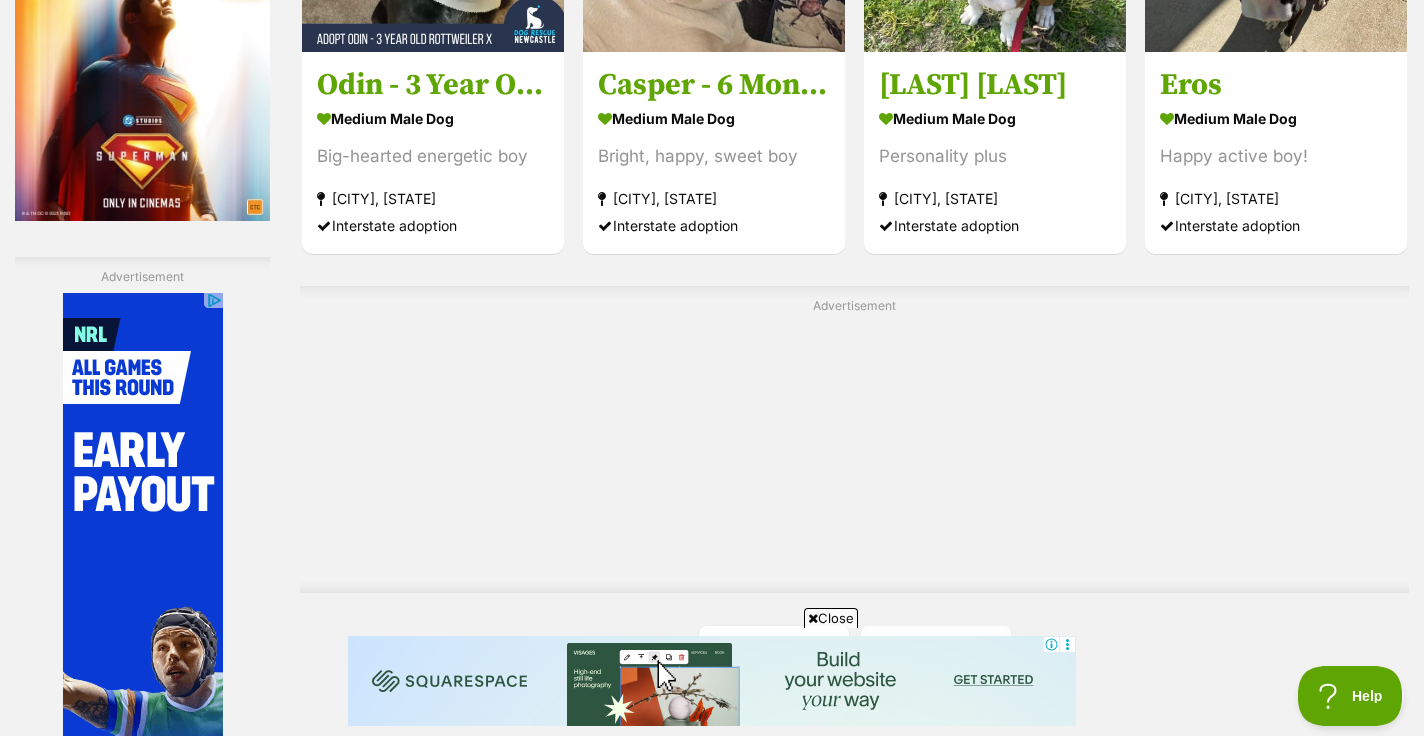 click on "Next" at bounding box center (936, 650) 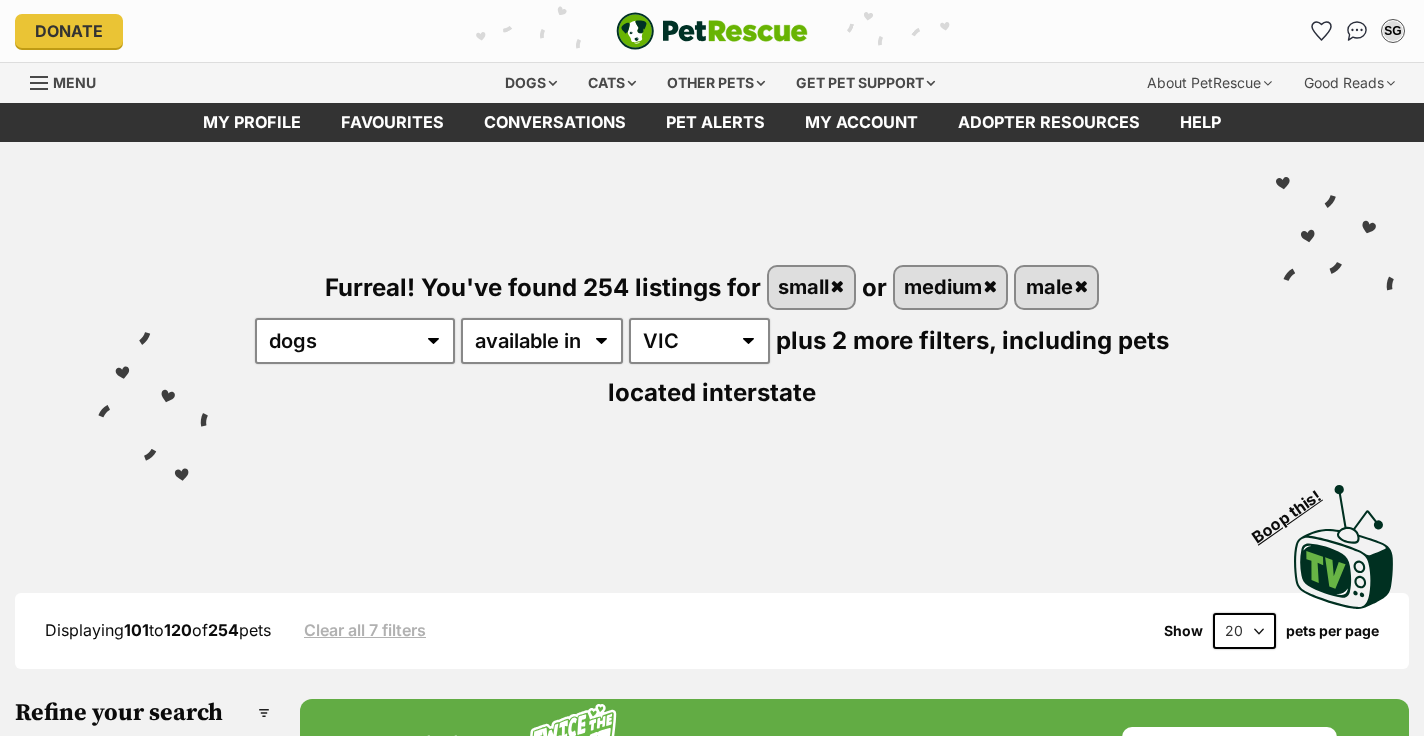 scroll, scrollTop: 0, scrollLeft: 0, axis: both 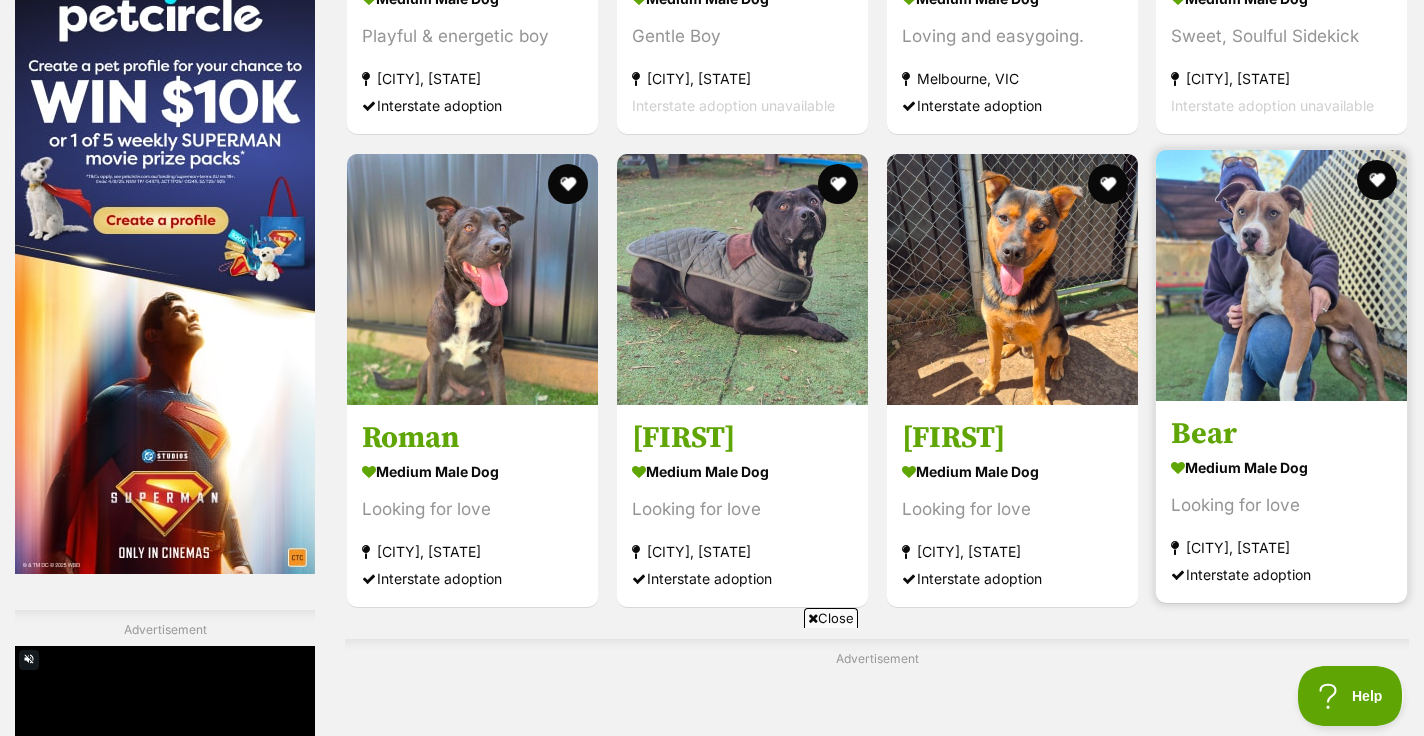click on "medium male Dog" at bounding box center (1281, 467) 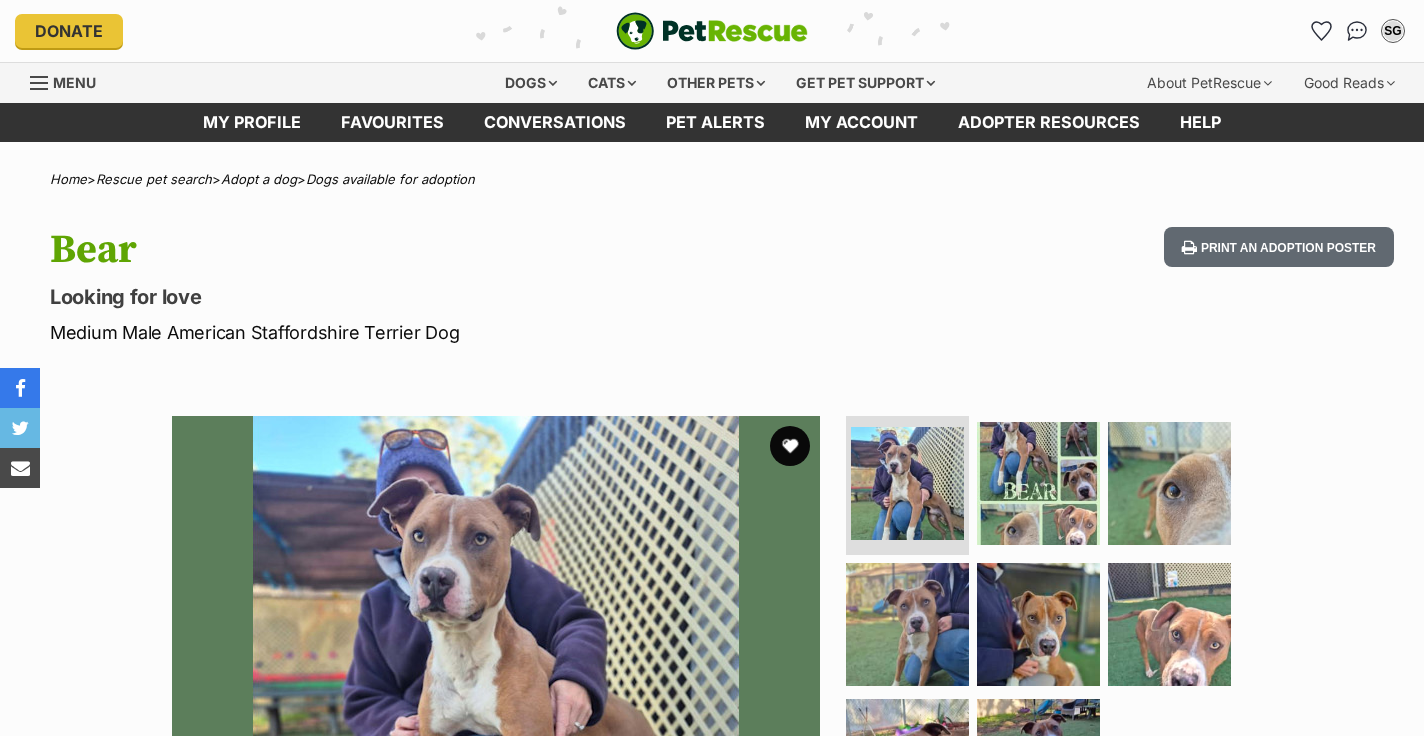 scroll, scrollTop: 0, scrollLeft: 0, axis: both 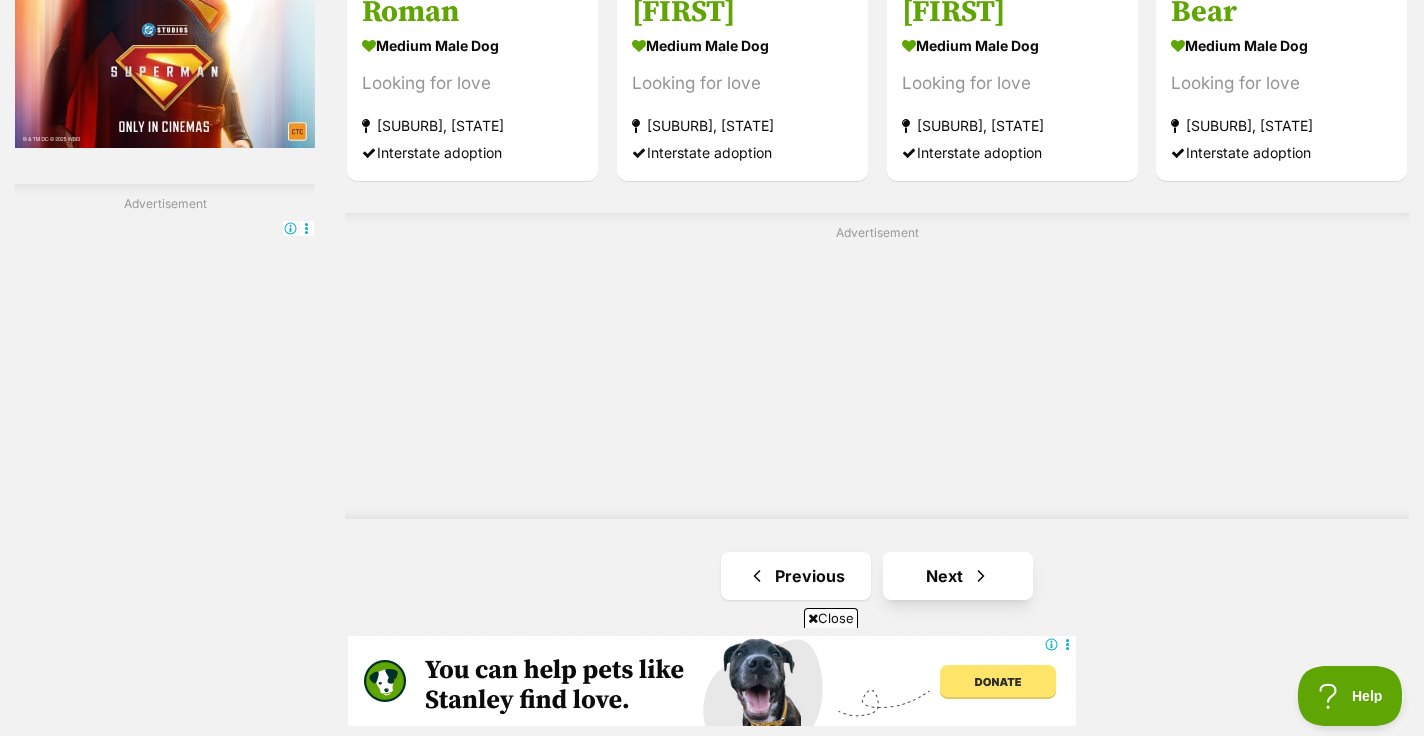 click on "Next" at bounding box center (958, 576) 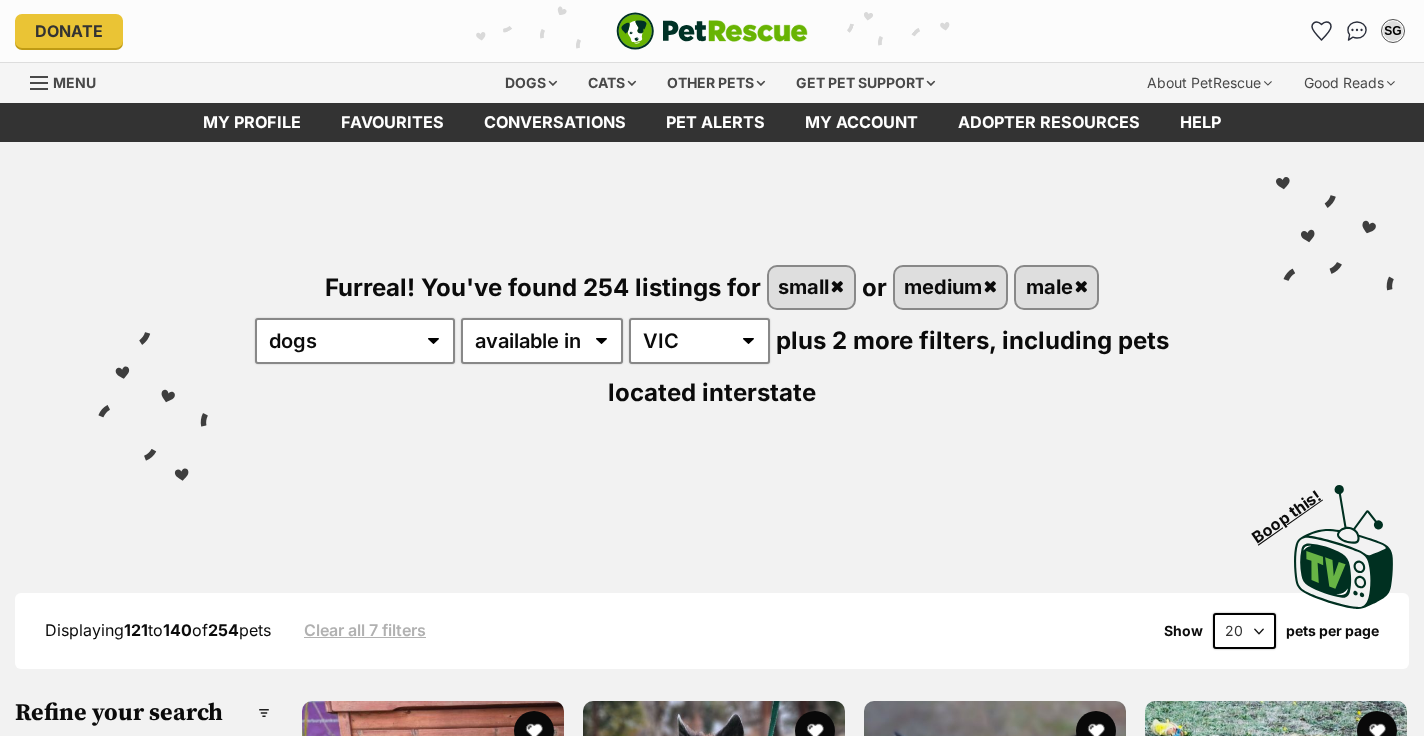 scroll, scrollTop: 0, scrollLeft: 0, axis: both 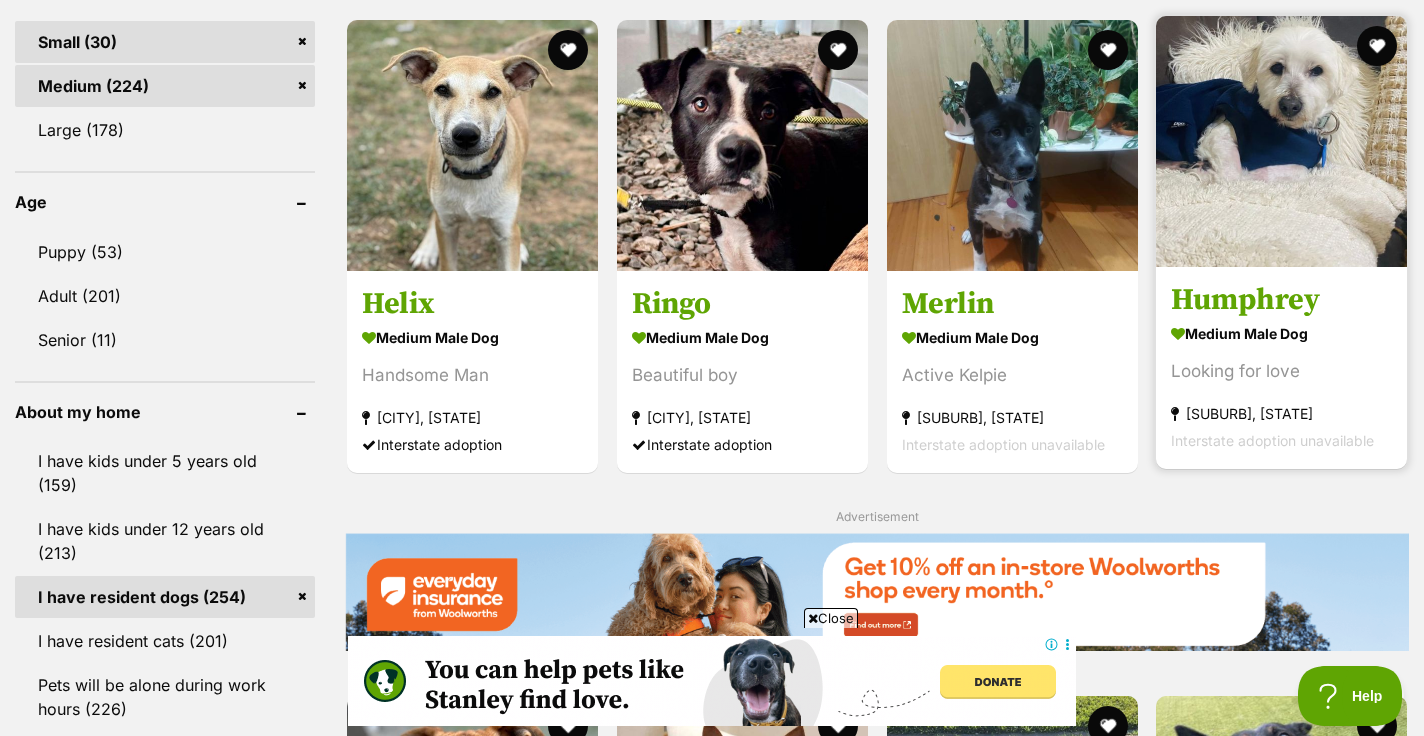 click on "medium male Dog
Looking for love
Keysborough, VIC
Interstate adoption unavailable" at bounding box center (1281, 386) 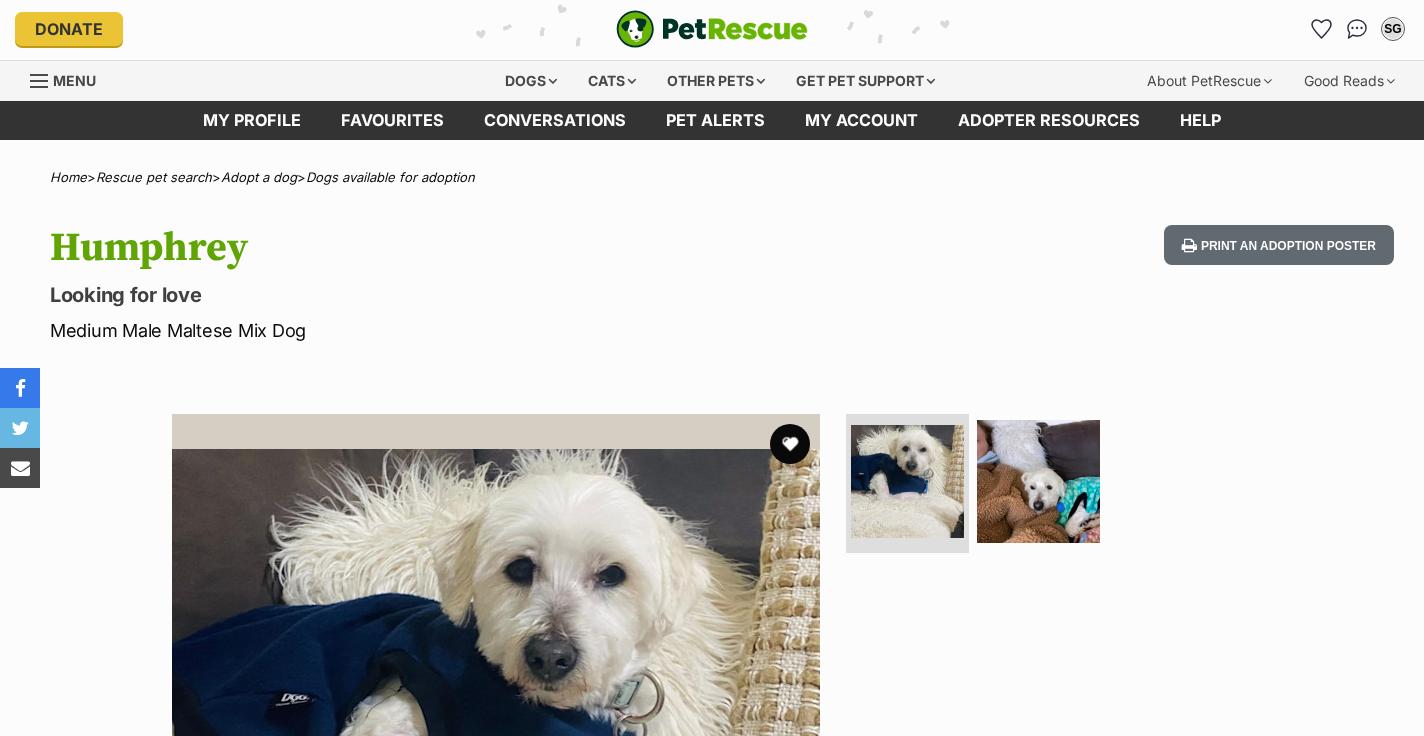 scroll, scrollTop: 0, scrollLeft: 0, axis: both 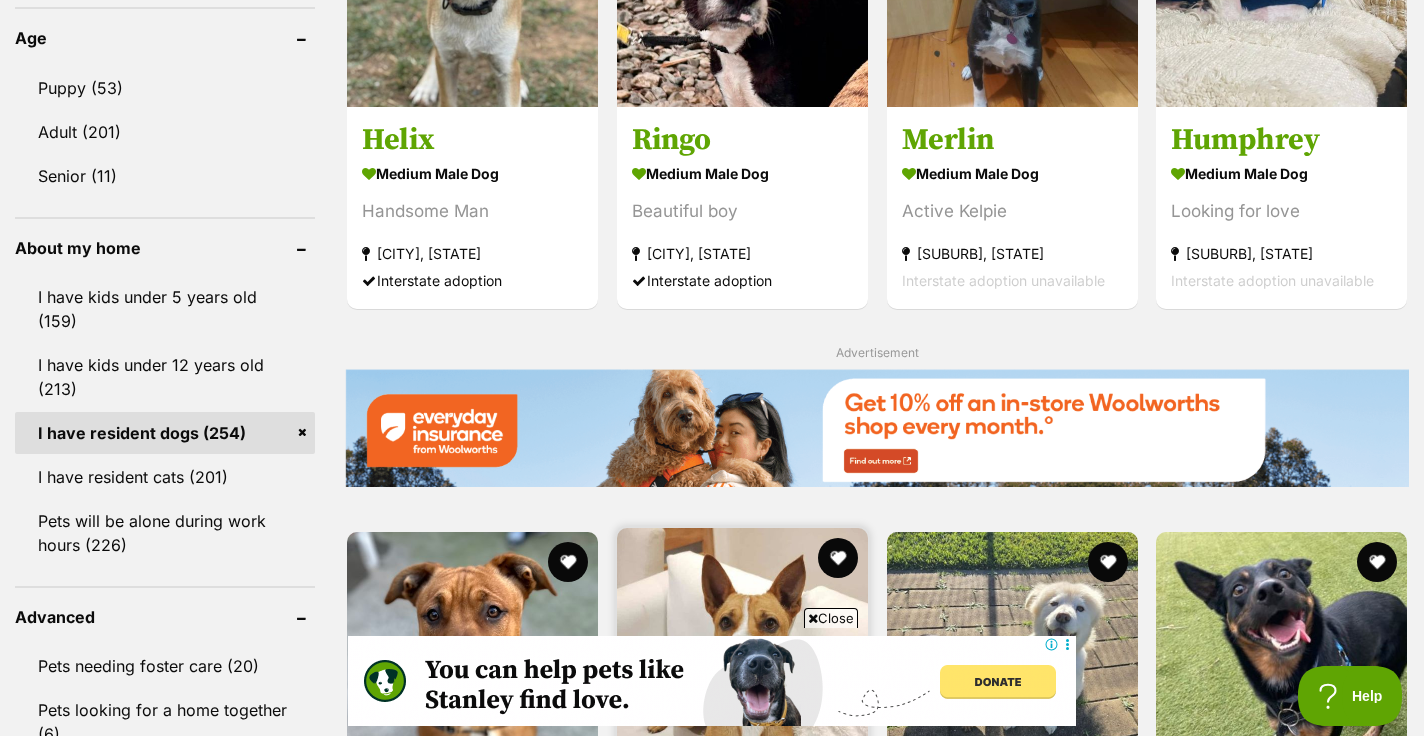click on "medium male Dog" at bounding box center [742, 845] 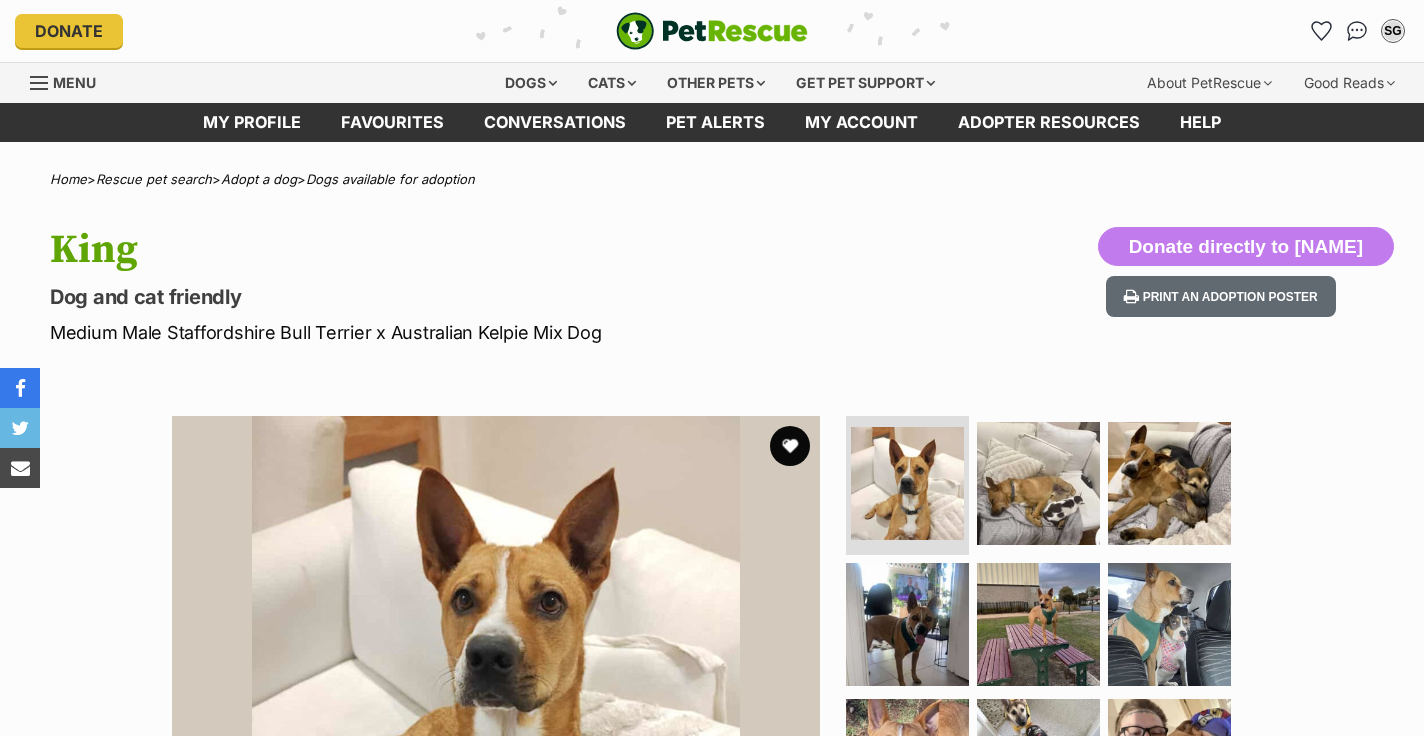 scroll, scrollTop: 0, scrollLeft: 0, axis: both 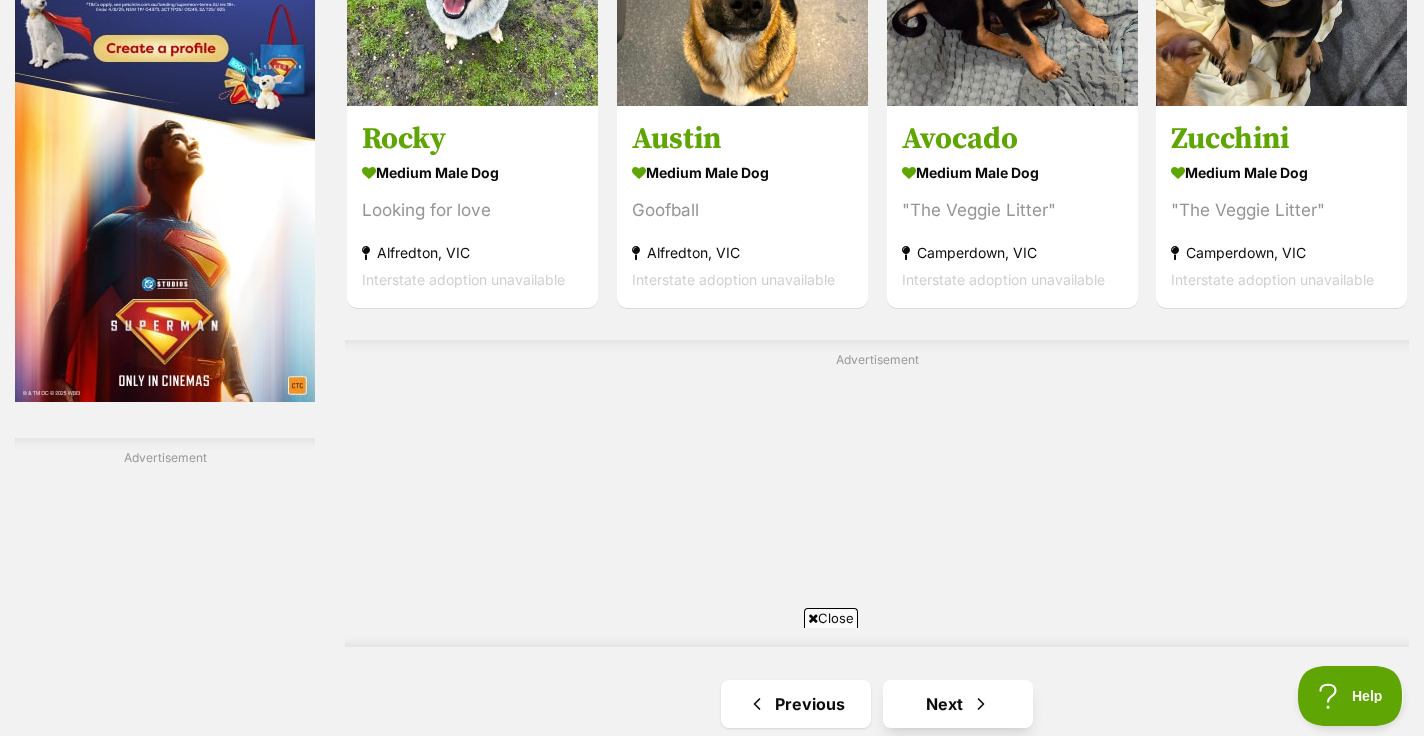 click on "Next" at bounding box center [958, 704] 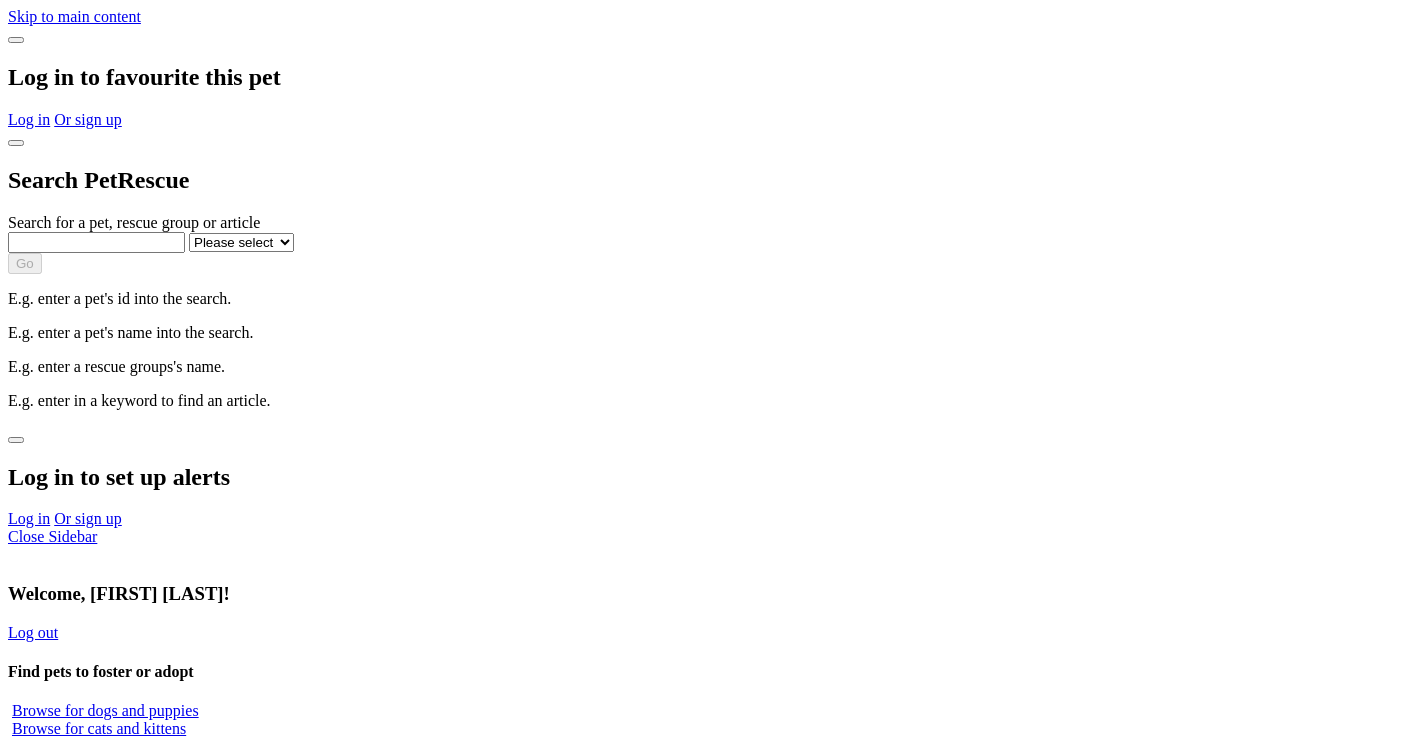 scroll, scrollTop: 0, scrollLeft: 0, axis: both 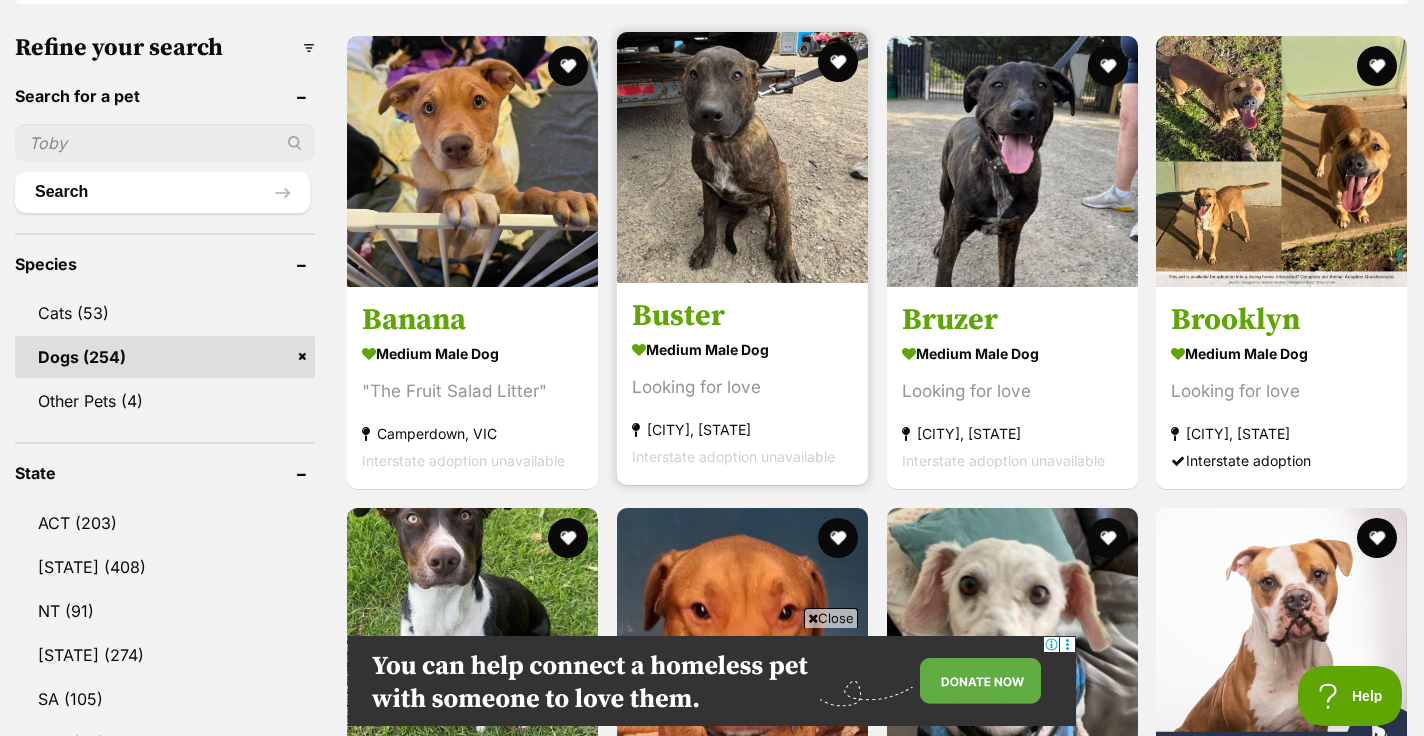 click on "Looking for love" at bounding box center [742, 387] 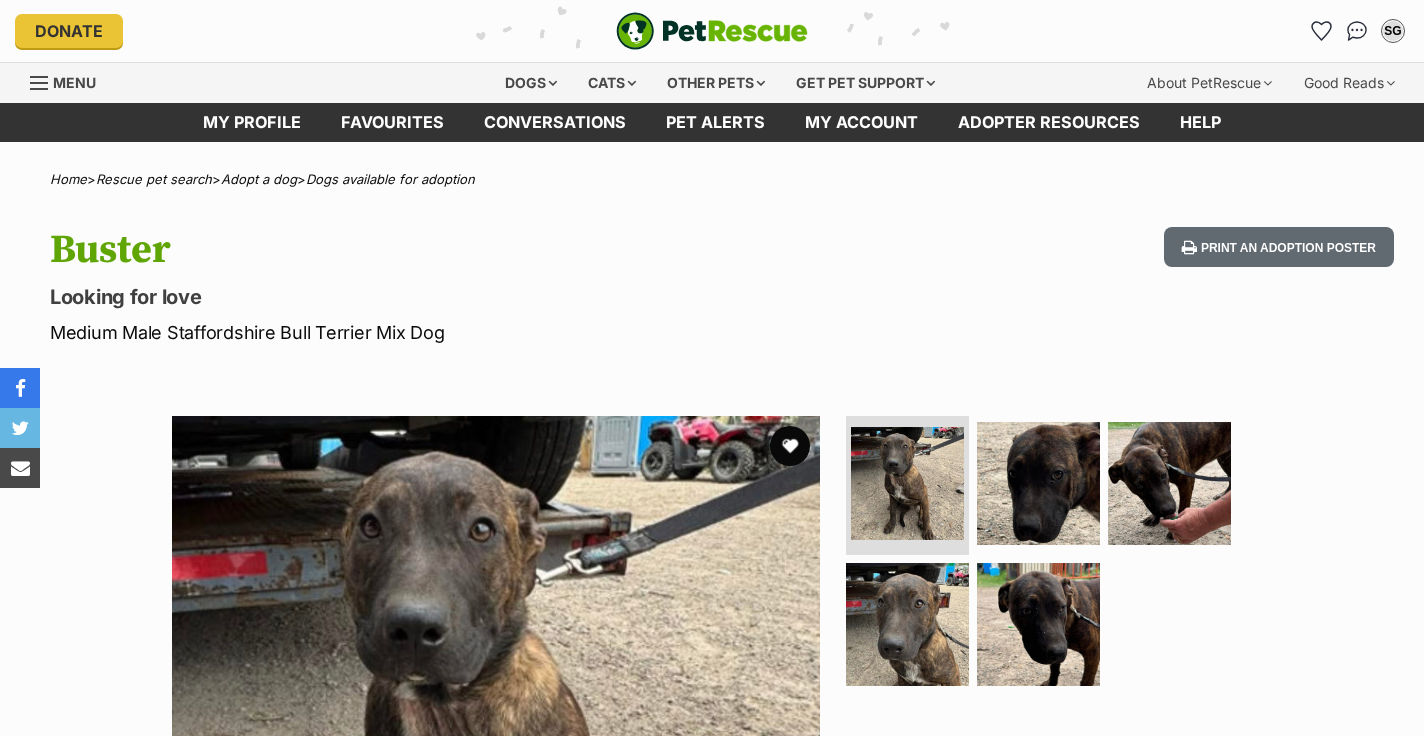scroll, scrollTop: 0, scrollLeft: 0, axis: both 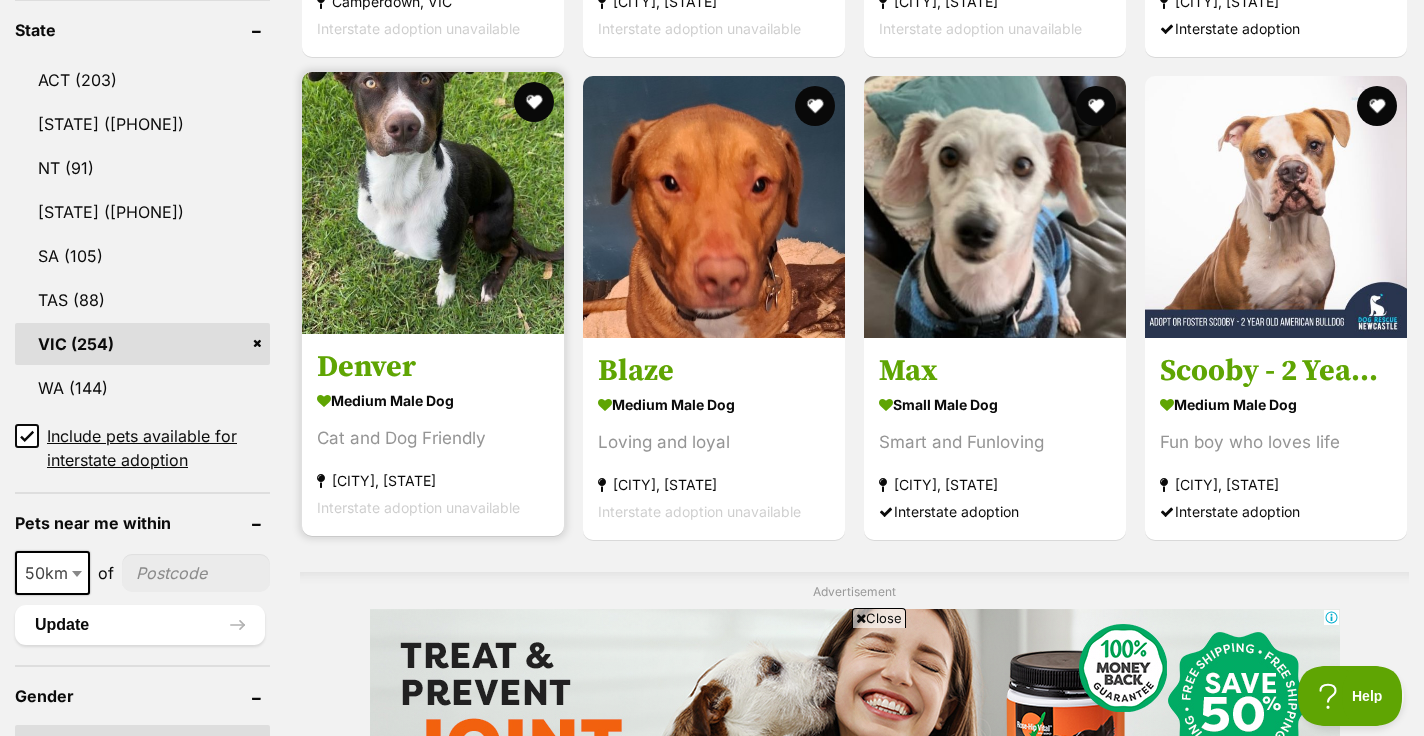 click on "medium male Dog
Cat and Dog Friendly
Outtrim, VIC
Interstate adoption unavailable" at bounding box center [433, 453] 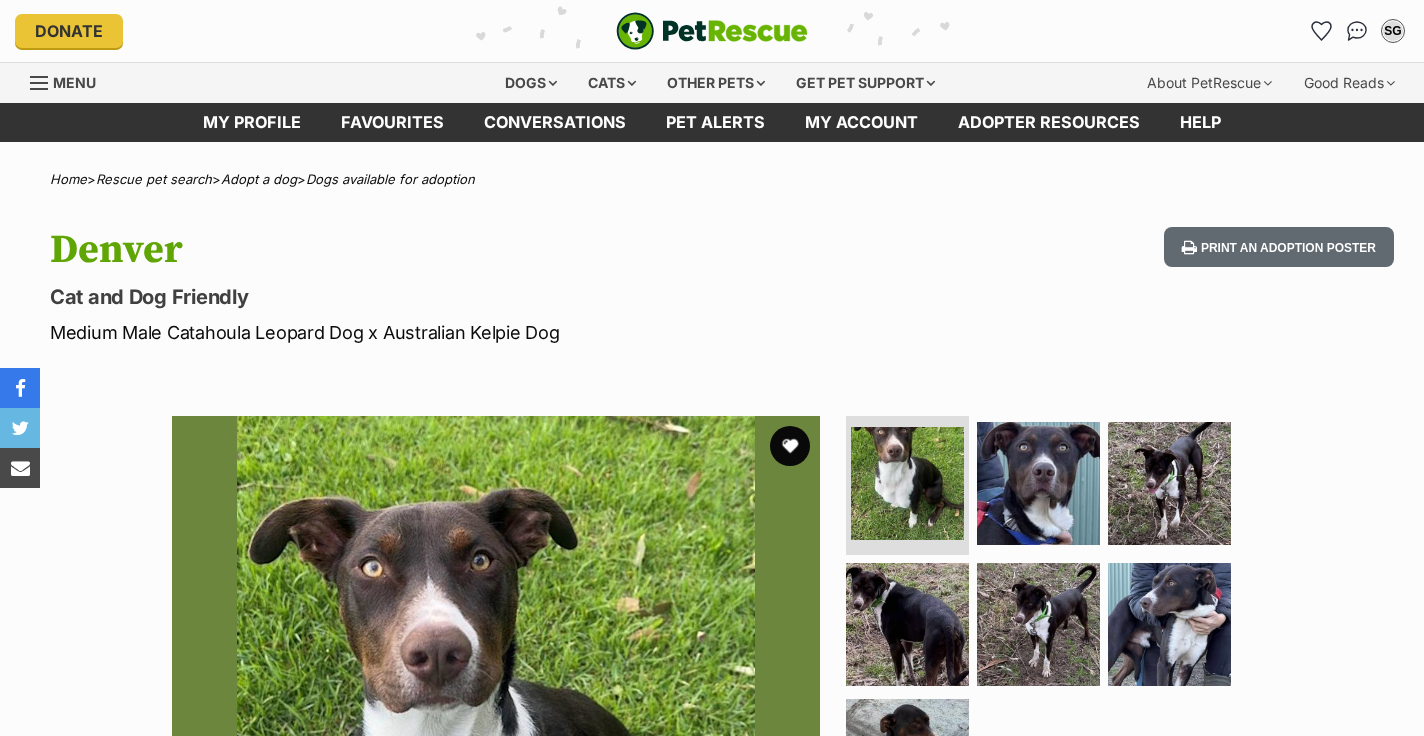 scroll, scrollTop: 0, scrollLeft: 0, axis: both 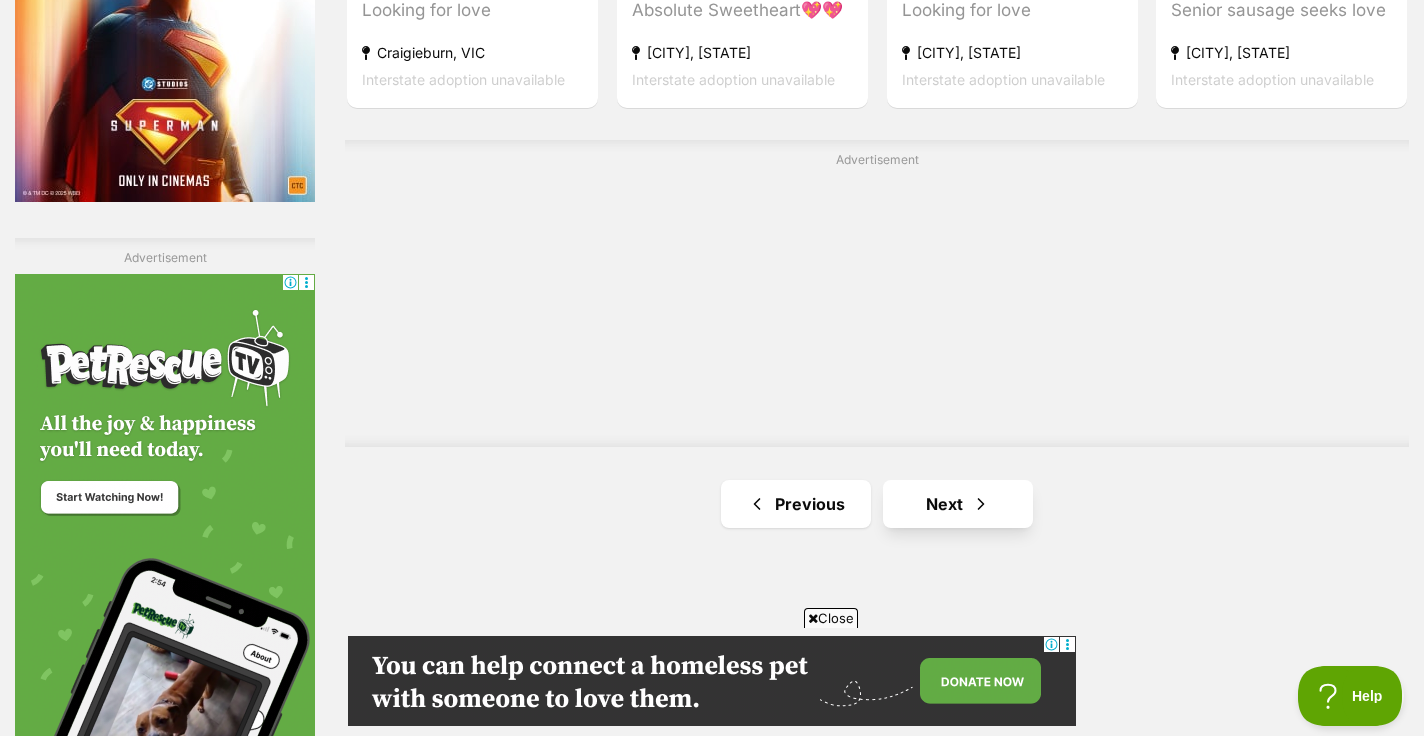 click on "Next" at bounding box center [958, 504] 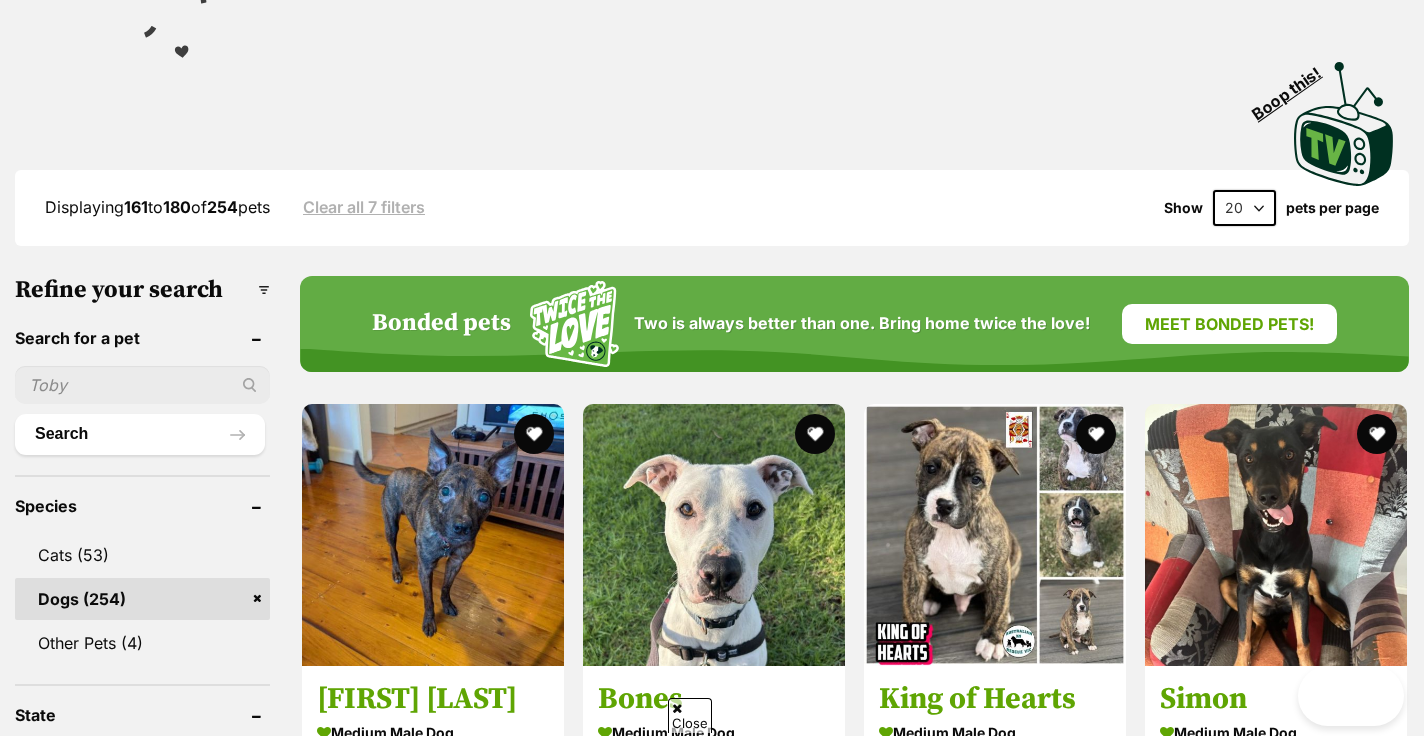 scroll, scrollTop: 435, scrollLeft: 0, axis: vertical 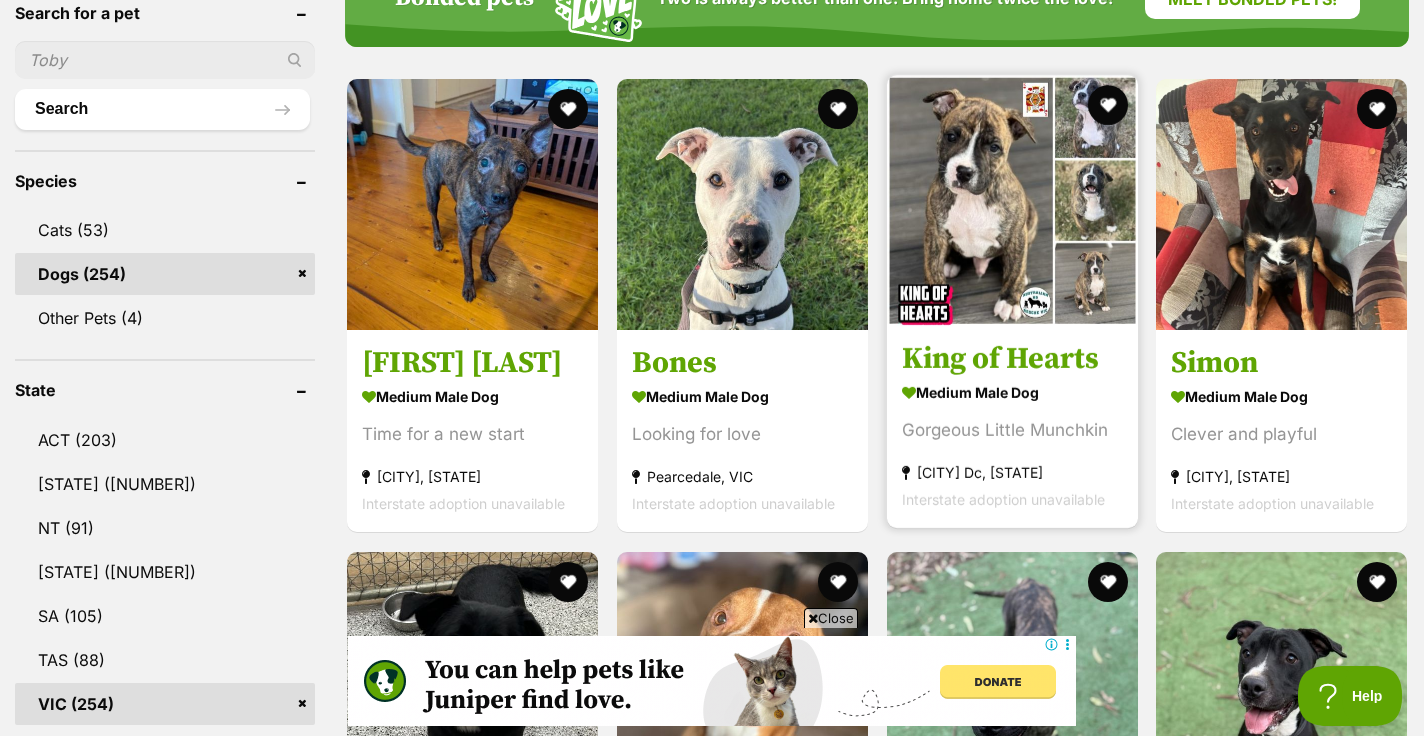 click on "medium male Dog" at bounding box center [1012, 393] 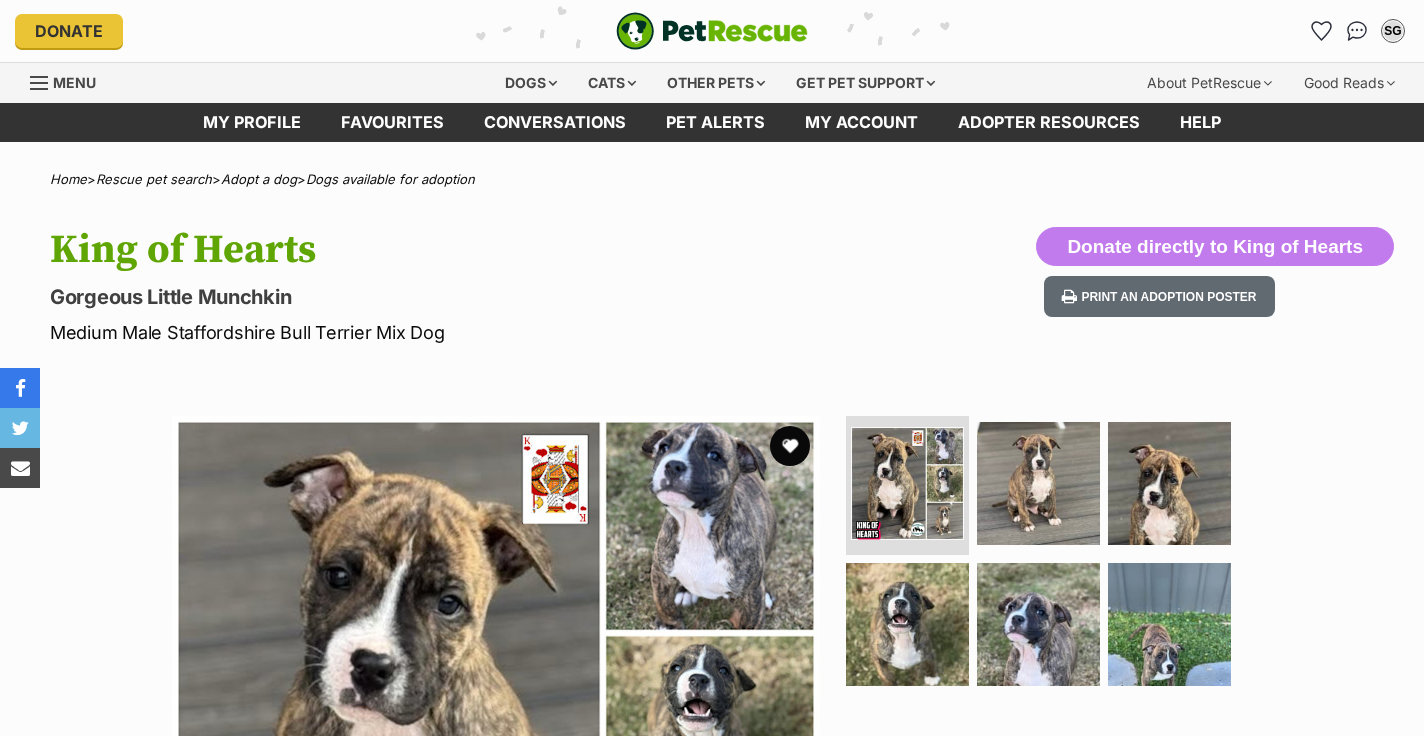 scroll, scrollTop: 64, scrollLeft: 0, axis: vertical 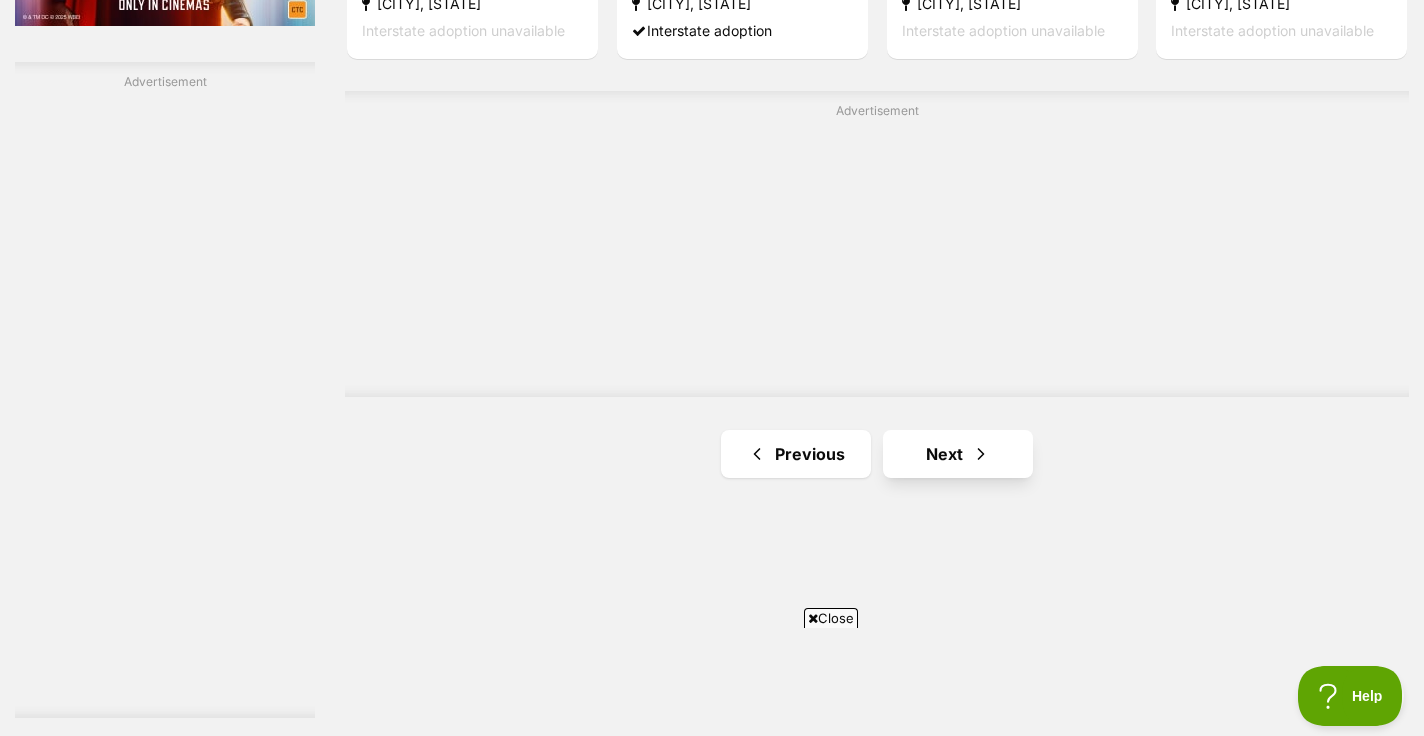 click on "Next" at bounding box center [958, 454] 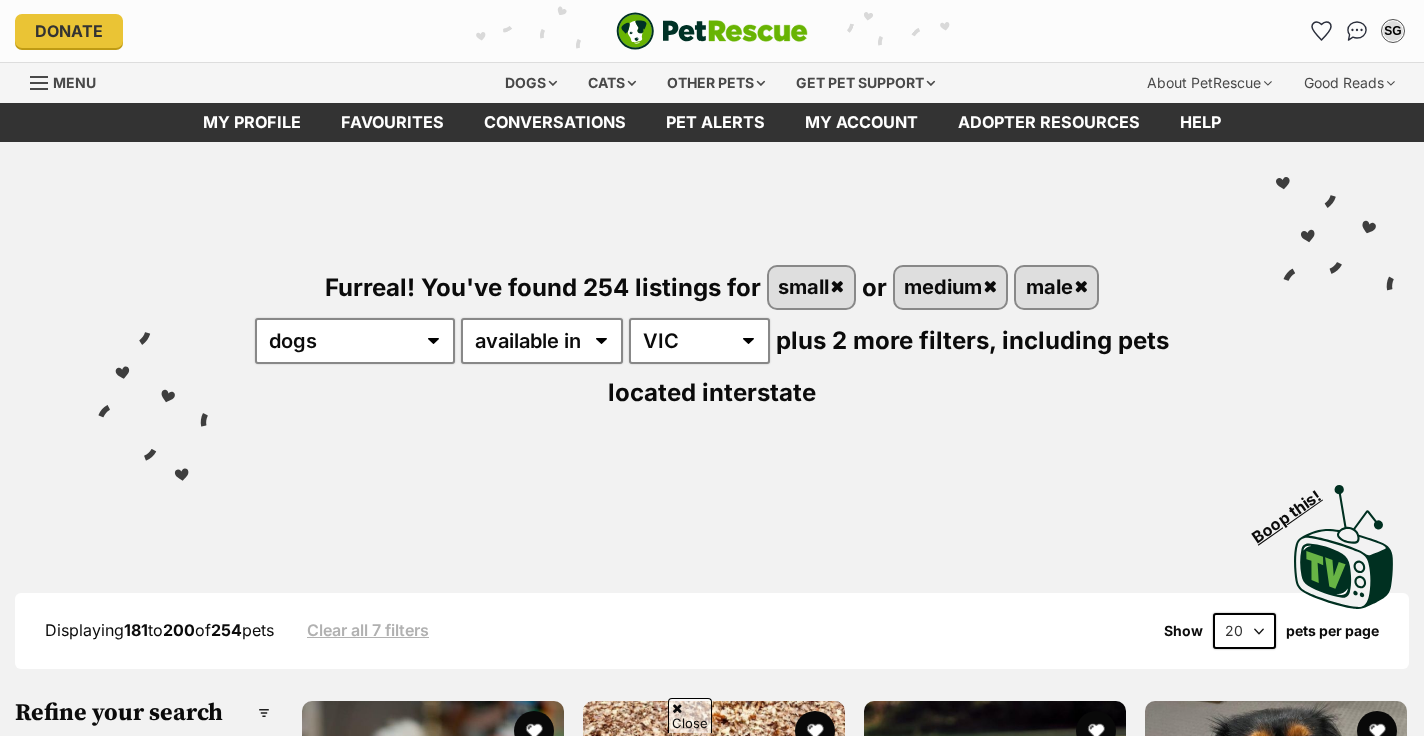 scroll, scrollTop: 335, scrollLeft: 0, axis: vertical 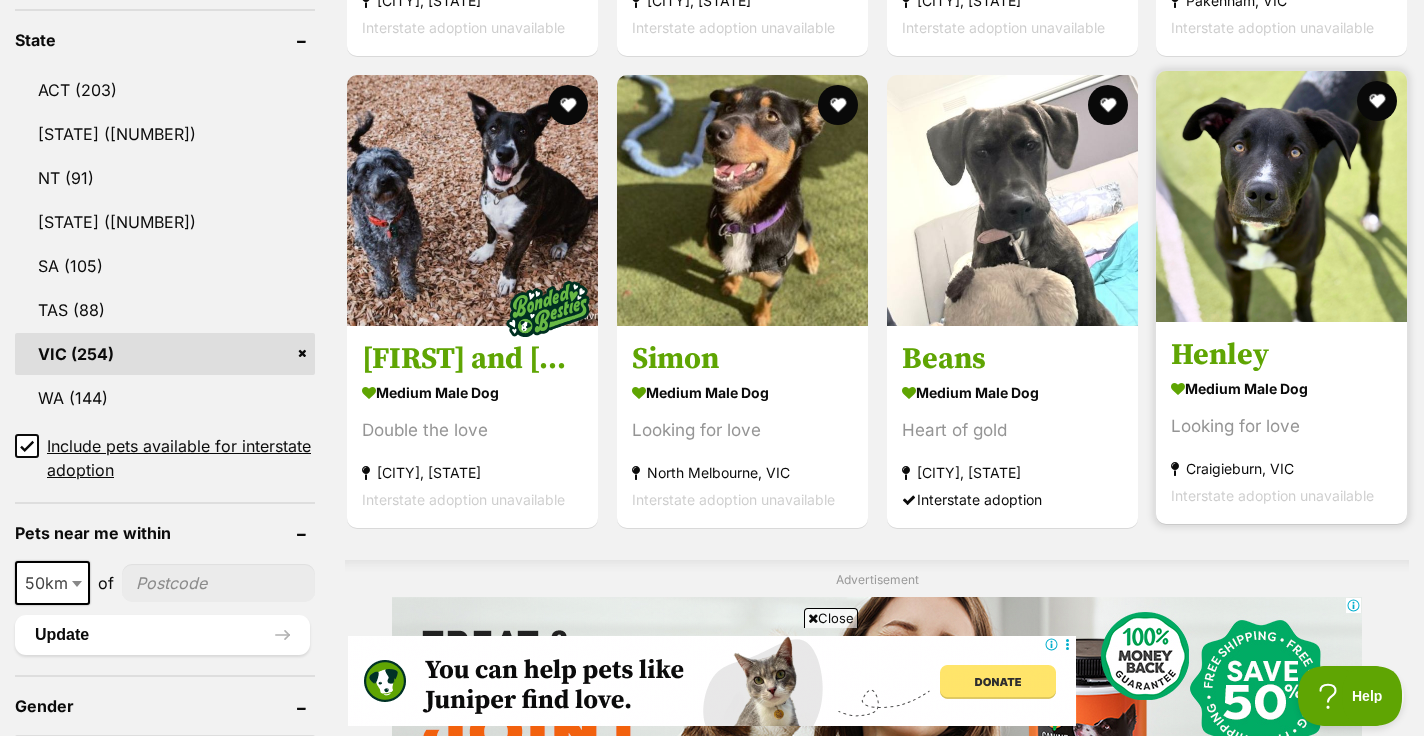 click on "medium male Dog
Looking for love
[CITY], [STATE]
Interstate adoption unavailable" at bounding box center [1281, 441] 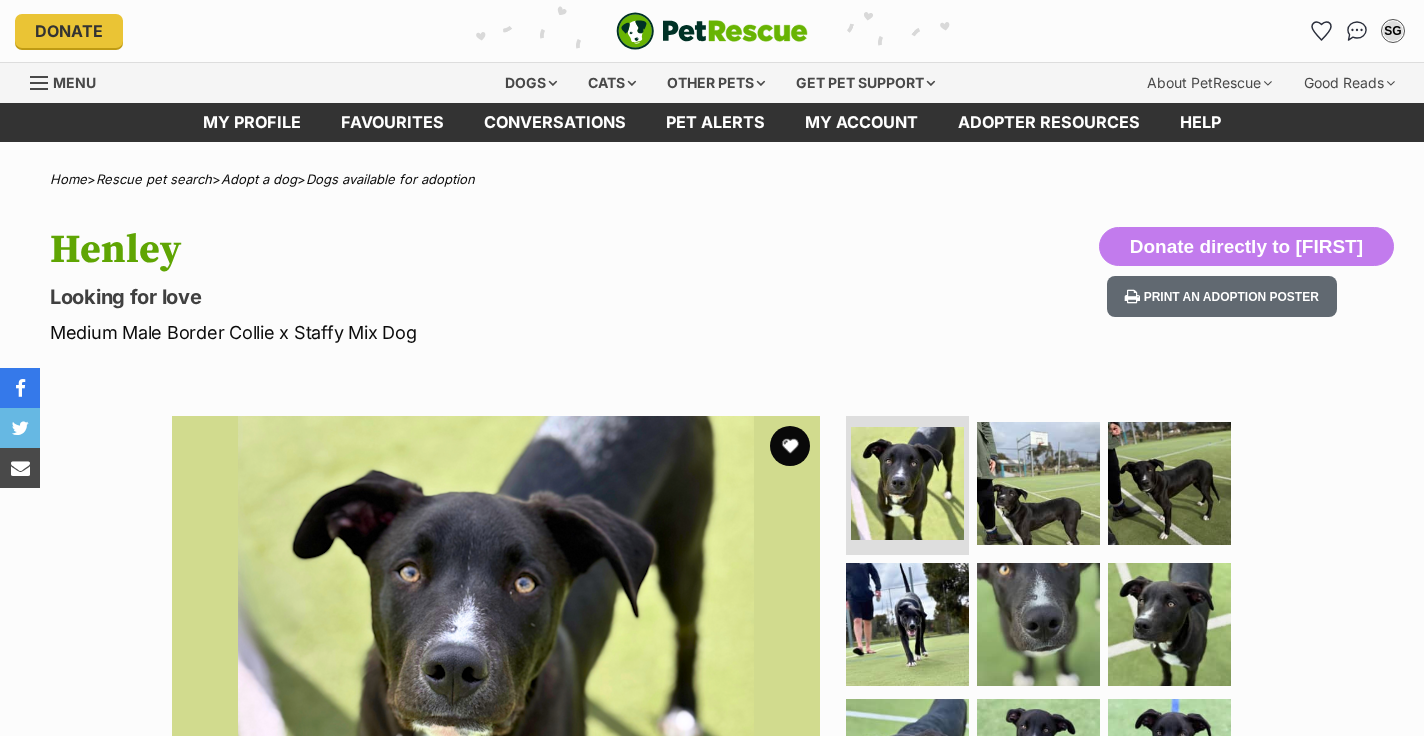 scroll, scrollTop: 19, scrollLeft: 0, axis: vertical 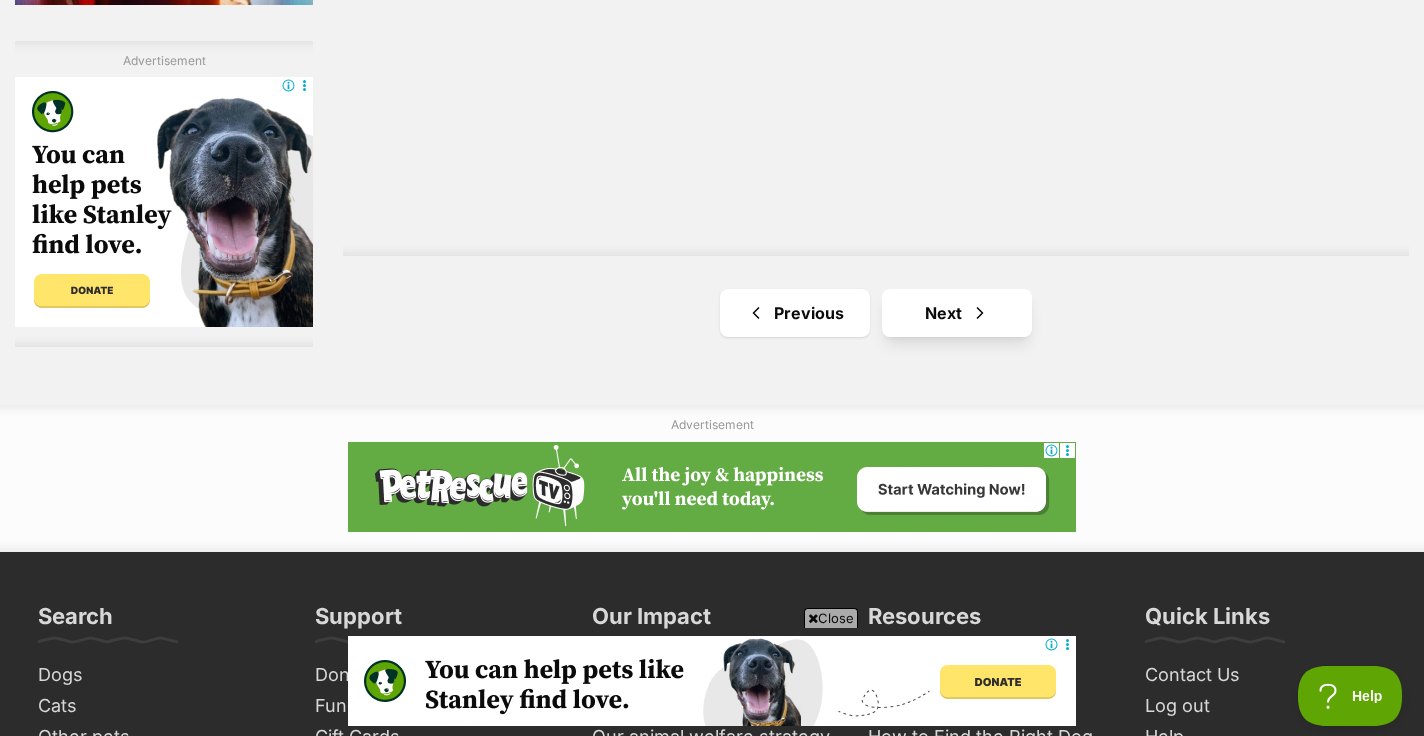 click on "Next" at bounding box center (957, 313) 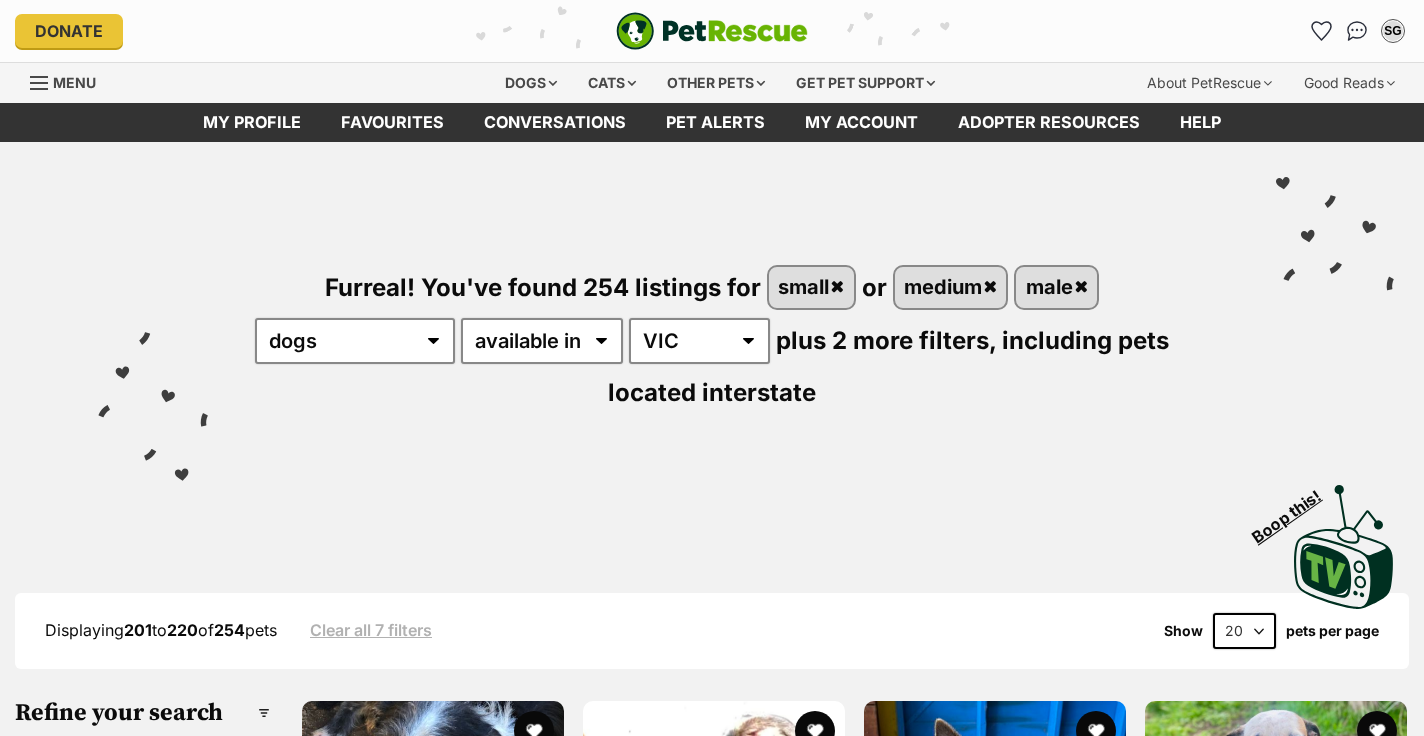 scroll, scrollTop: 0, scrollLeft: 0, axis: both 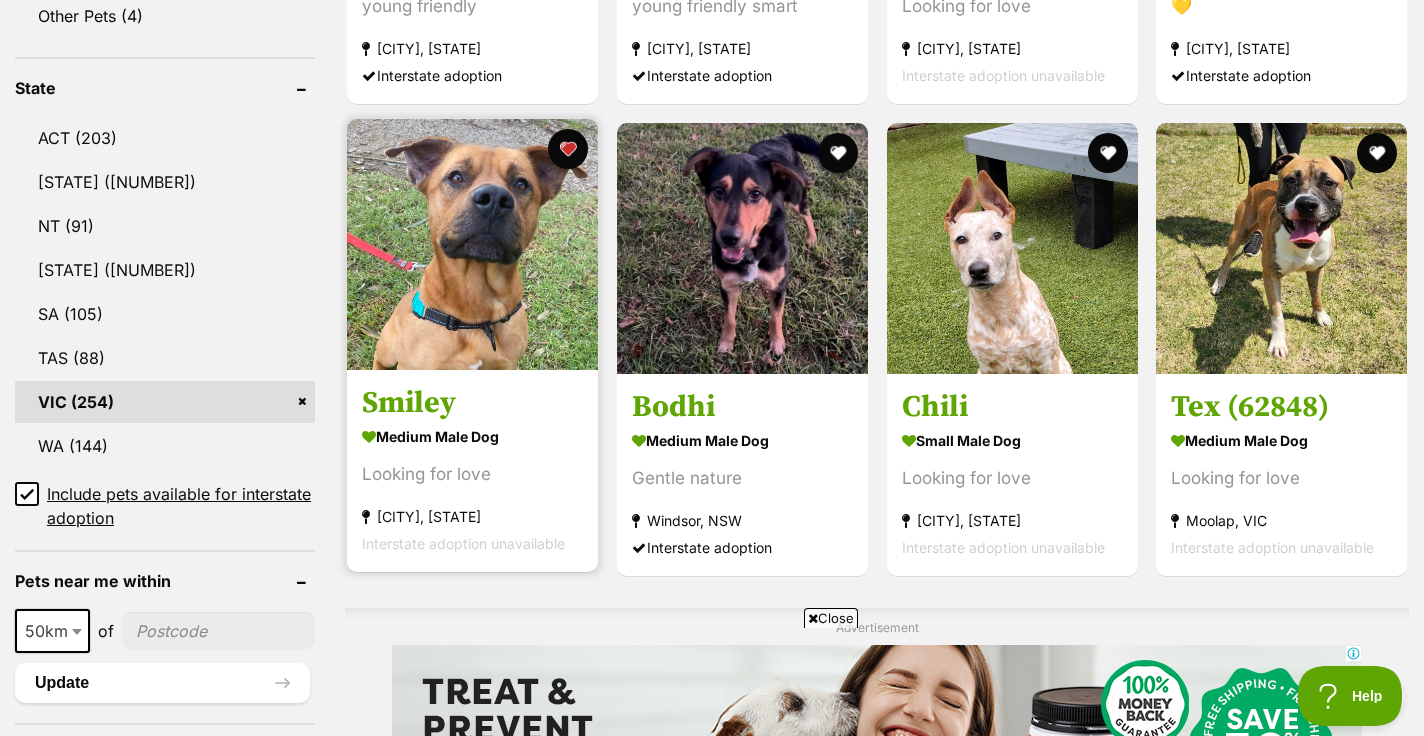 click on "medium male Dog" at bounding box center [472, 436] 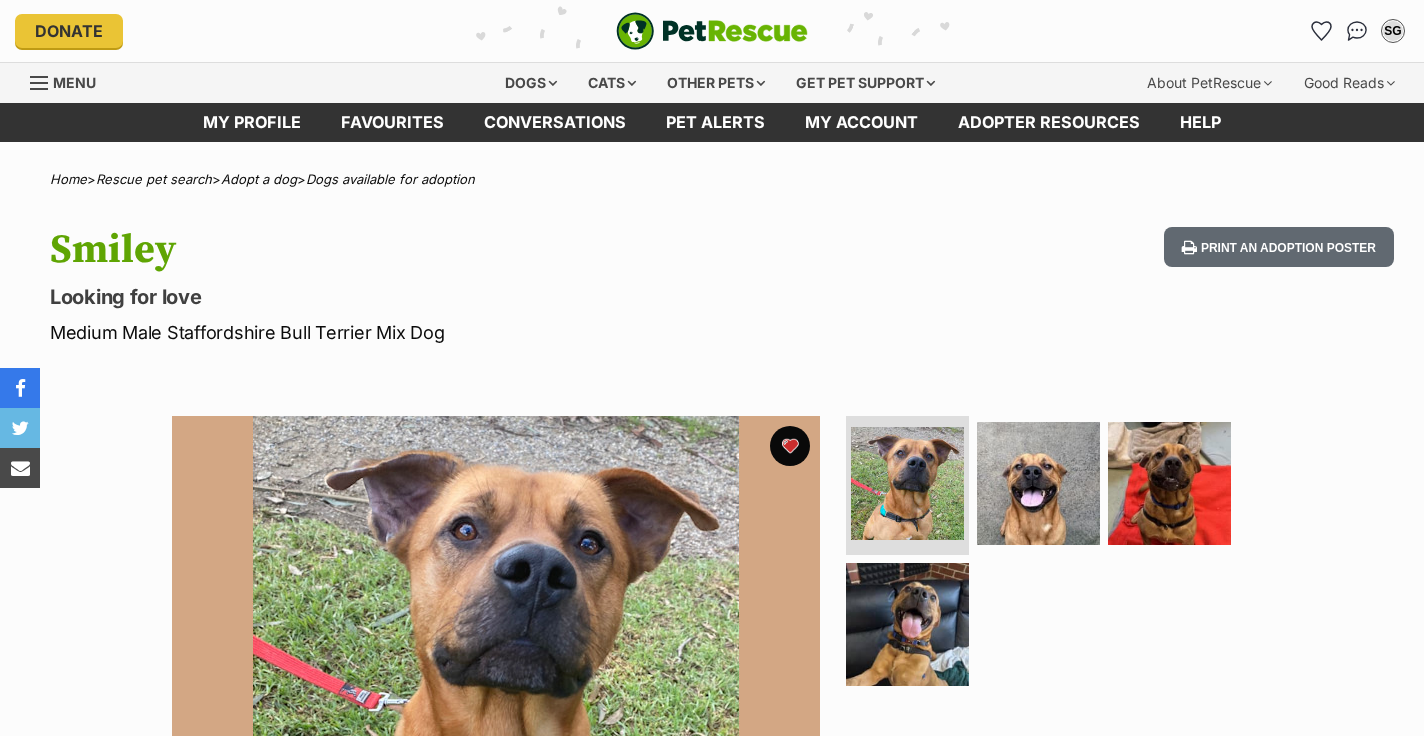 scroll, scrollTop: 0, scrollLeft: 0, axis: both 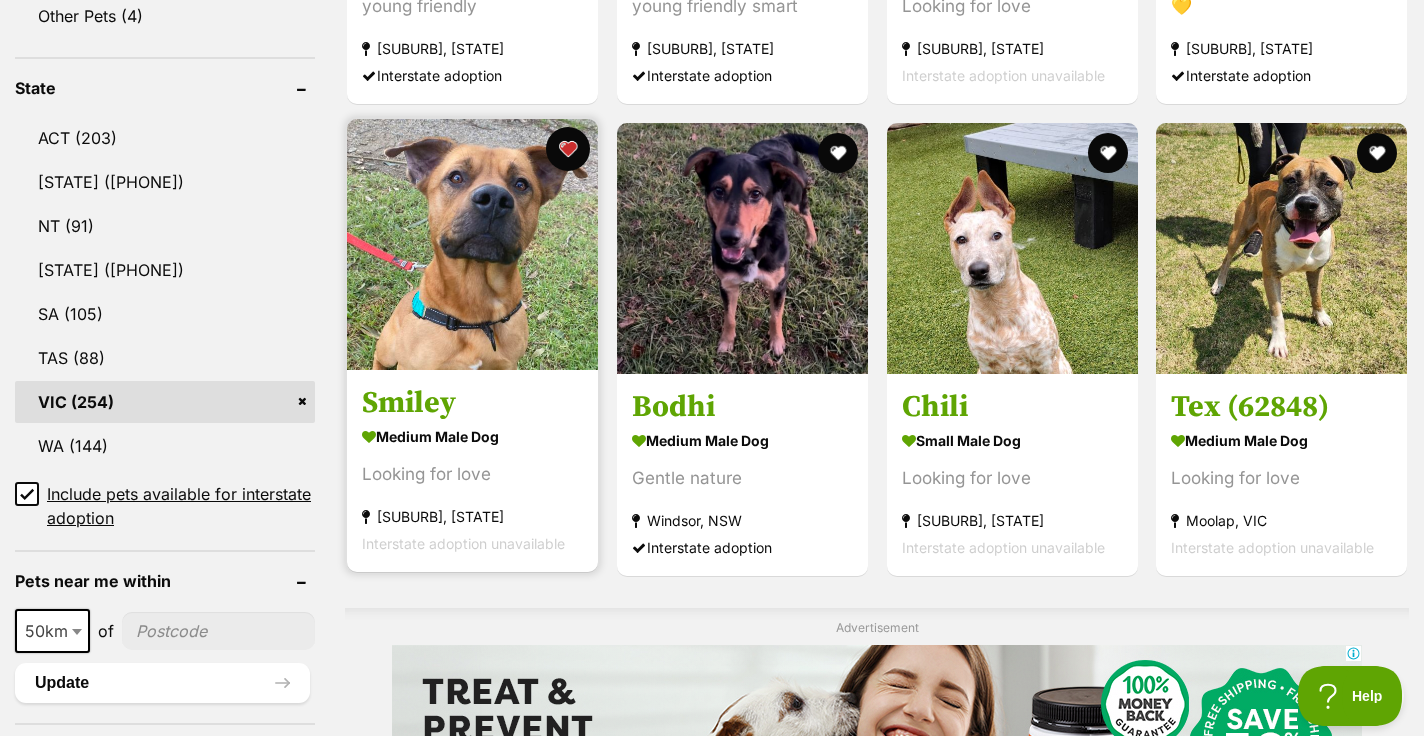 click at bounding box center (568, 149) 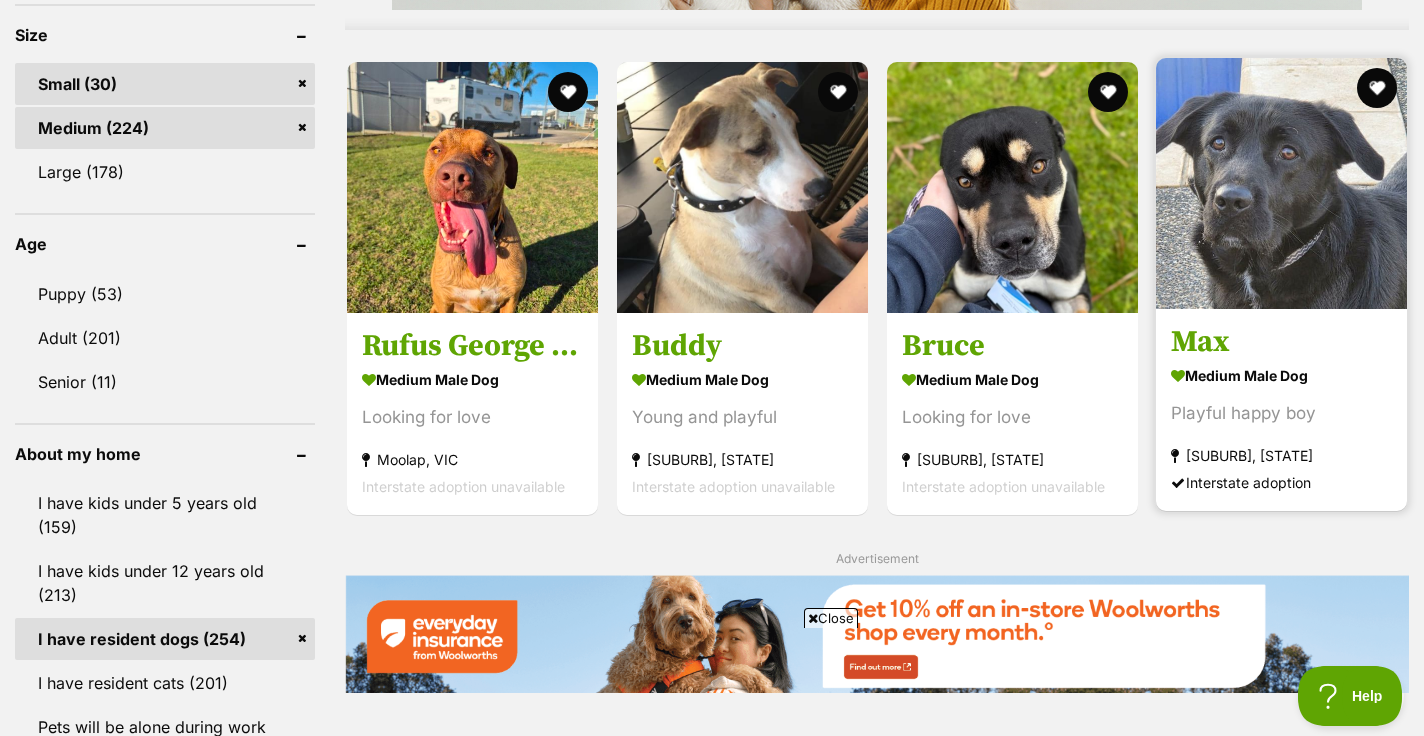 scroll, scrollTop: 1940, scrollLeft: 0, axis: vertical 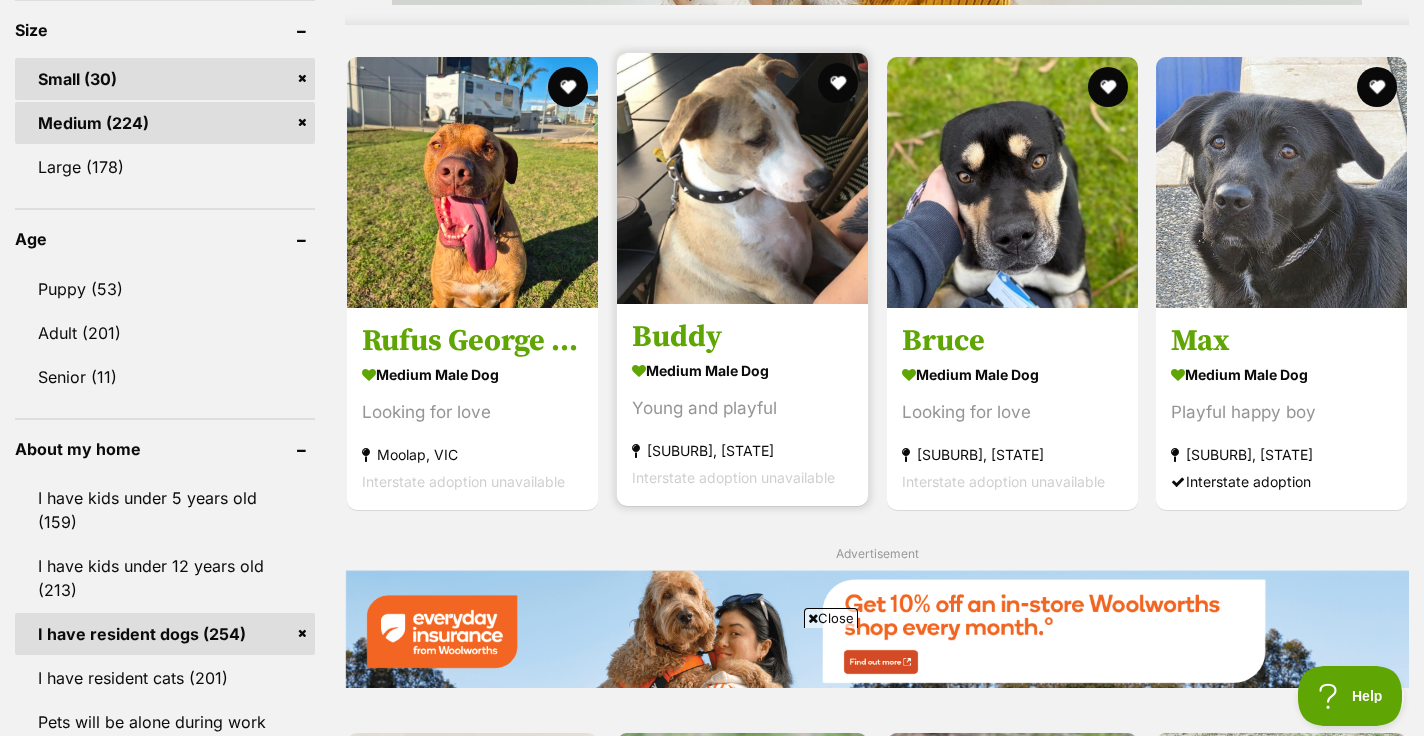 click on "Young and playful" at bounding box center (742, 408) 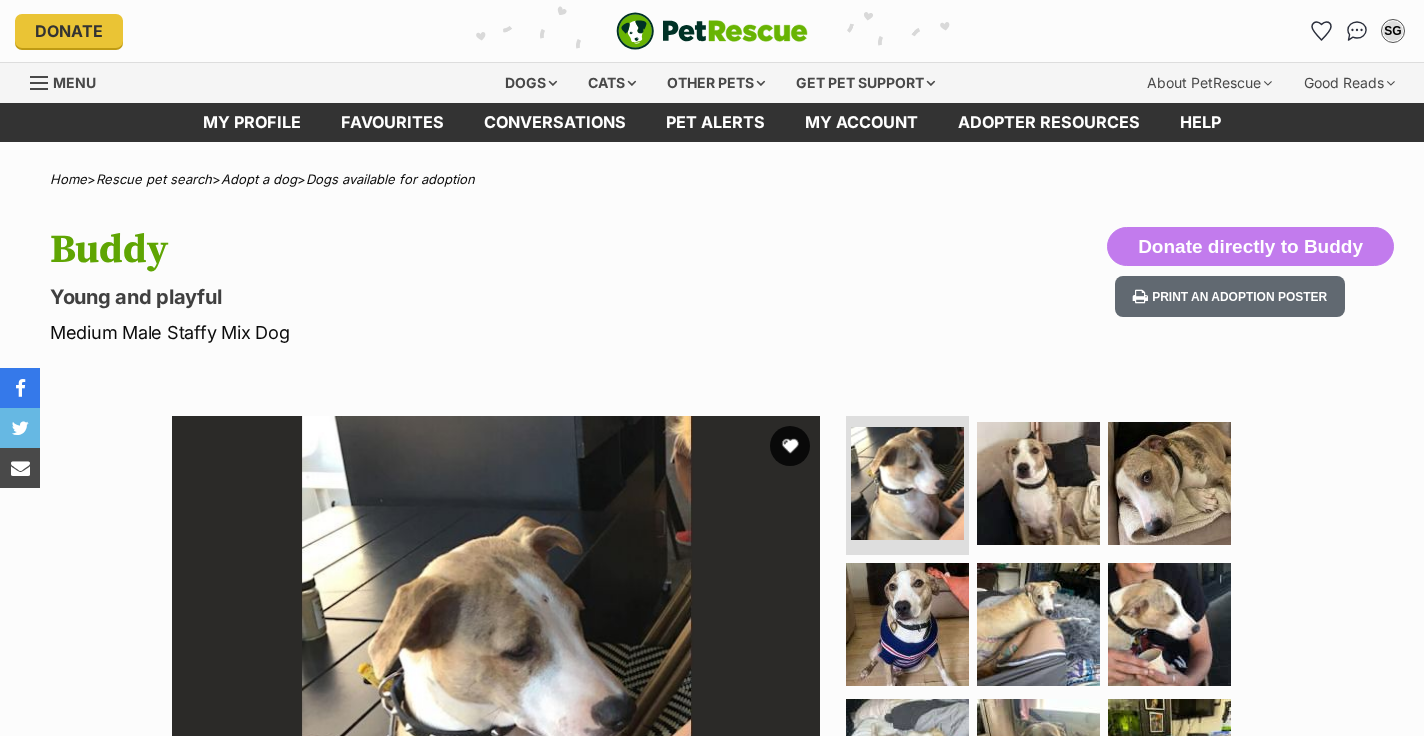 scroll, scrollTop: 23, scrollLeft: 0, axis: vertical 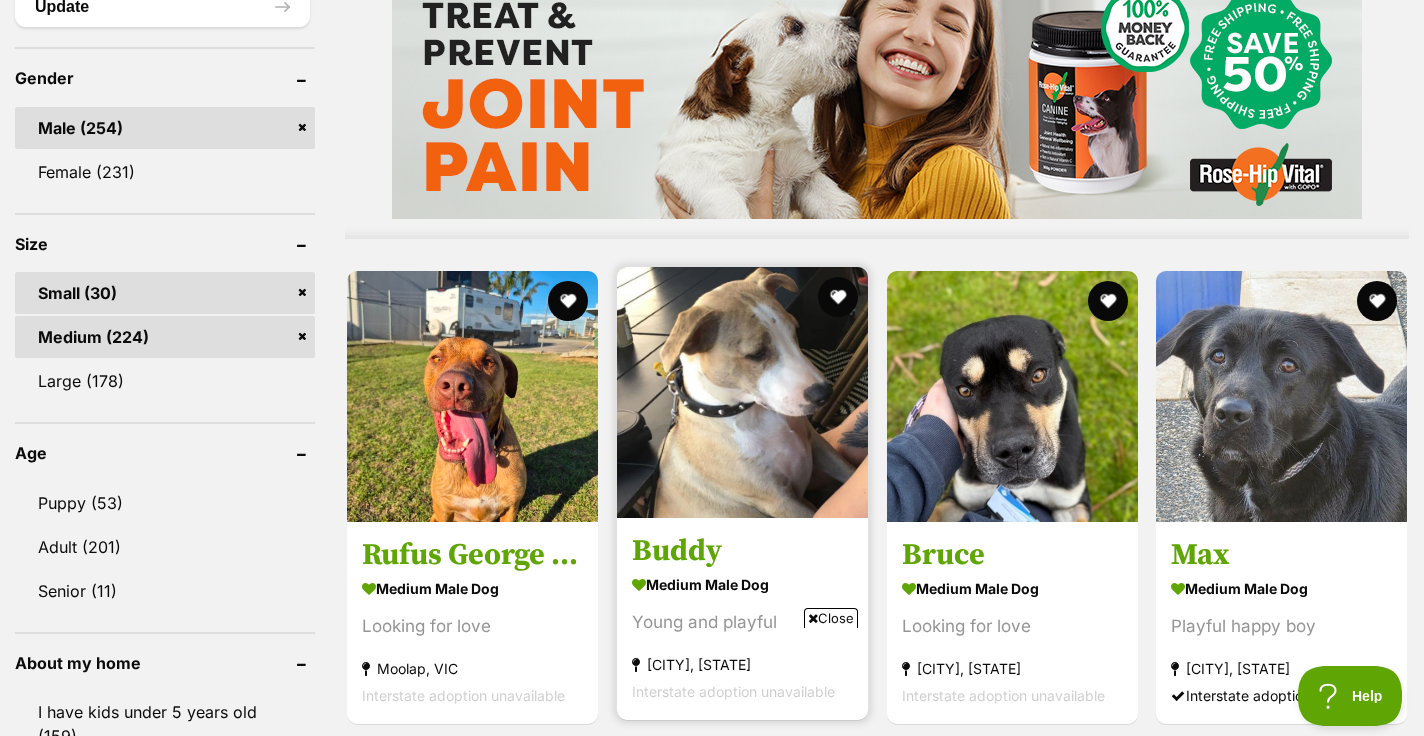 click at bounding box center [877, 94] 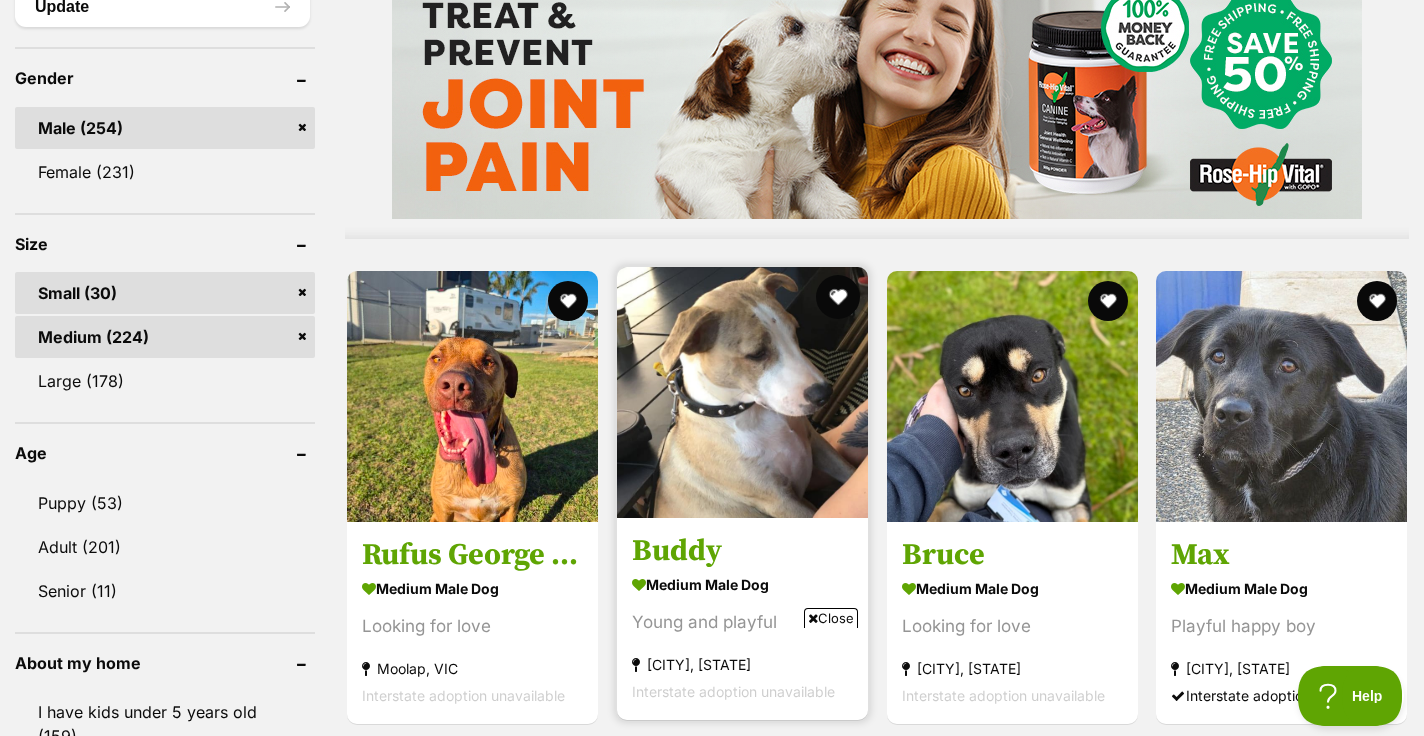 click at bounding box center [838, 297] 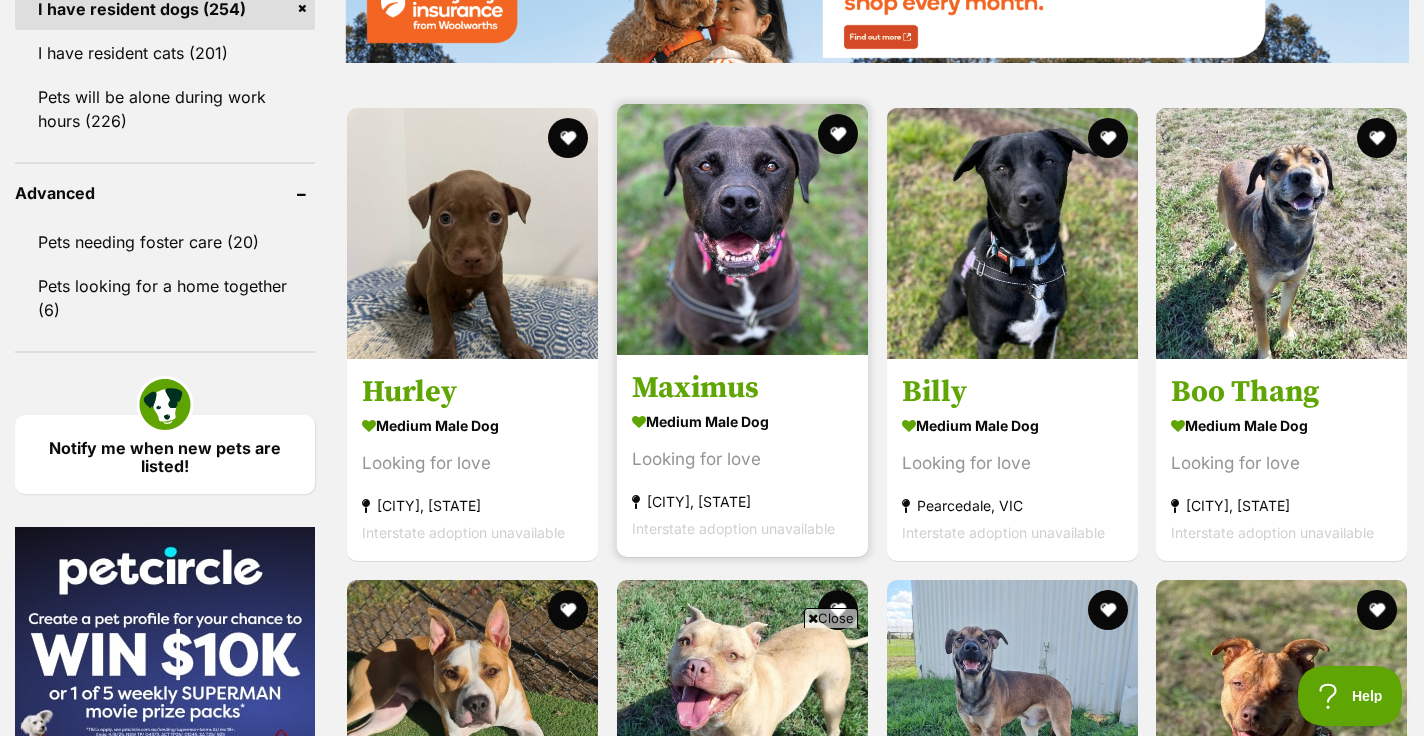 scroll, scrollTop: 2570, scrollLeft: 0, axis: vertical 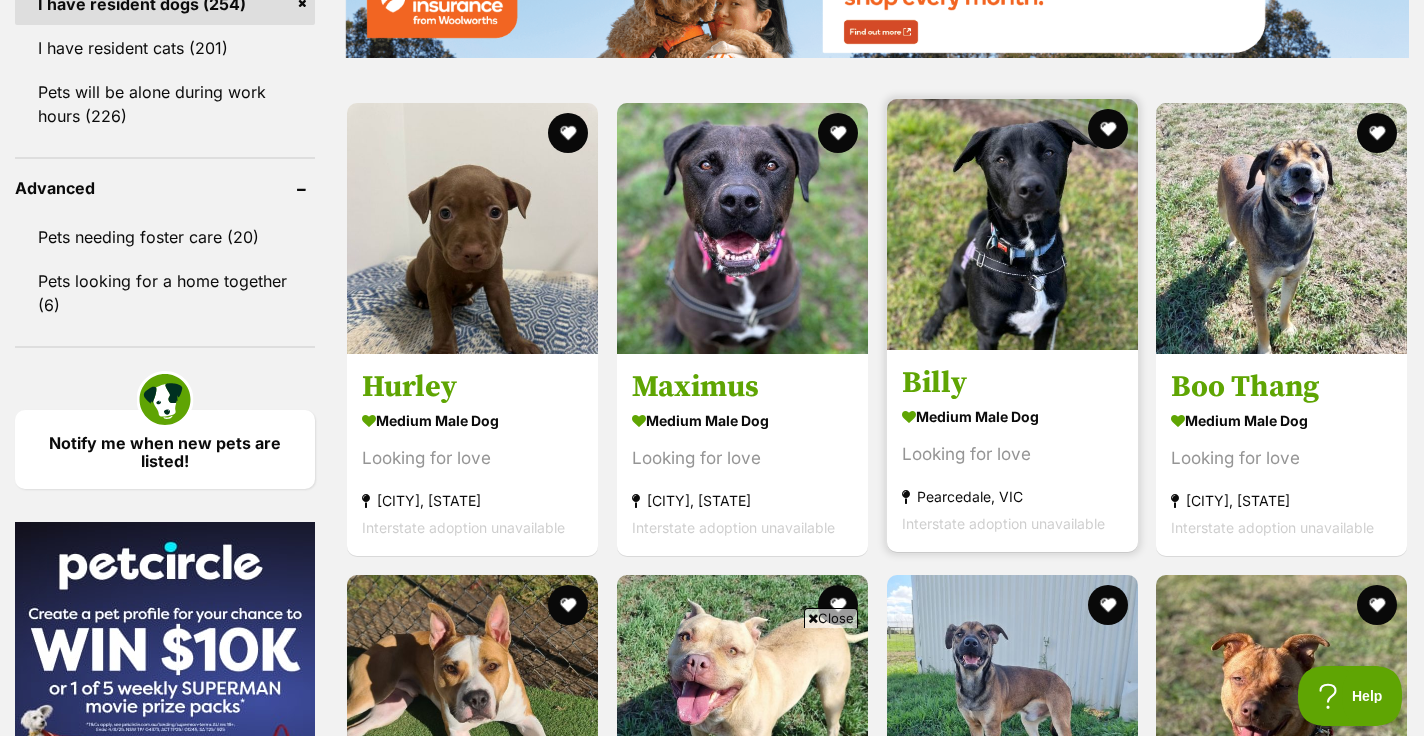 click on "medium male Dog" at bounding box center (1012, 416) 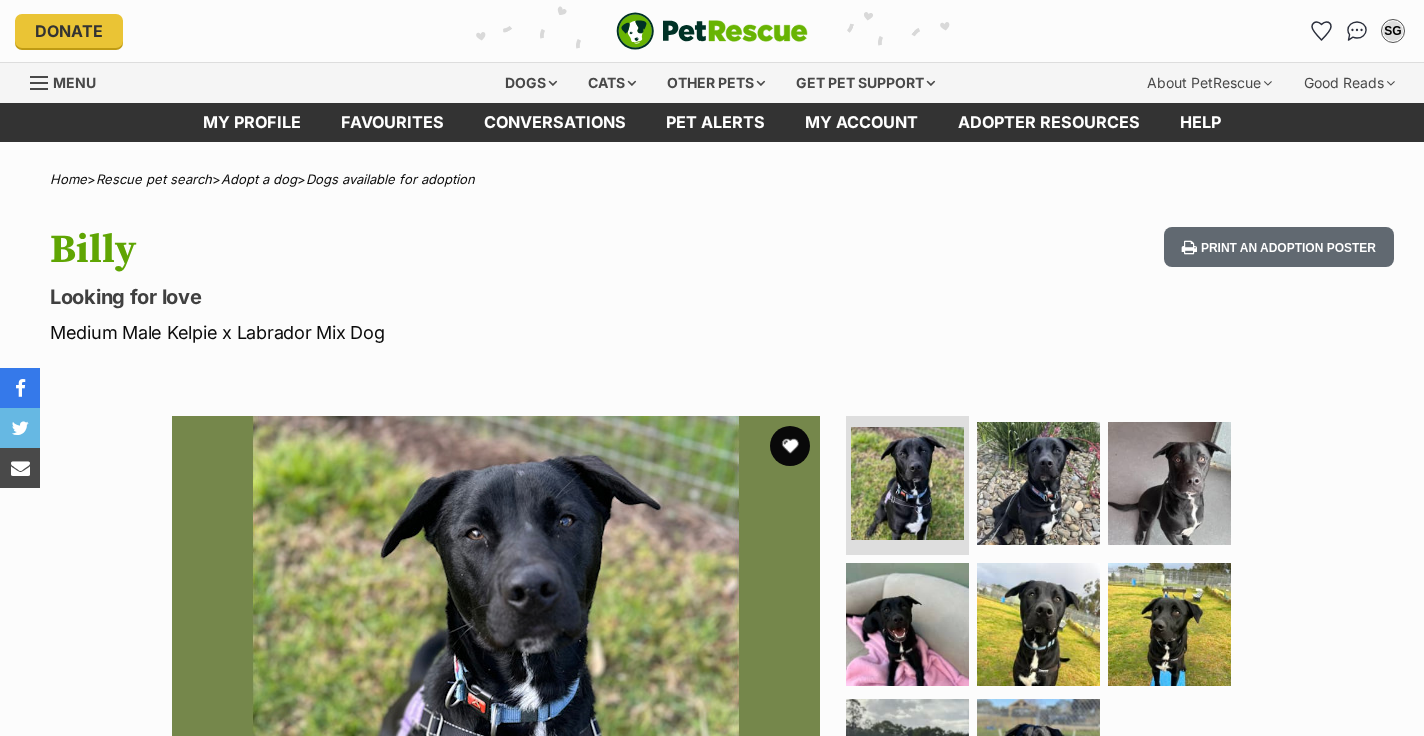 scroll, scrollTop: 0, scrollLeft: 0, axis: both 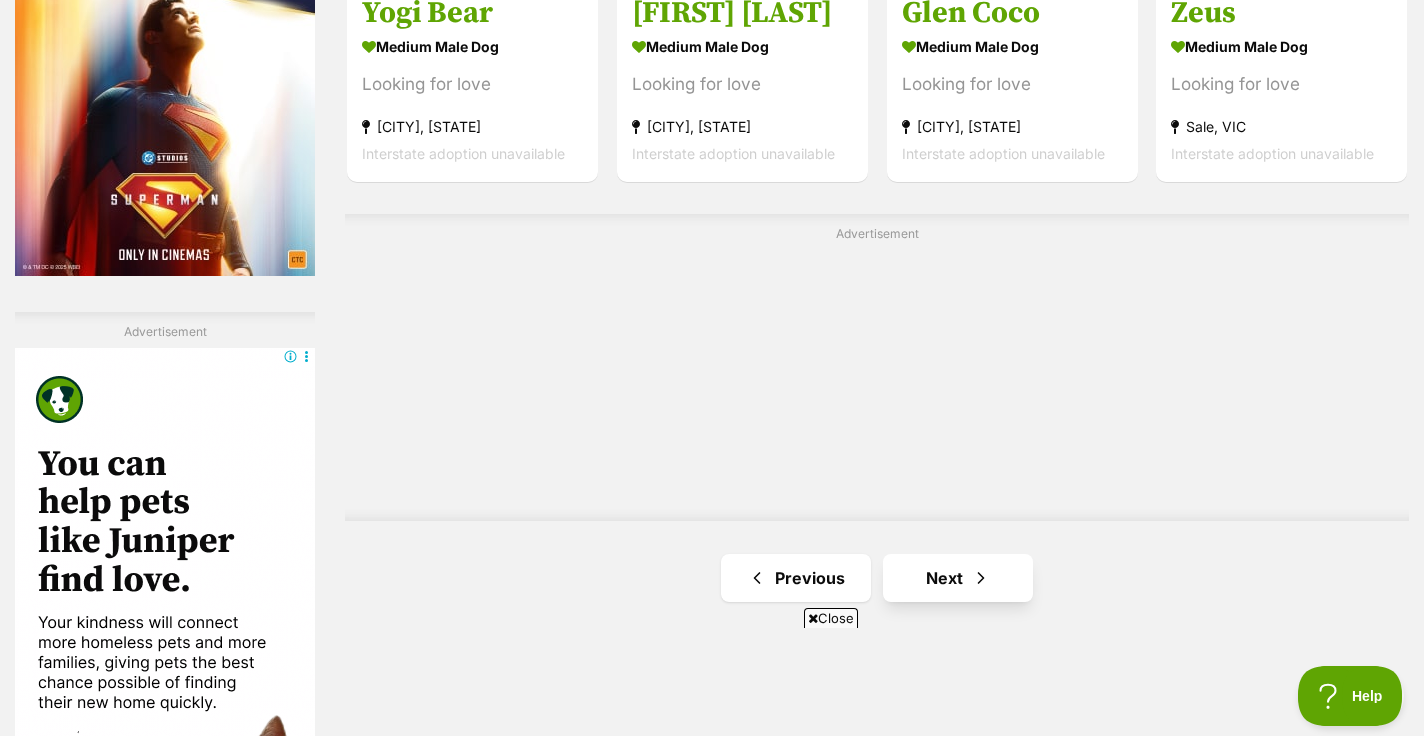 click on "Next" at bounding box center (958, 578) 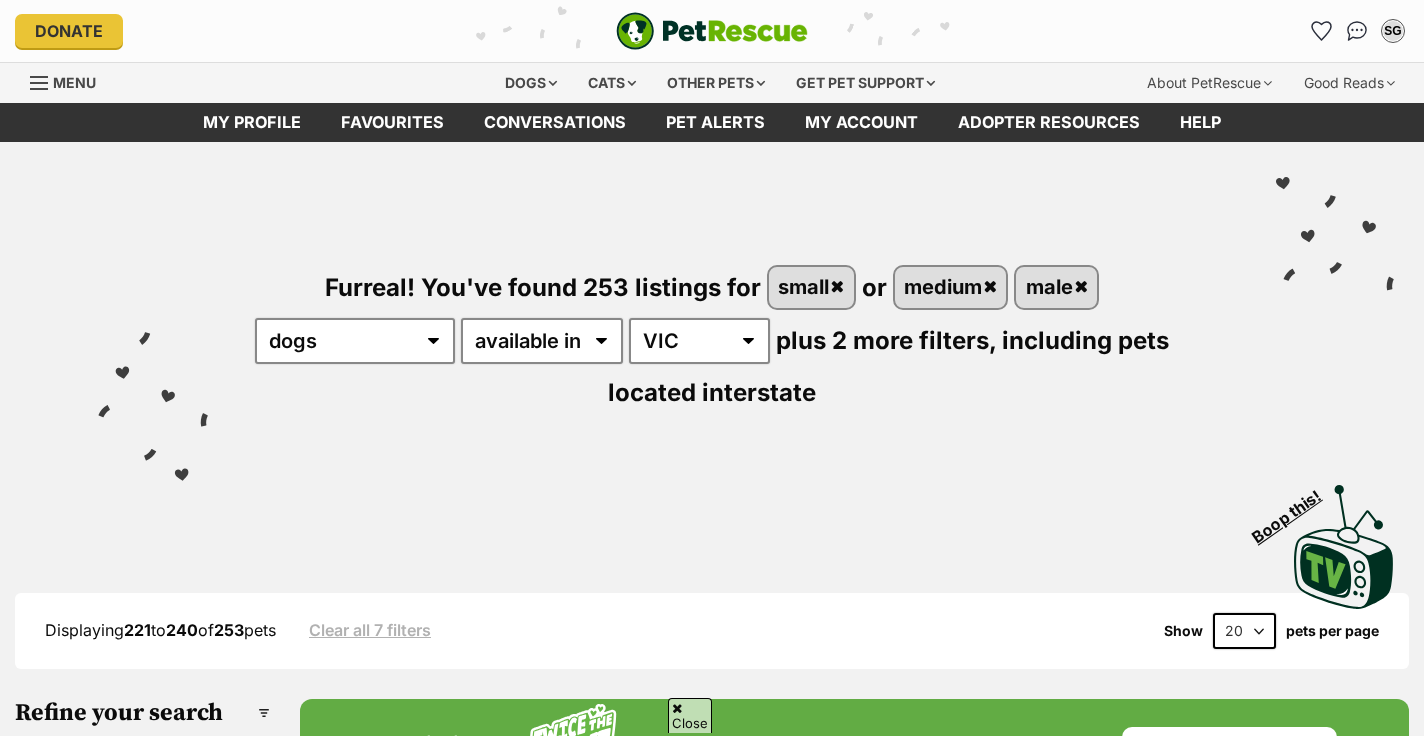 scroll, scrollTop: 333, scrollLeft: 0, axis: vertical 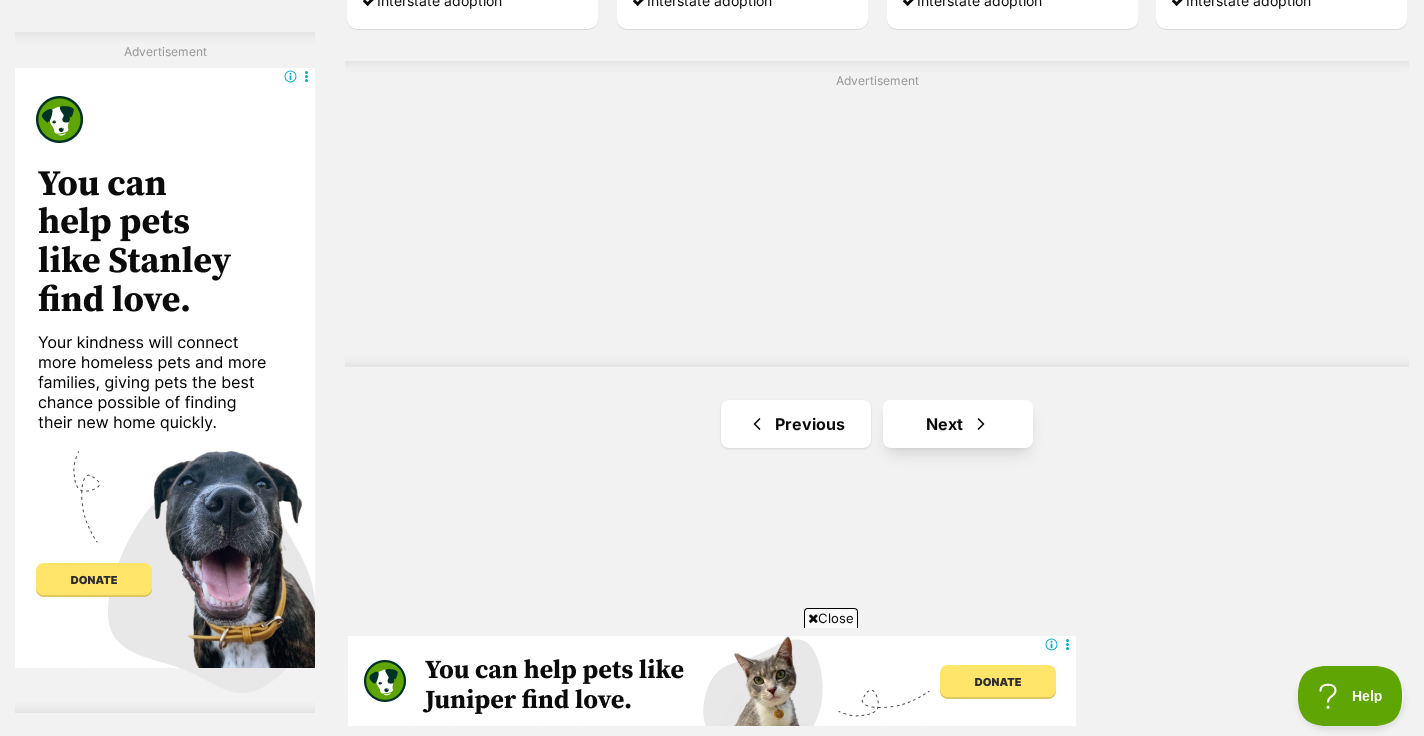 click on "Next" at bounding box center (958, 424) 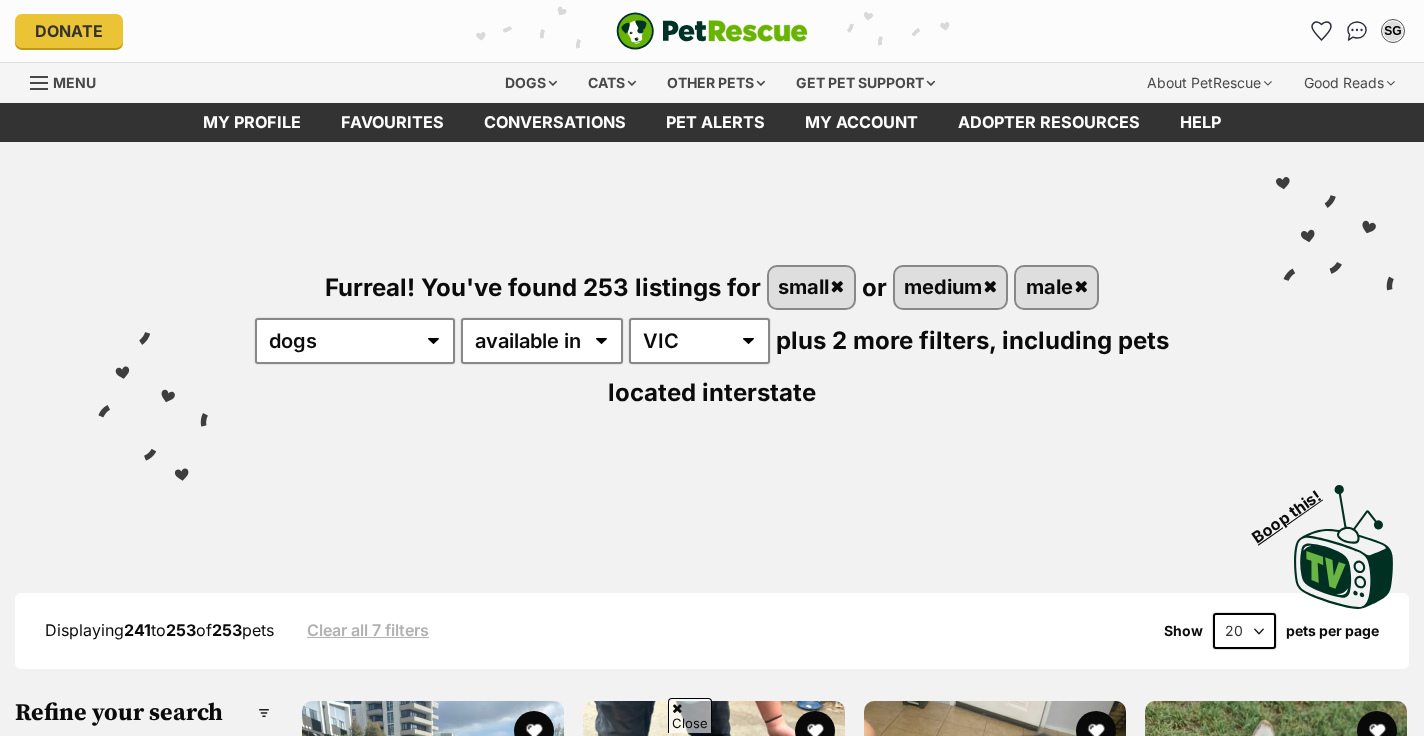 scroll, scrollTop: 348, scrollLeft: 0, axis: vertical 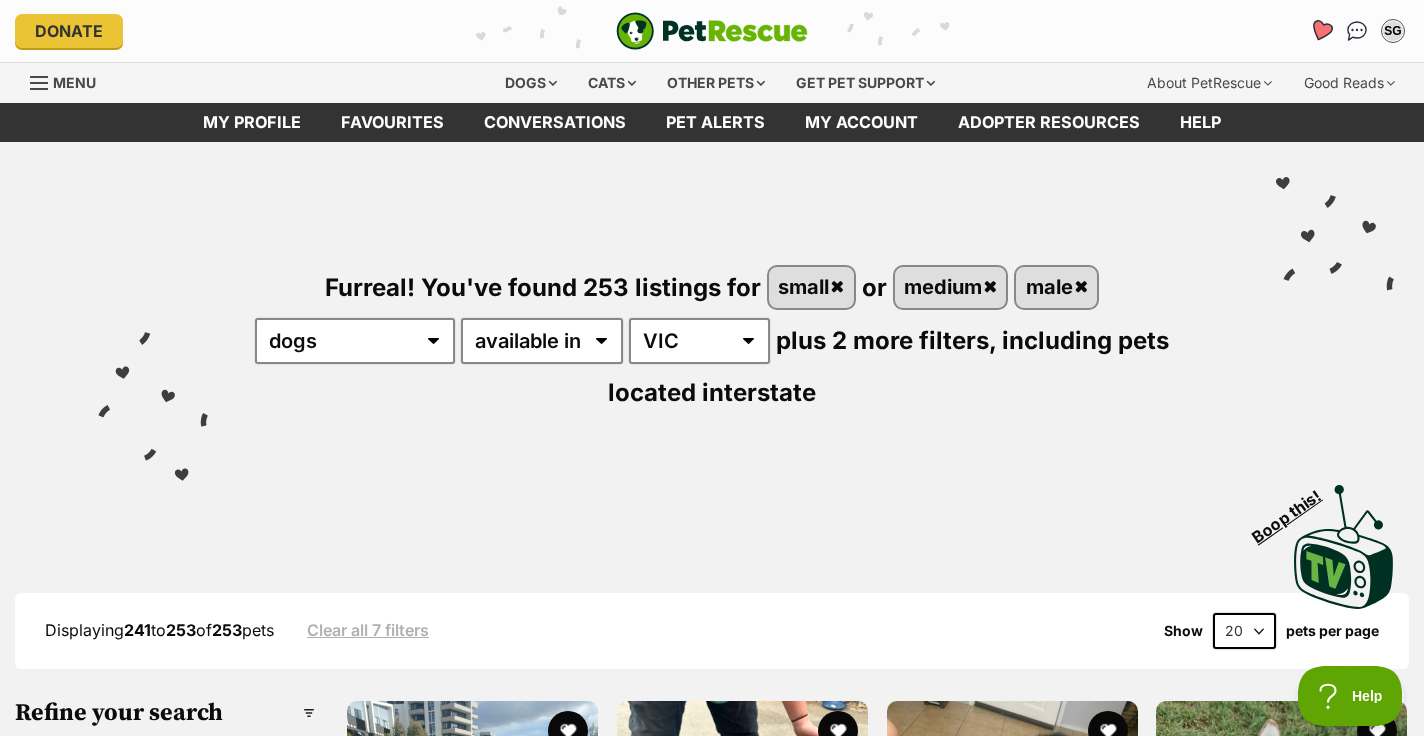 click 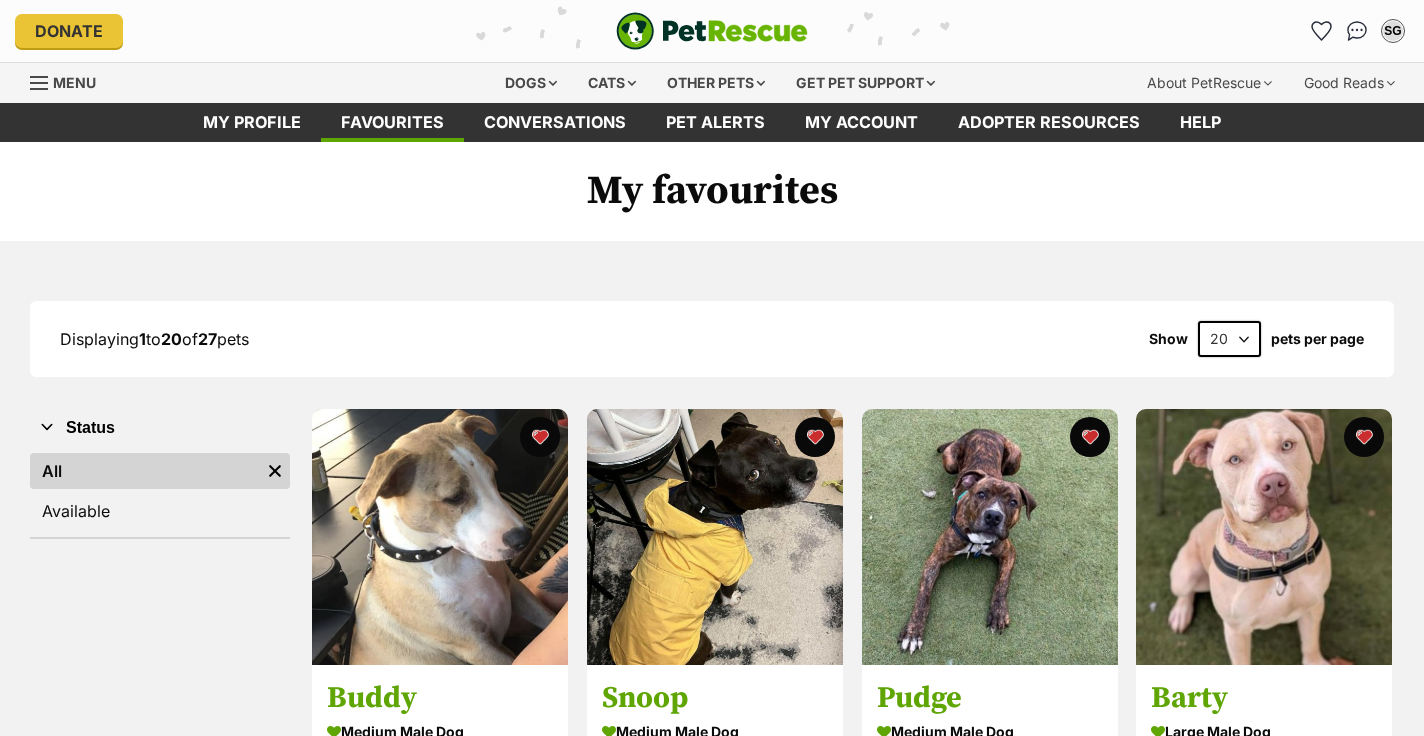 scroll, scrollTop: 0, scrollLeft: 0, axis: both 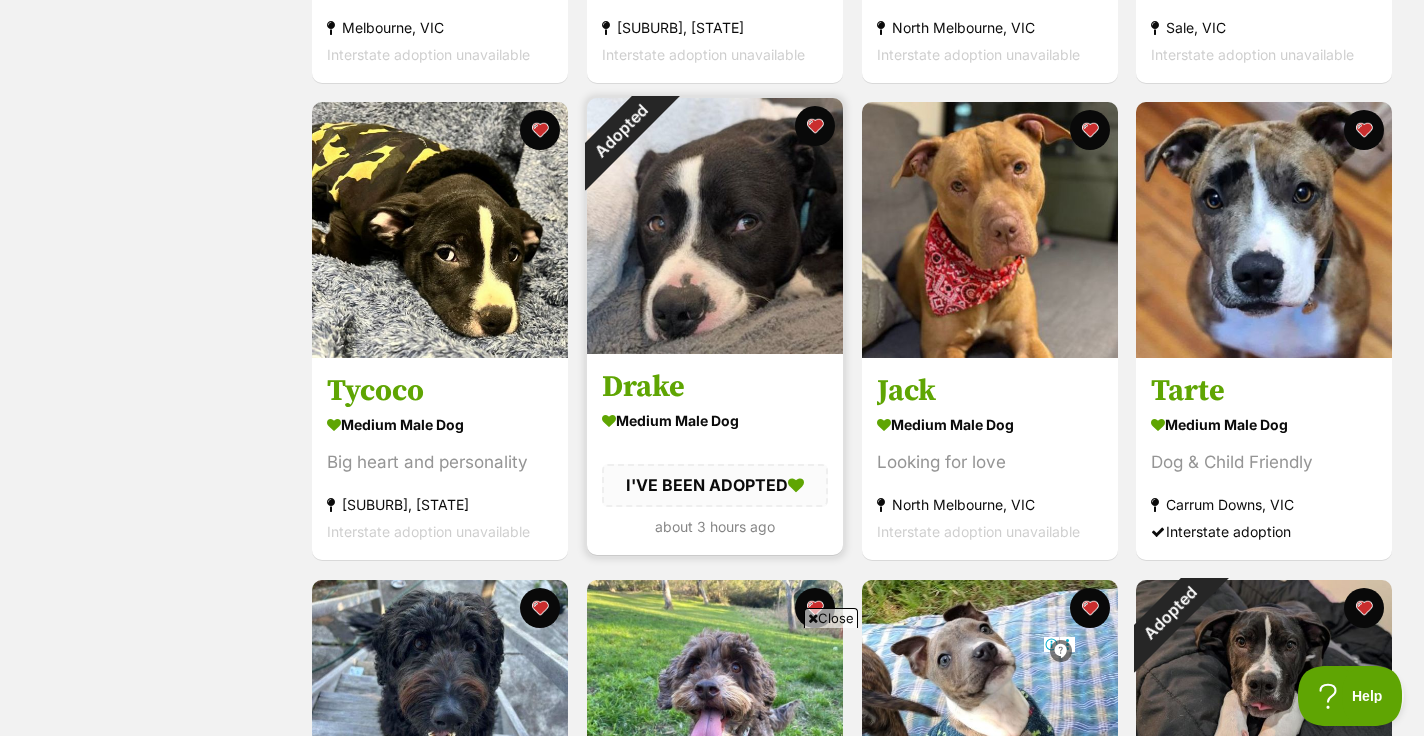 click on "Adopted" at bounding box center (620, 131) 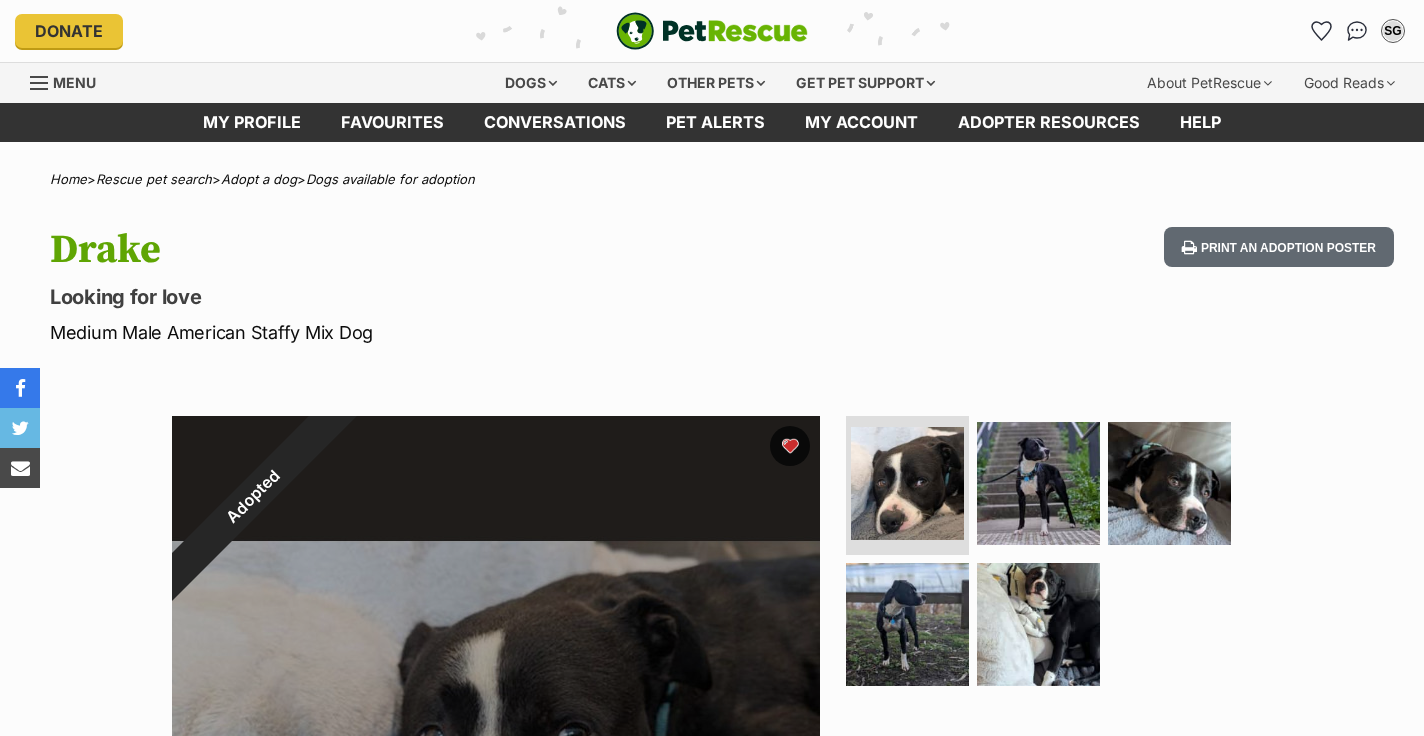 scroll, scrollTop: 0, scrollLeft: 0, axis: both 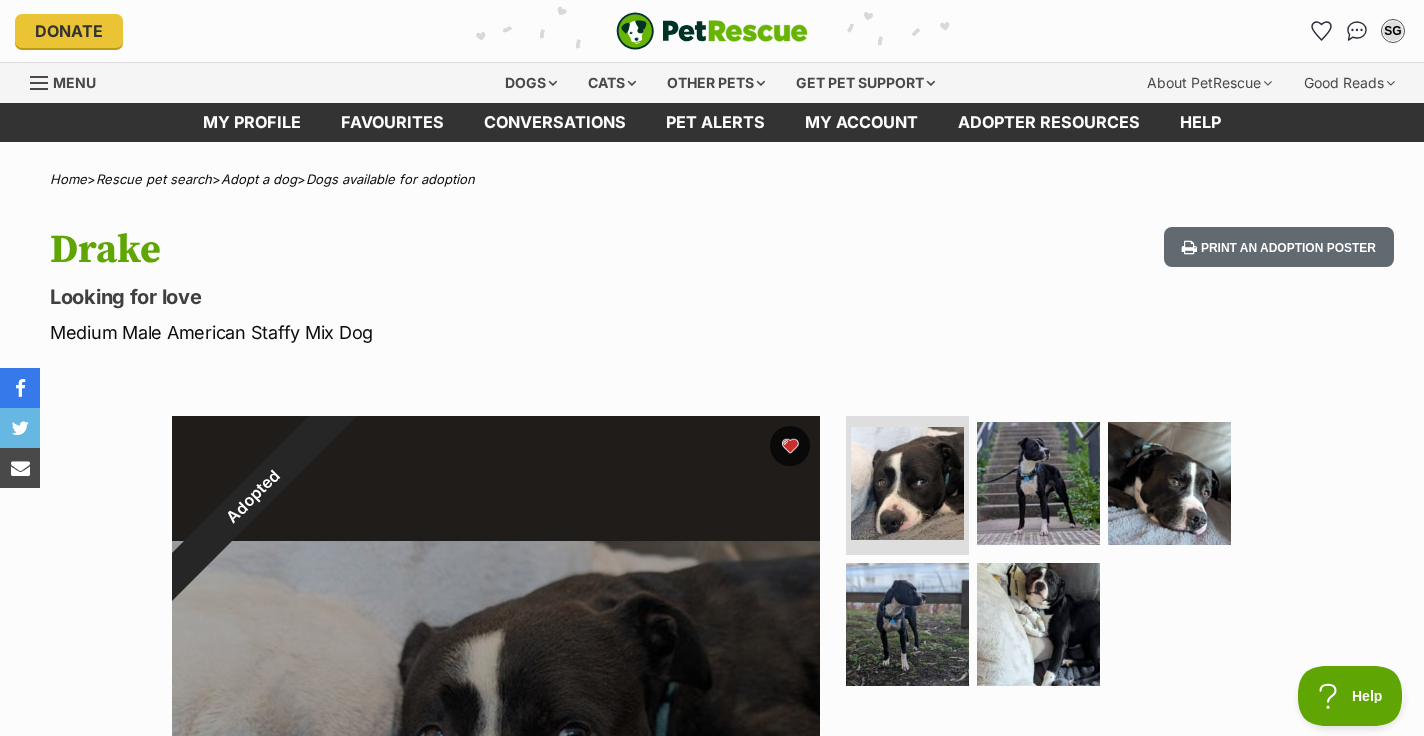 click on "Adopted" at bounding box center [253, 497] 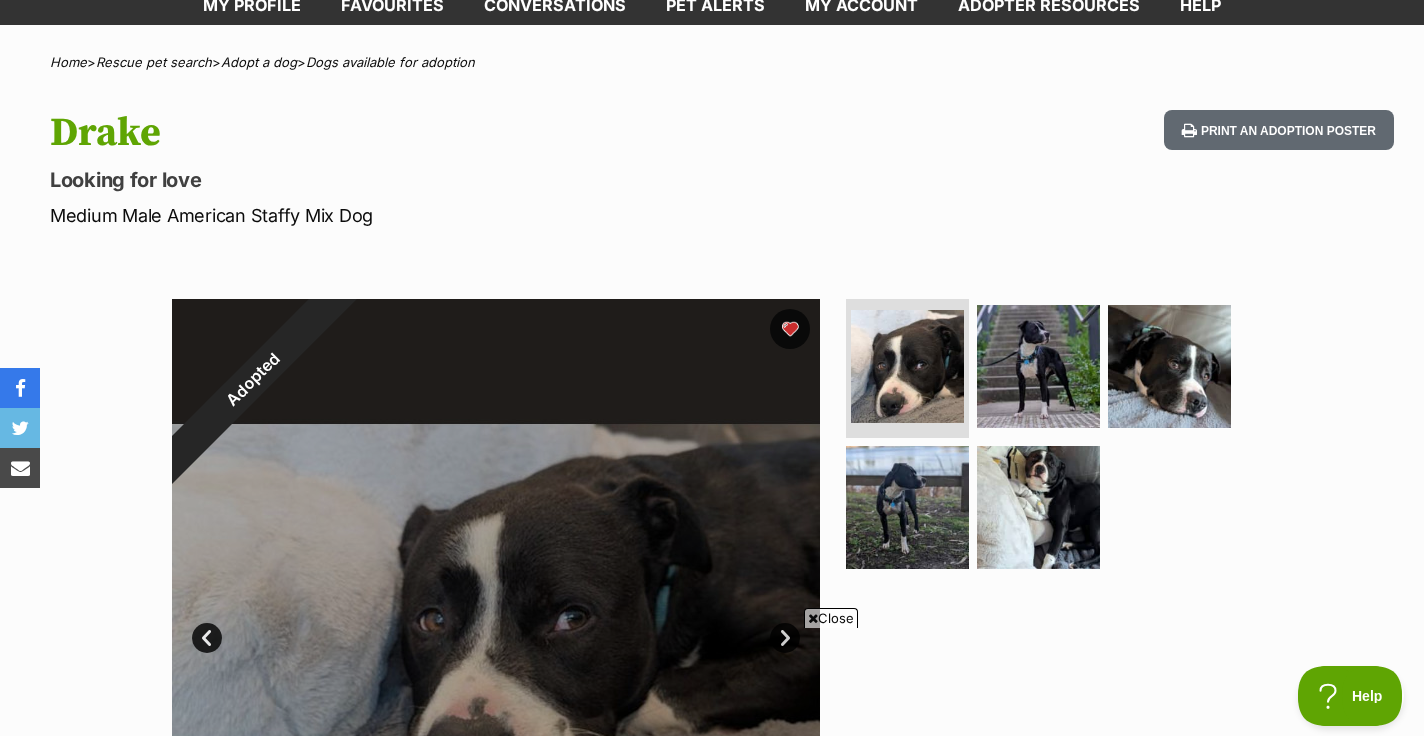 scroll, scrollTop: 123, scrollLeft: 0, axis: vertical 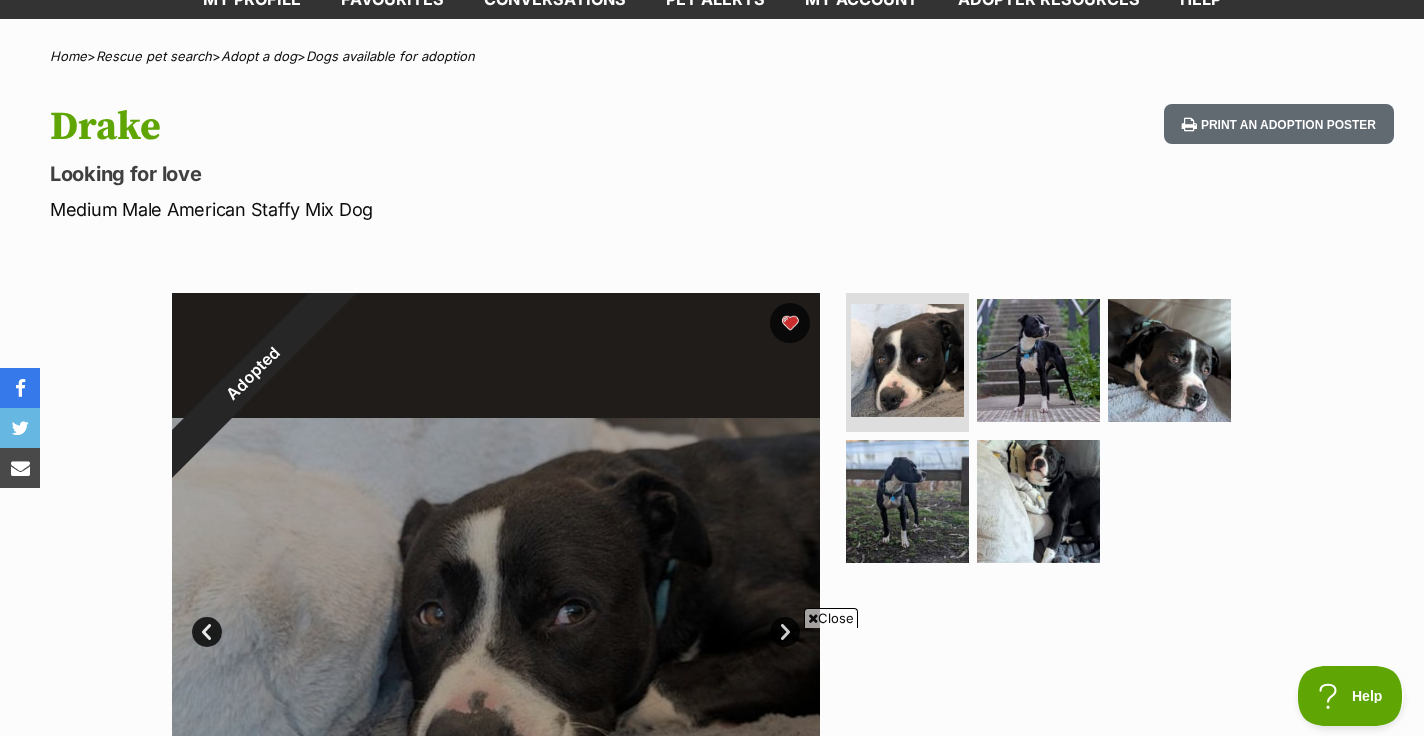 click on "Adopted" at bounding box center (253, 374) 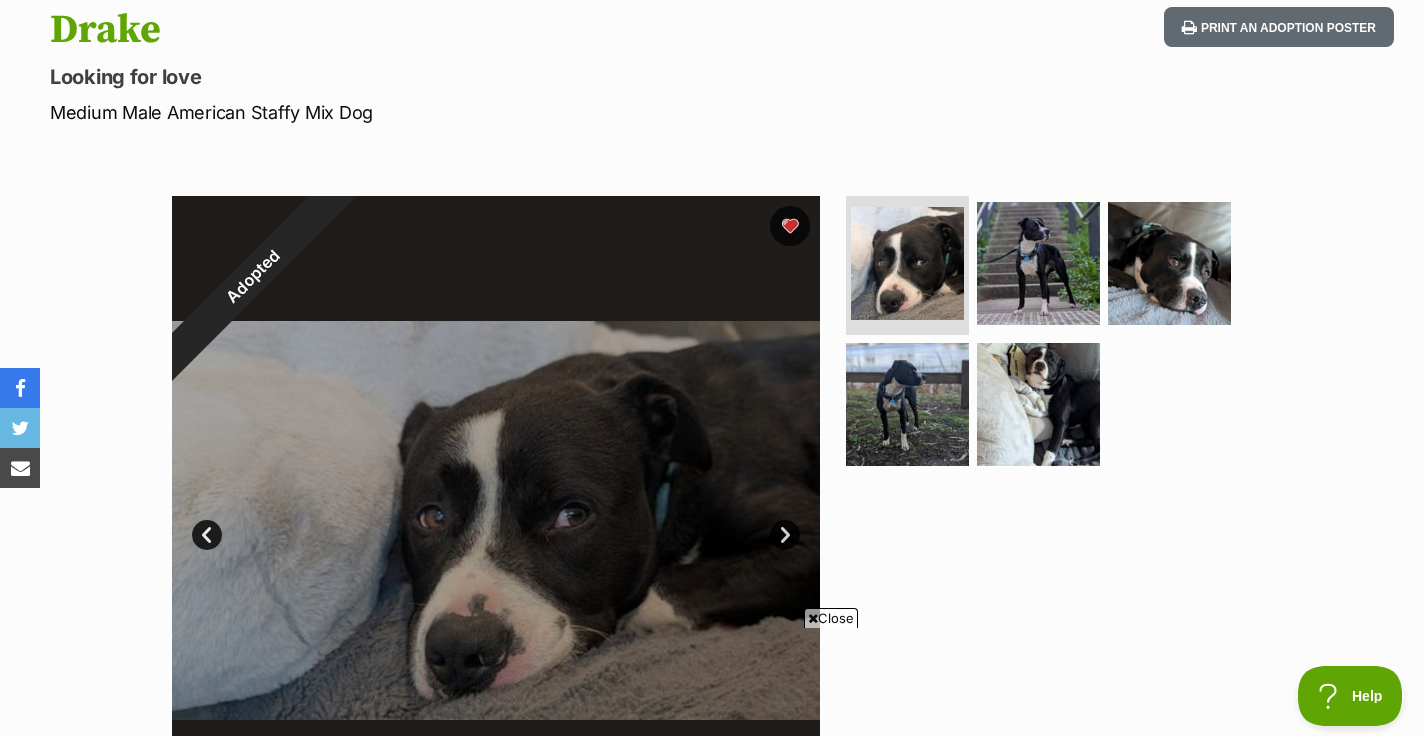 scroll, scrollTop: 283, scrollLeft: 0, axis: vertical 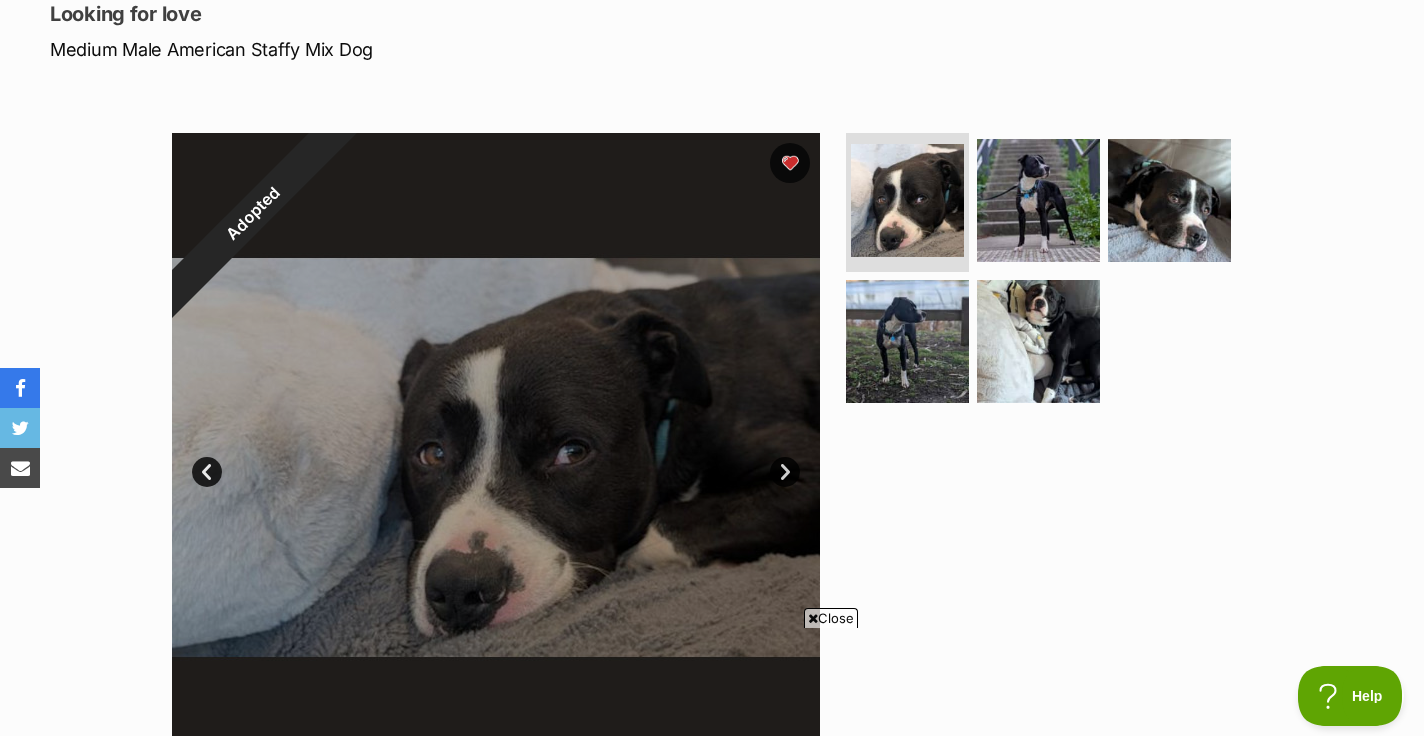 click at bounding box center [813, 618] 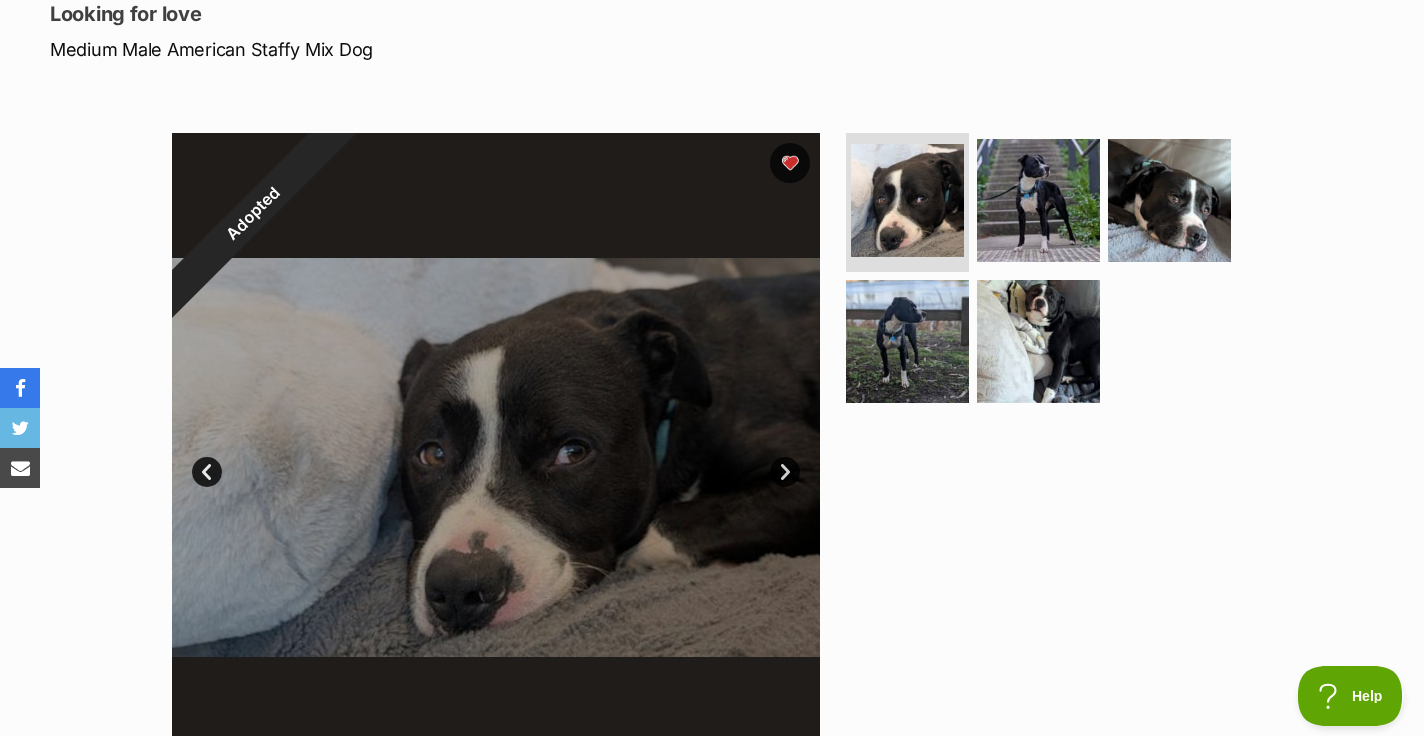 scroll, scrollTop: 0, scrollLeft: 0, axis: both 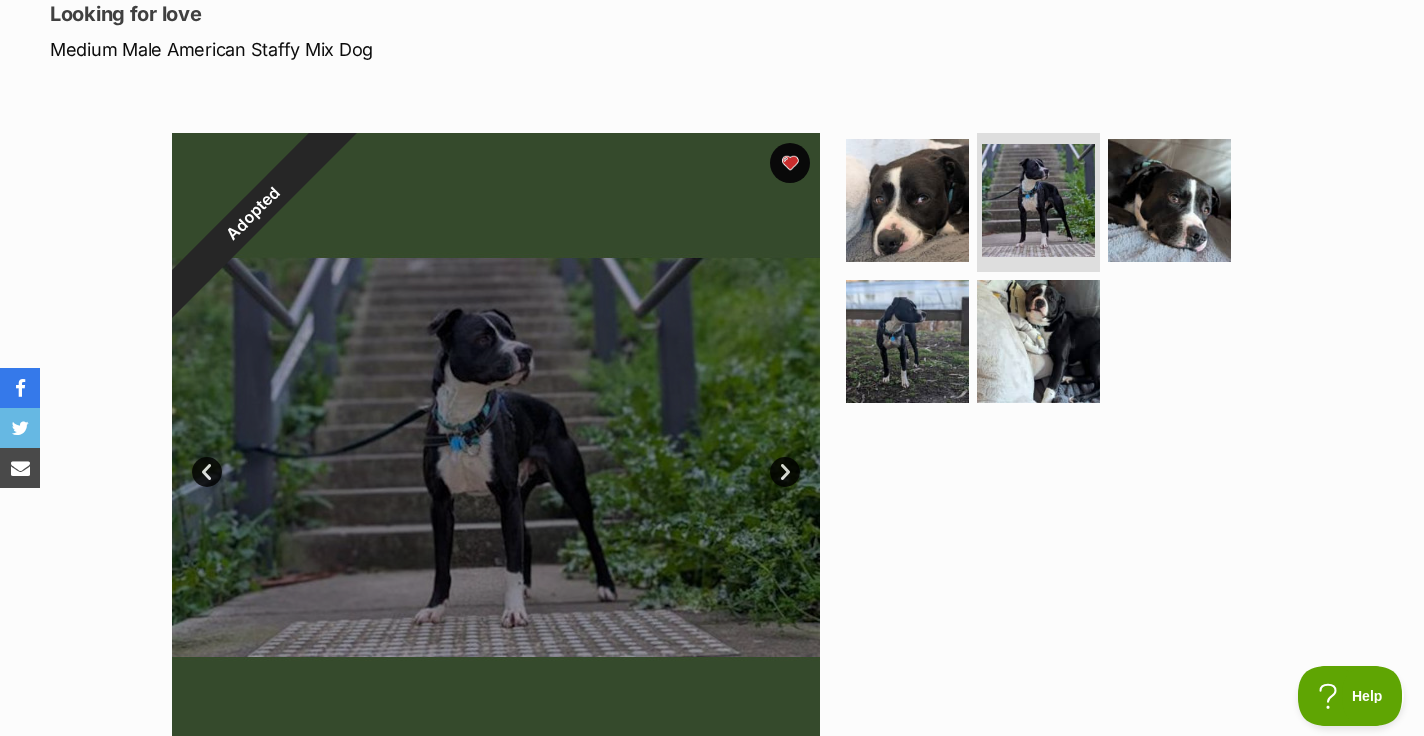 click on "Adopted" at bounding box center (253, 214) 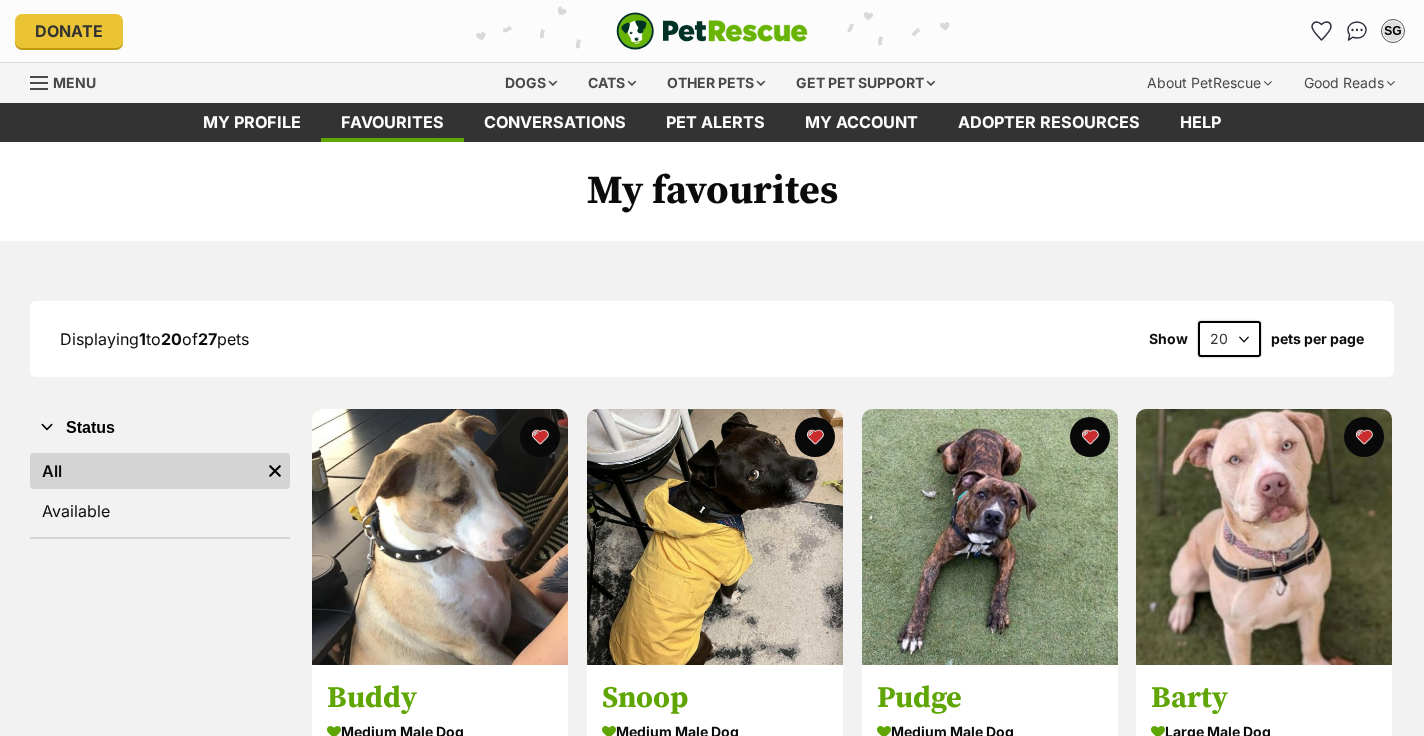 scroll, scrollTop: 1261, scrollLeft: 0, axis: vertical 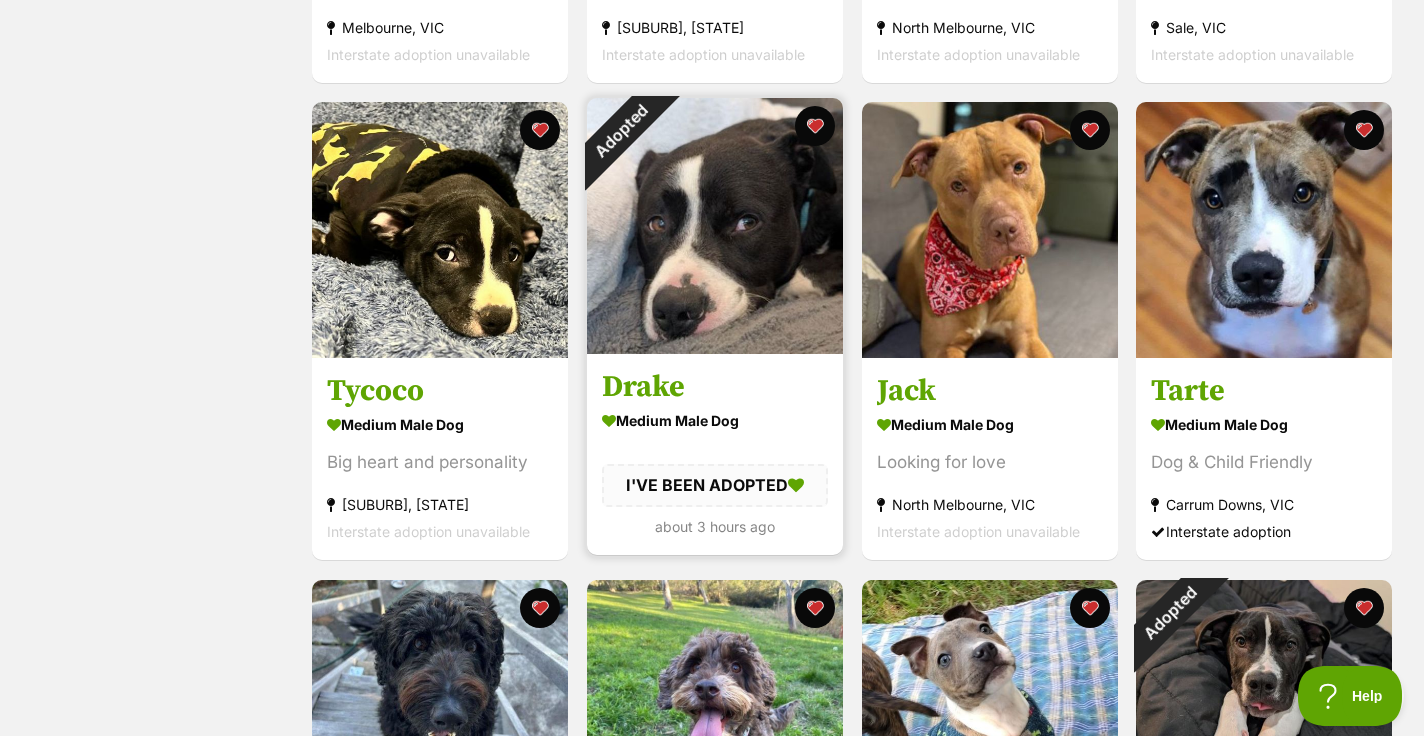click on "Adopted" at bounding box center (620, 131) 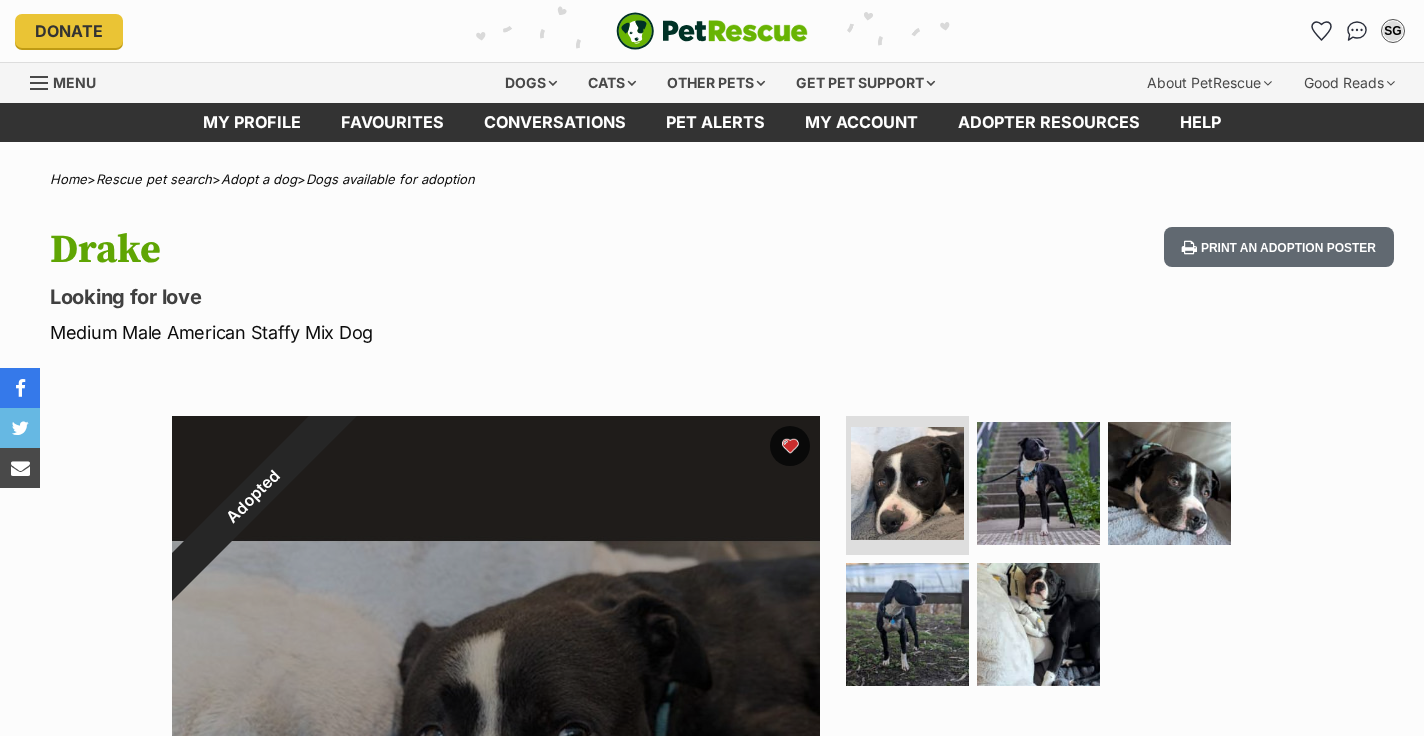 scroll, scrollTop: 0, scrollLeft: 0, axis: both 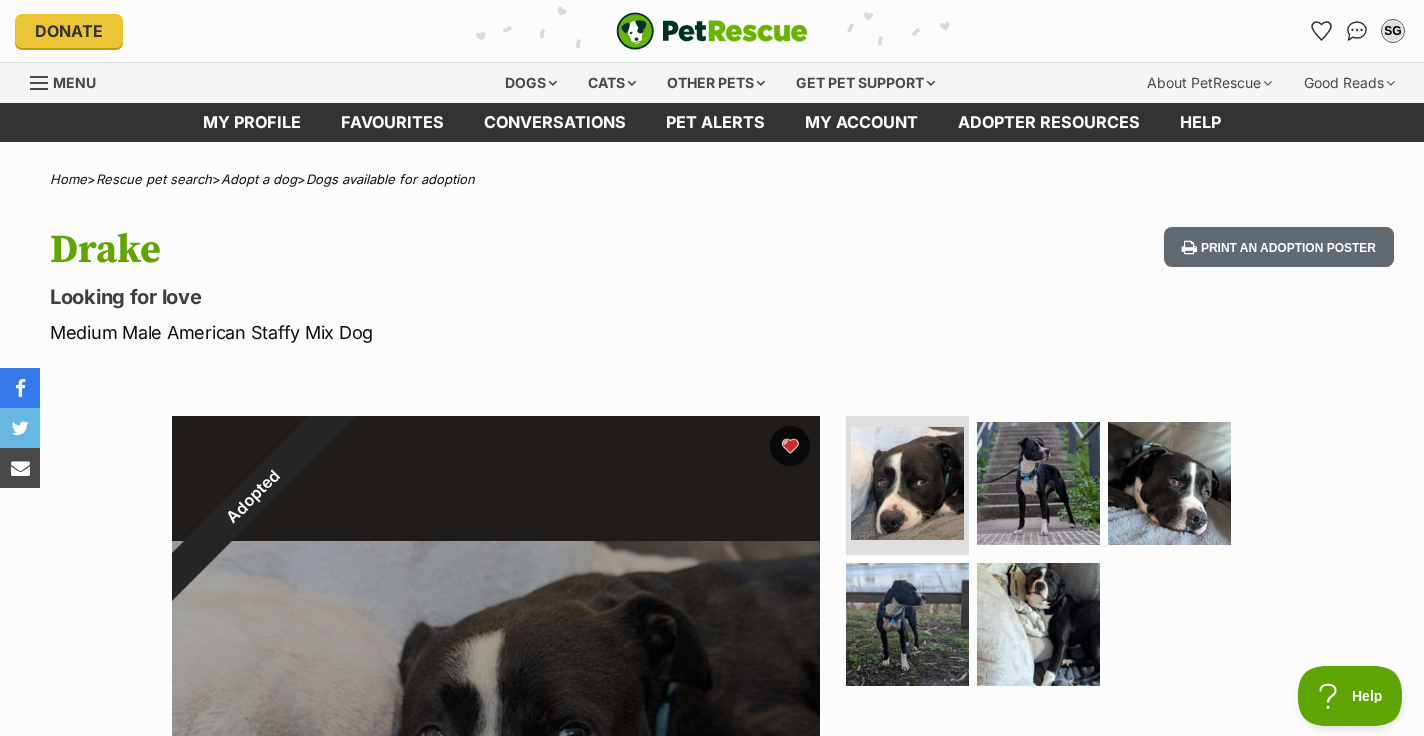 click on "Adopted" at bounding box center (253, 497) 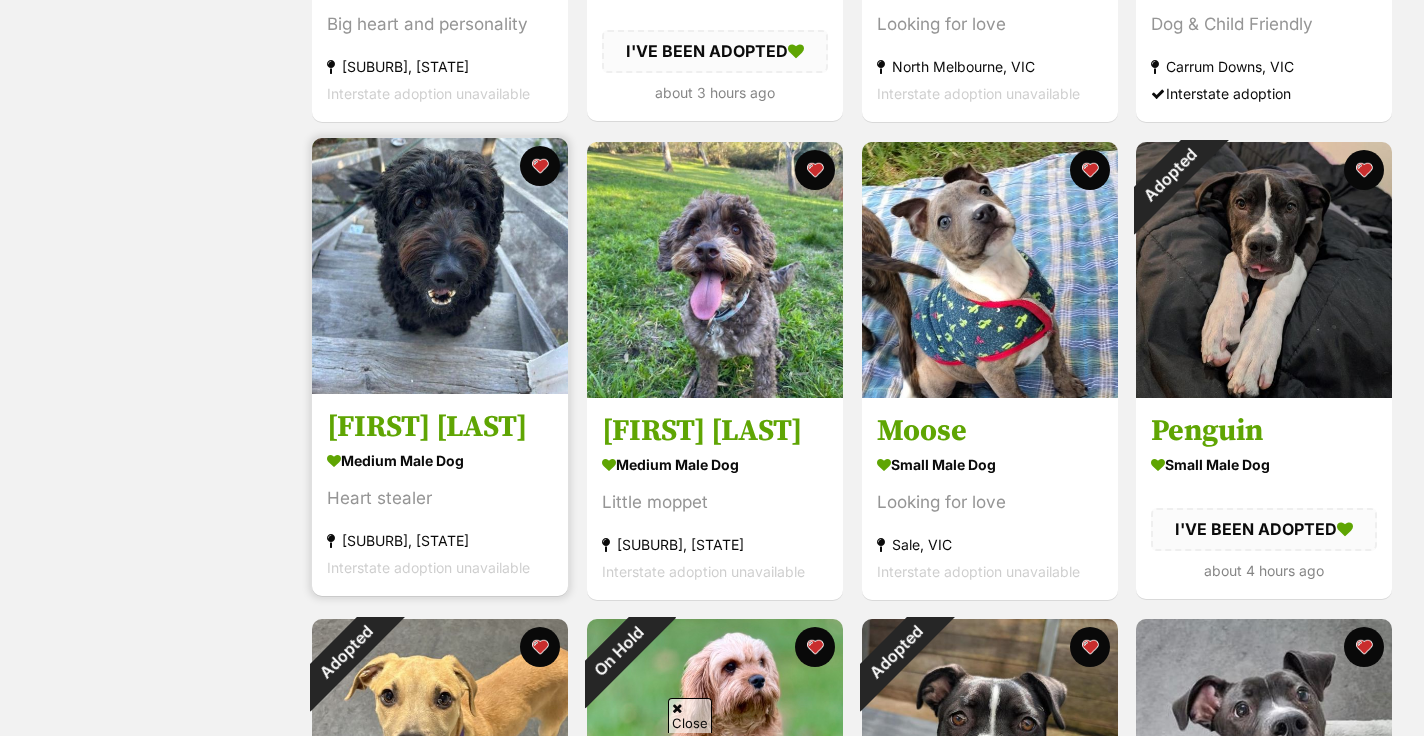 scroll, scrollTop: 1699, scrollLeft: 0, axis: vertical 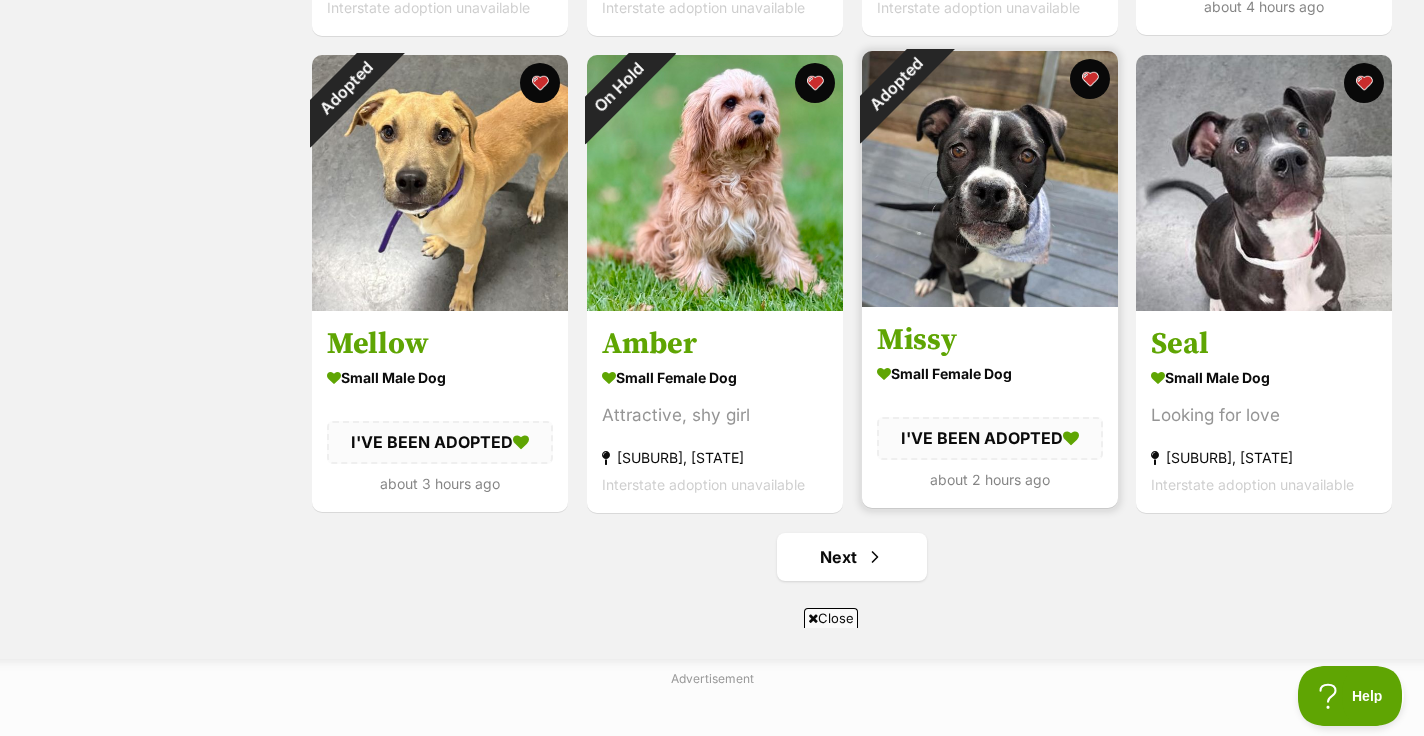 click on "Adopted" at bounding box center [895, 84] 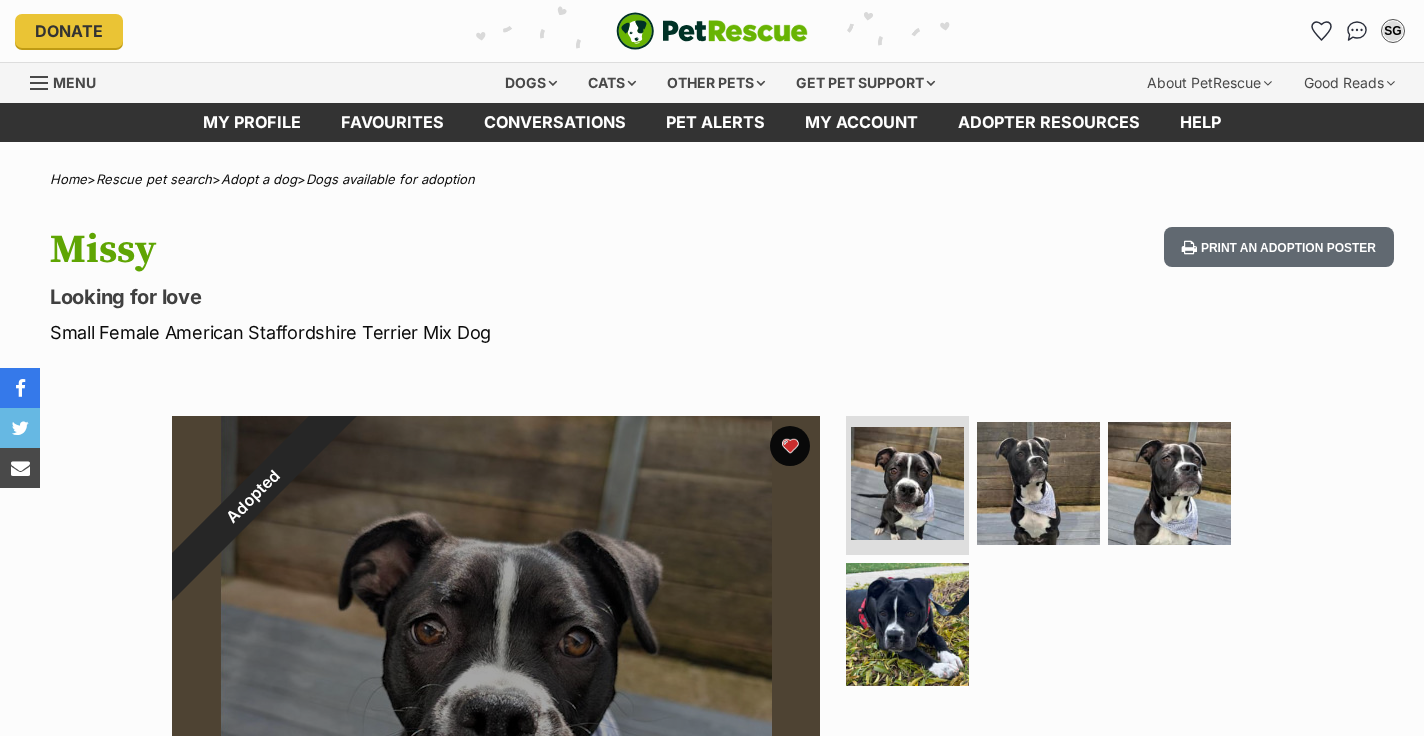 scroll, scrollTop: 0, scrollLeft: 0, axis: both 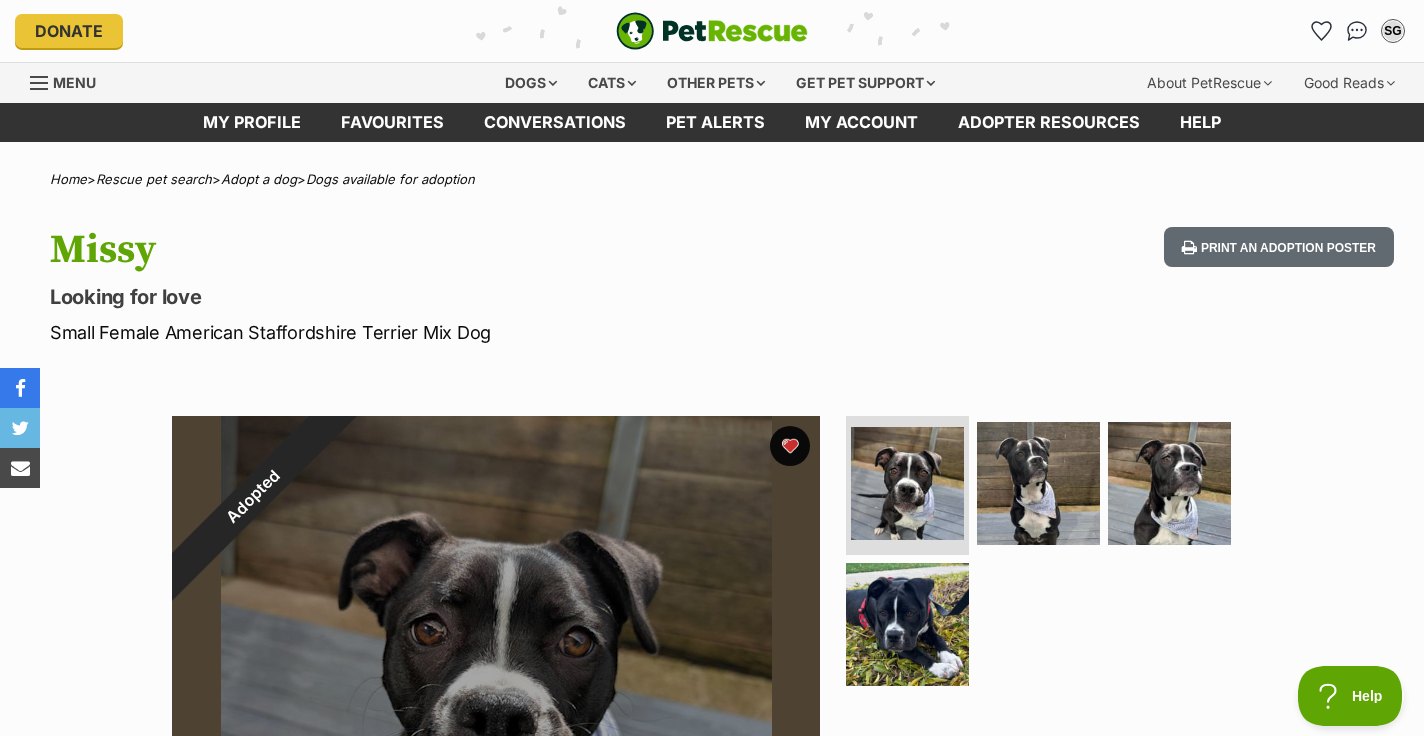 click on "Adopted" at bounding box center (253, 497) 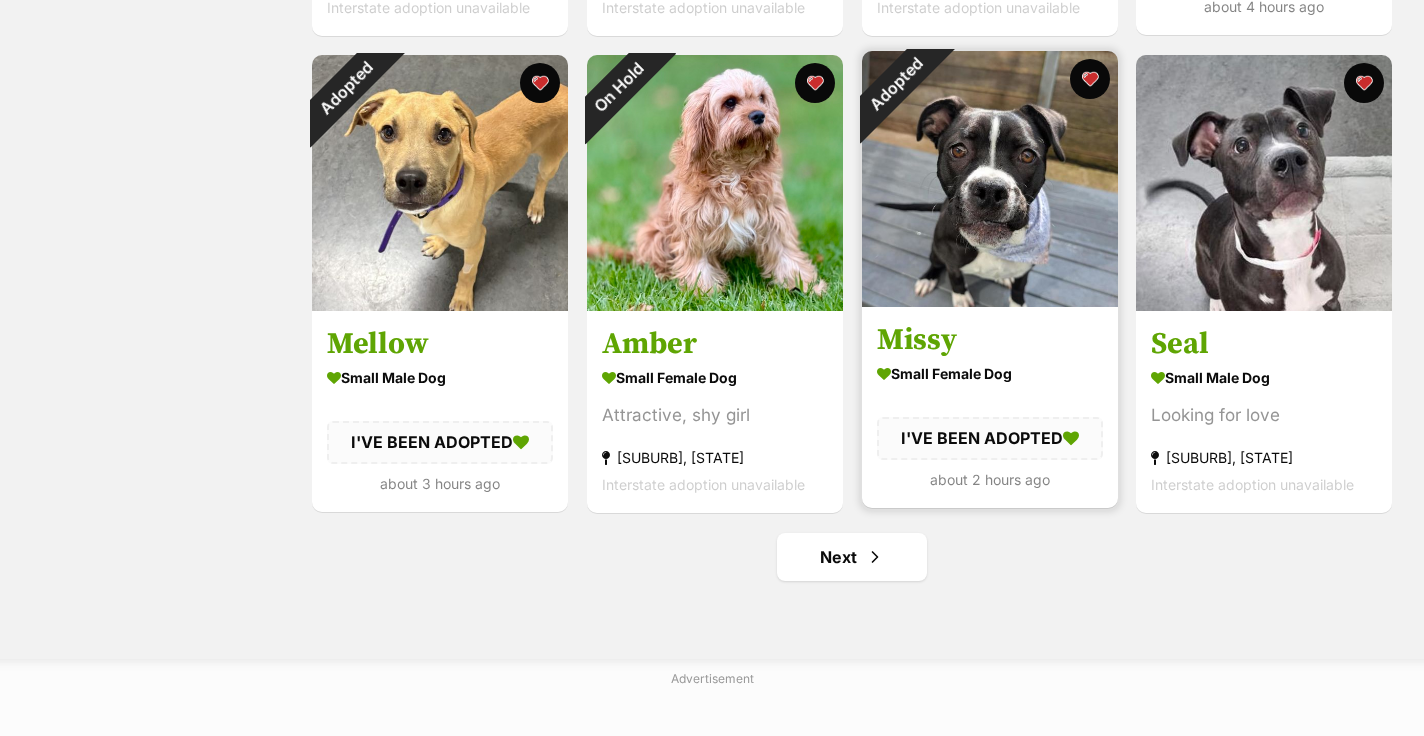 scroll, scrollTop: 0, scrollLeft: 0, axis: both 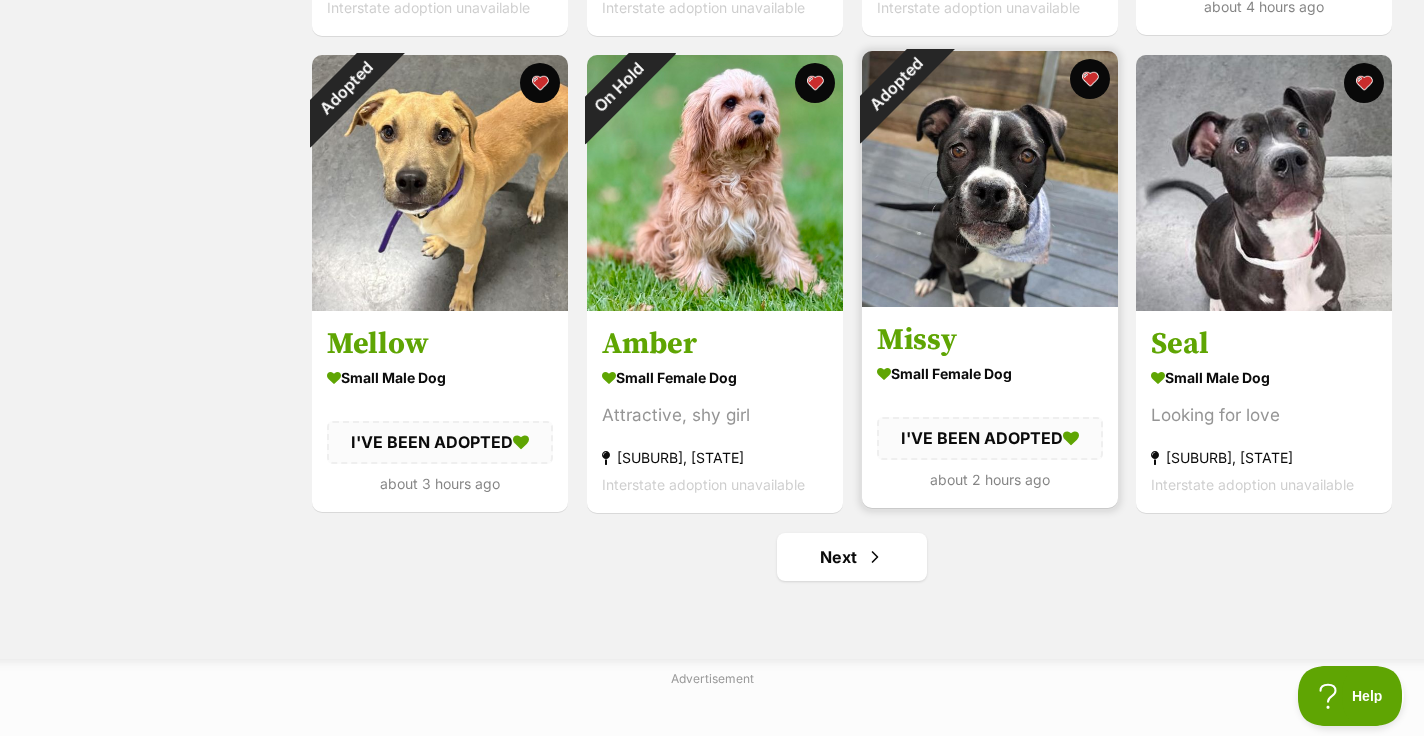 click on "Adopted" at bounding box center [895, 84] 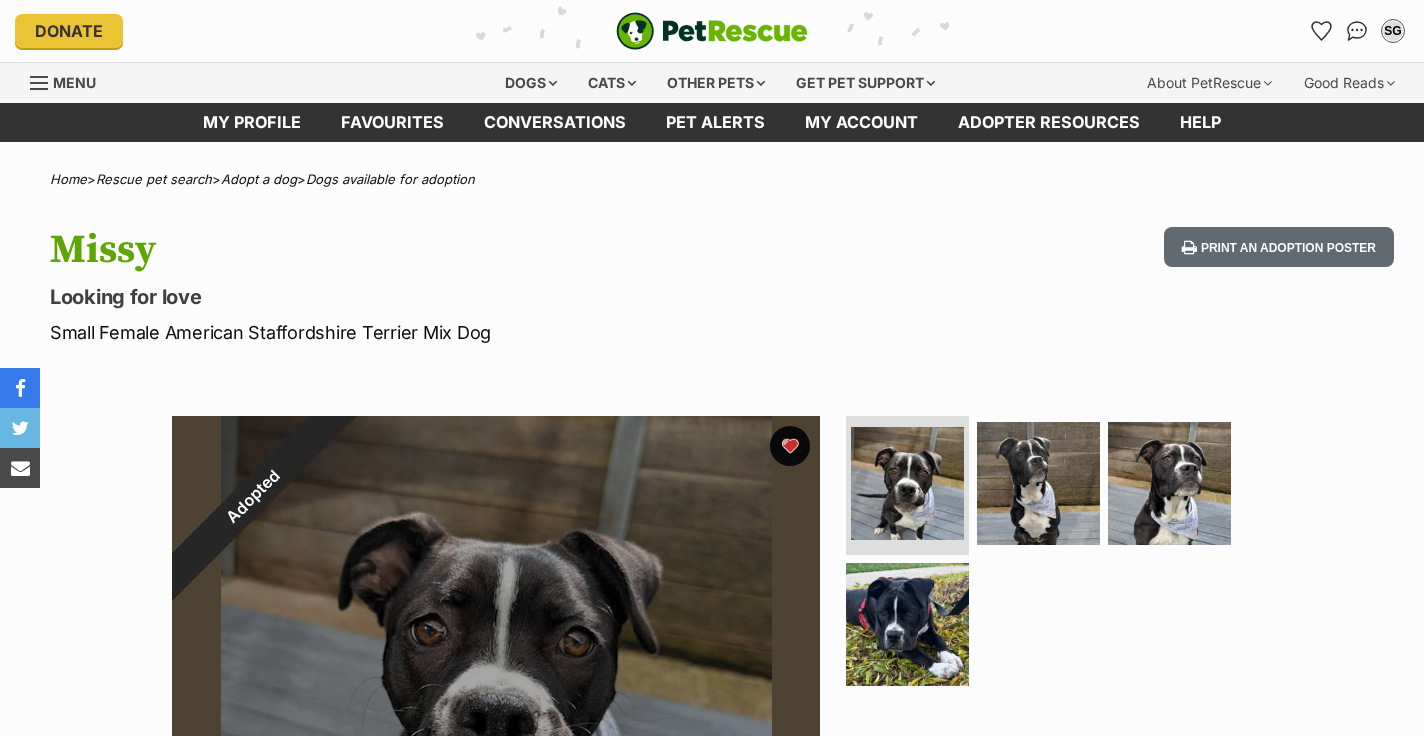 scroll, scrollTop: 0, scrollLeft: 0, axis: both 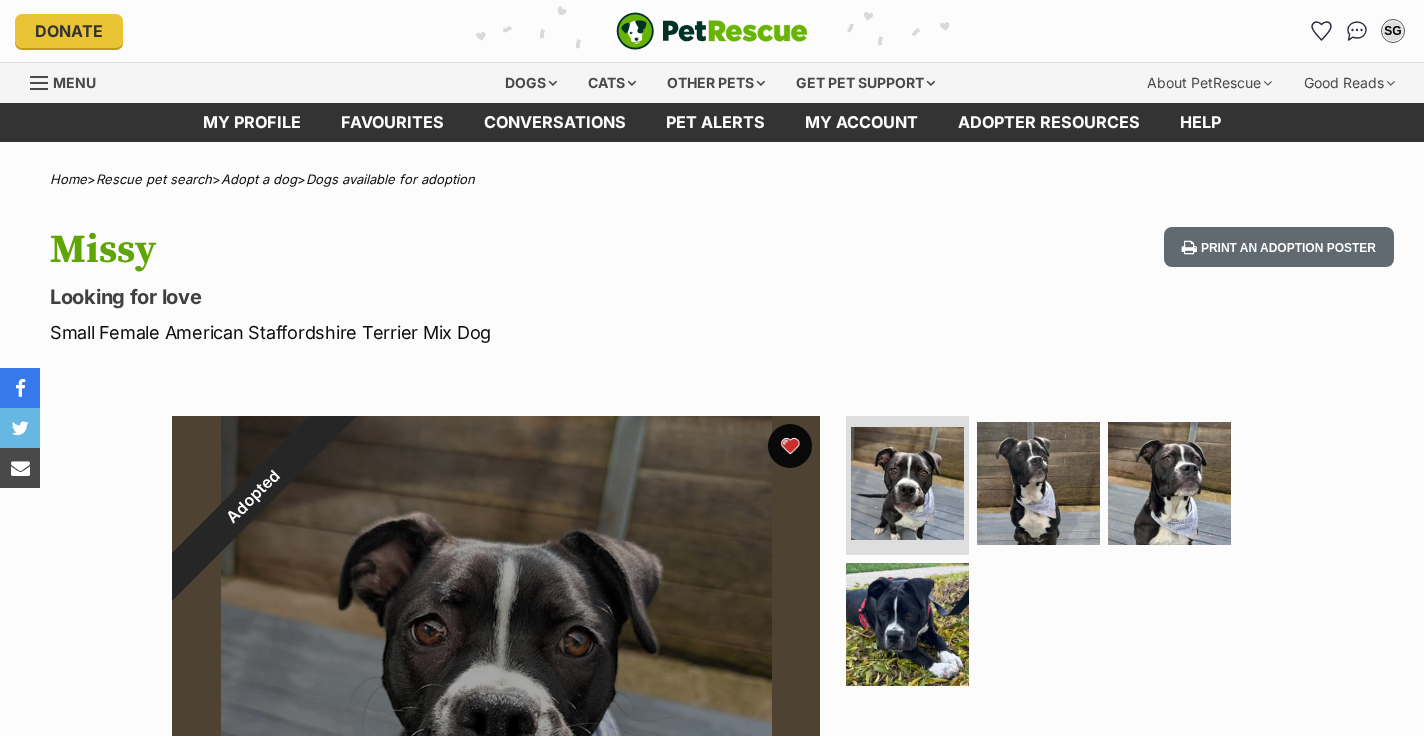click on "Adopted" at bounding box center [252, 496] 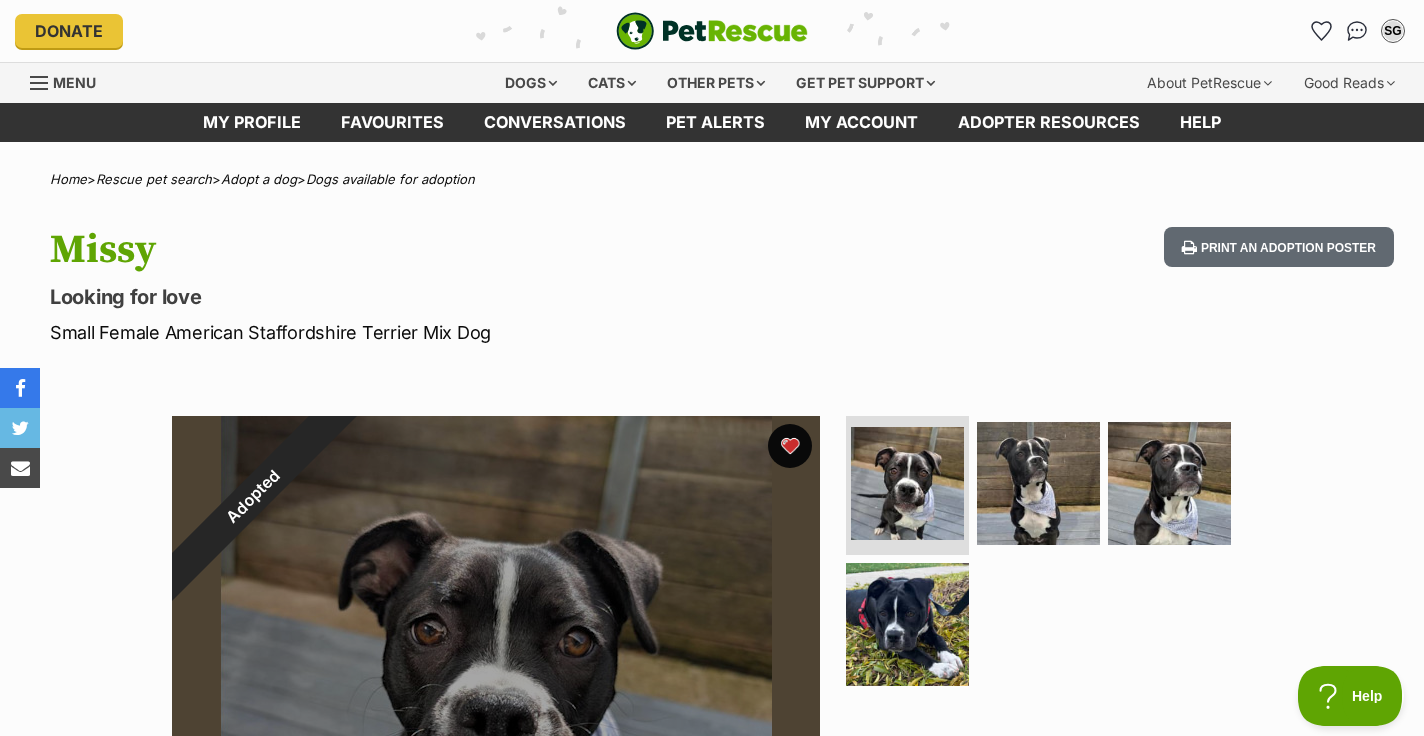 scroll, scrollTop: 0, scrollLeft: 0, axis: both 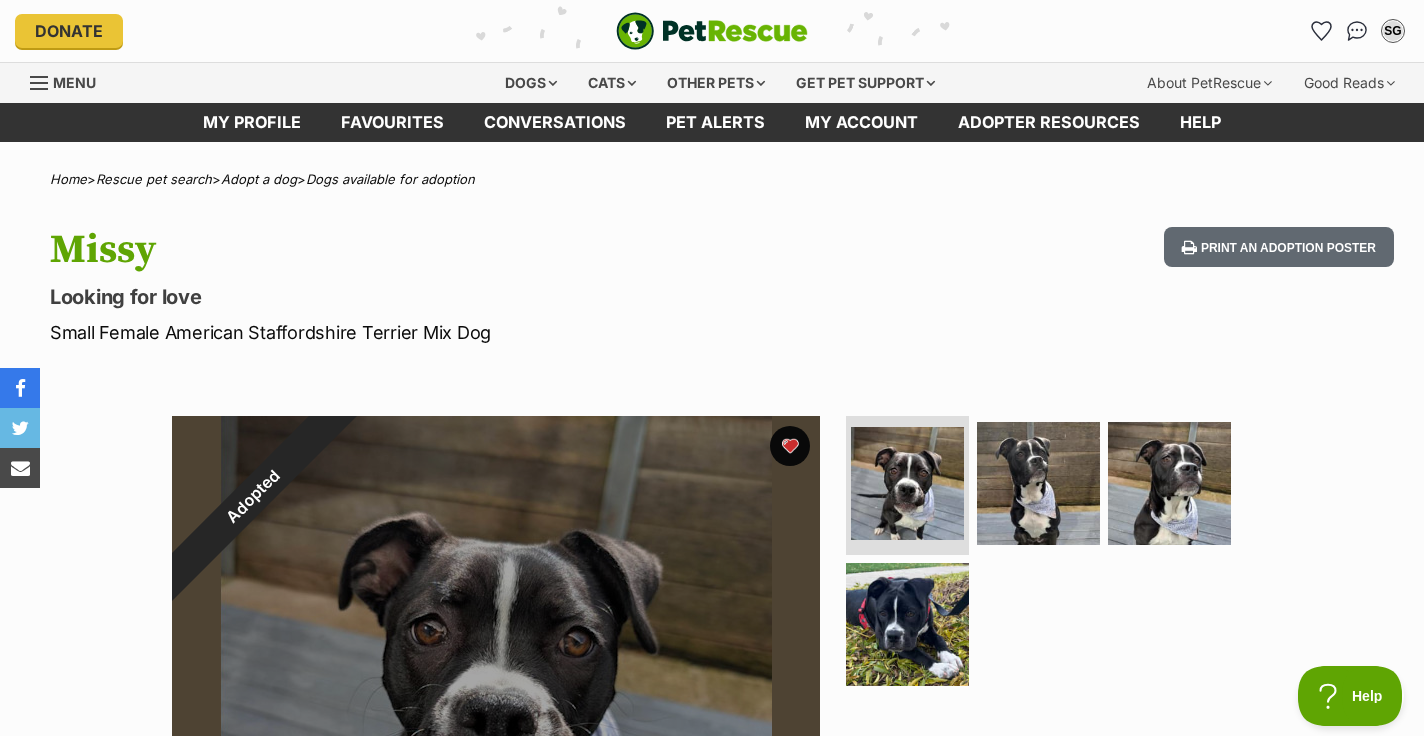 click on "Adopted" at bounding box center [253, 497] 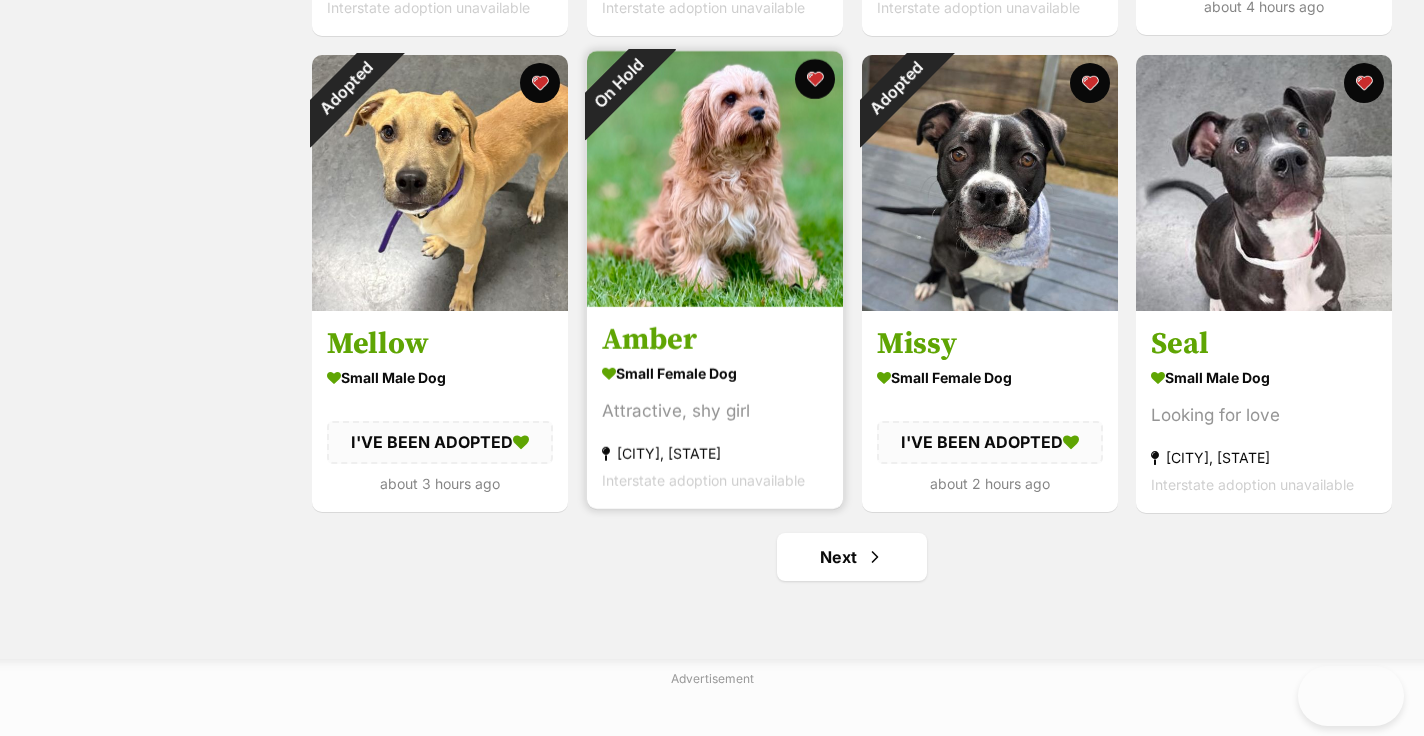 scroll, scrollTop: 2263, scrollLeft: 0, axis: vertical 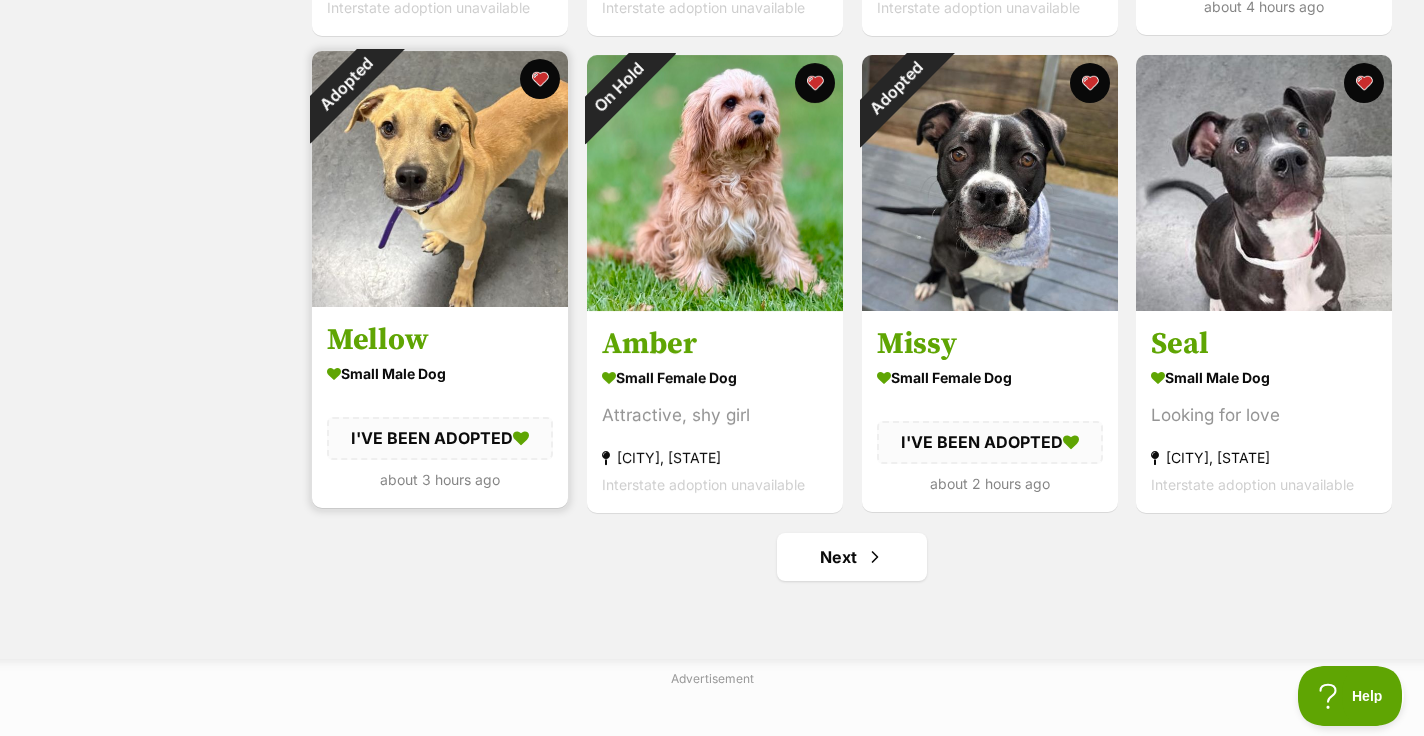 click on "Adopted" at bounding box center (345, 84) 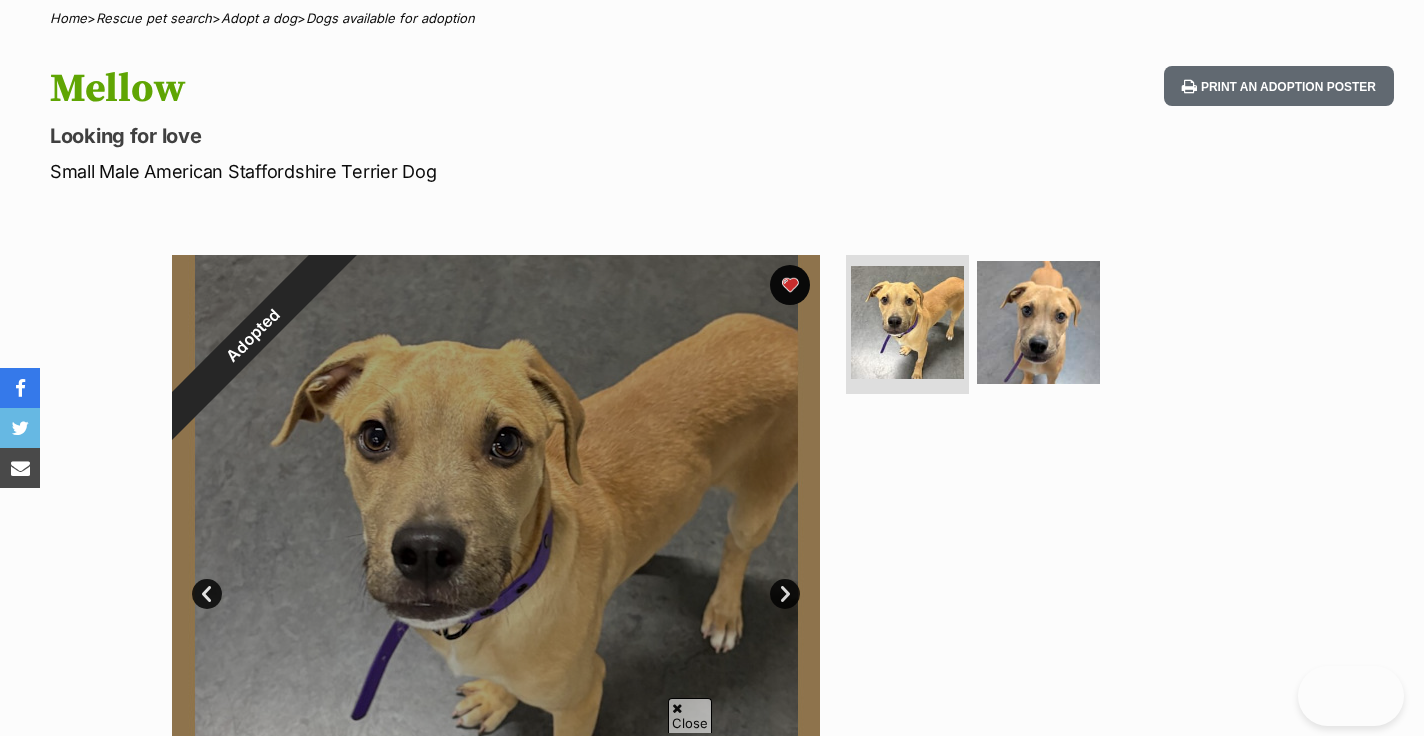 scroll, scrollTop: 161, scrollLeft: 0, axis: vertical 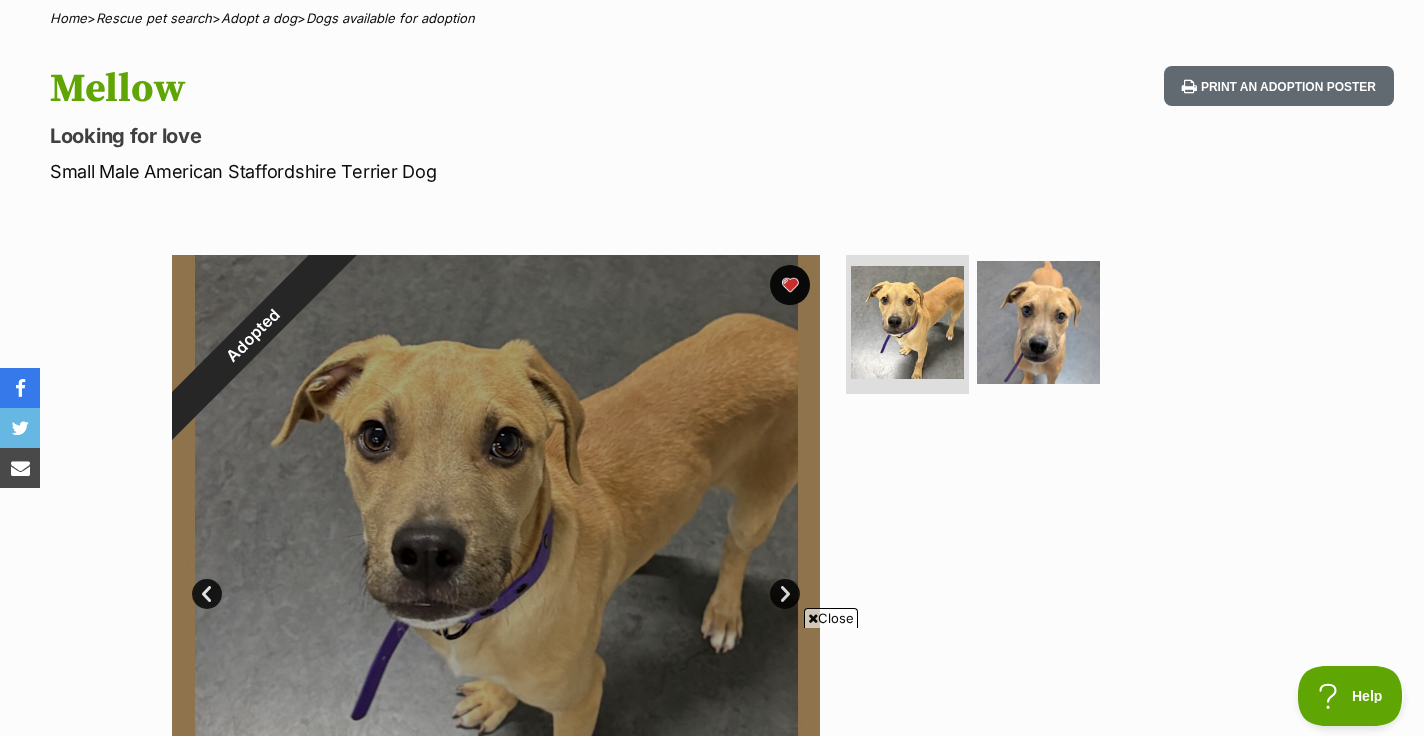 click on "Adopted" at bounding box center (253, 336) 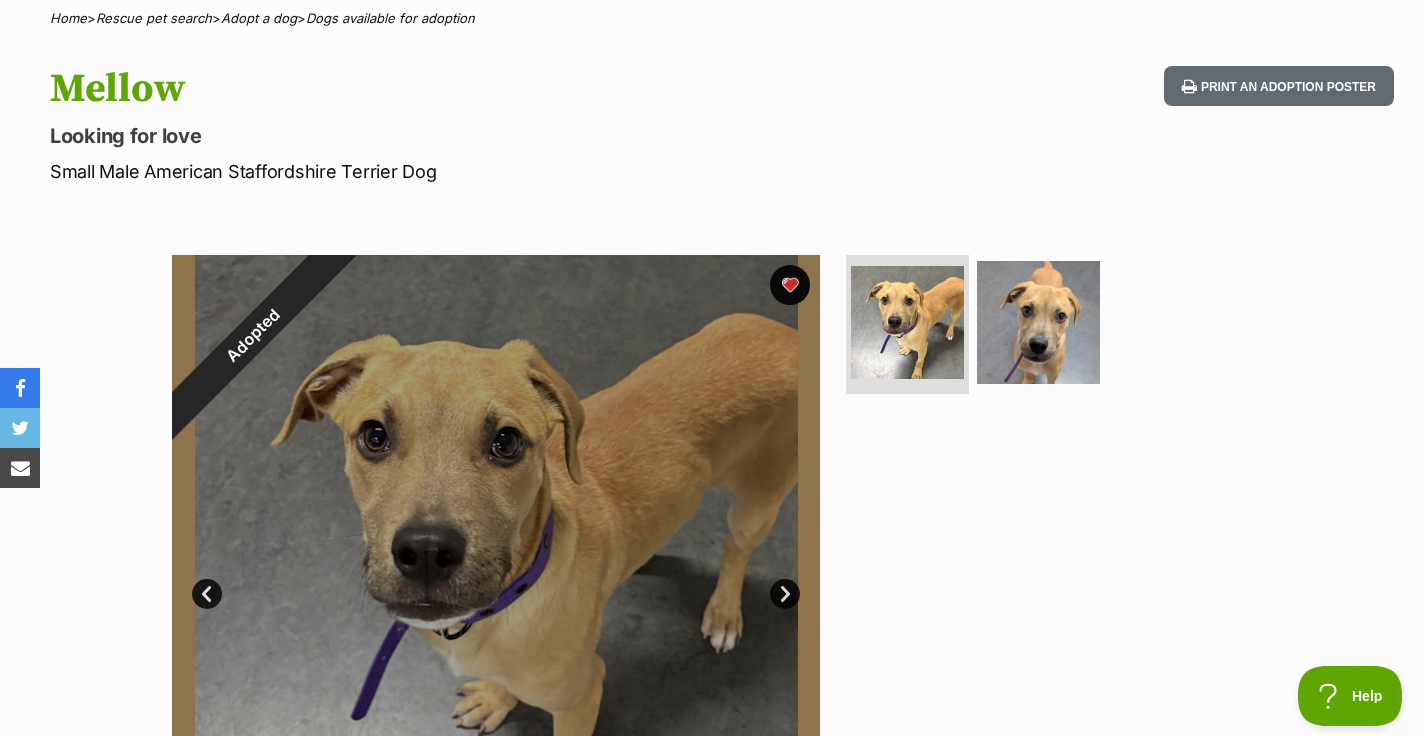 click on "Adopted" at bounding box center (253, 336) 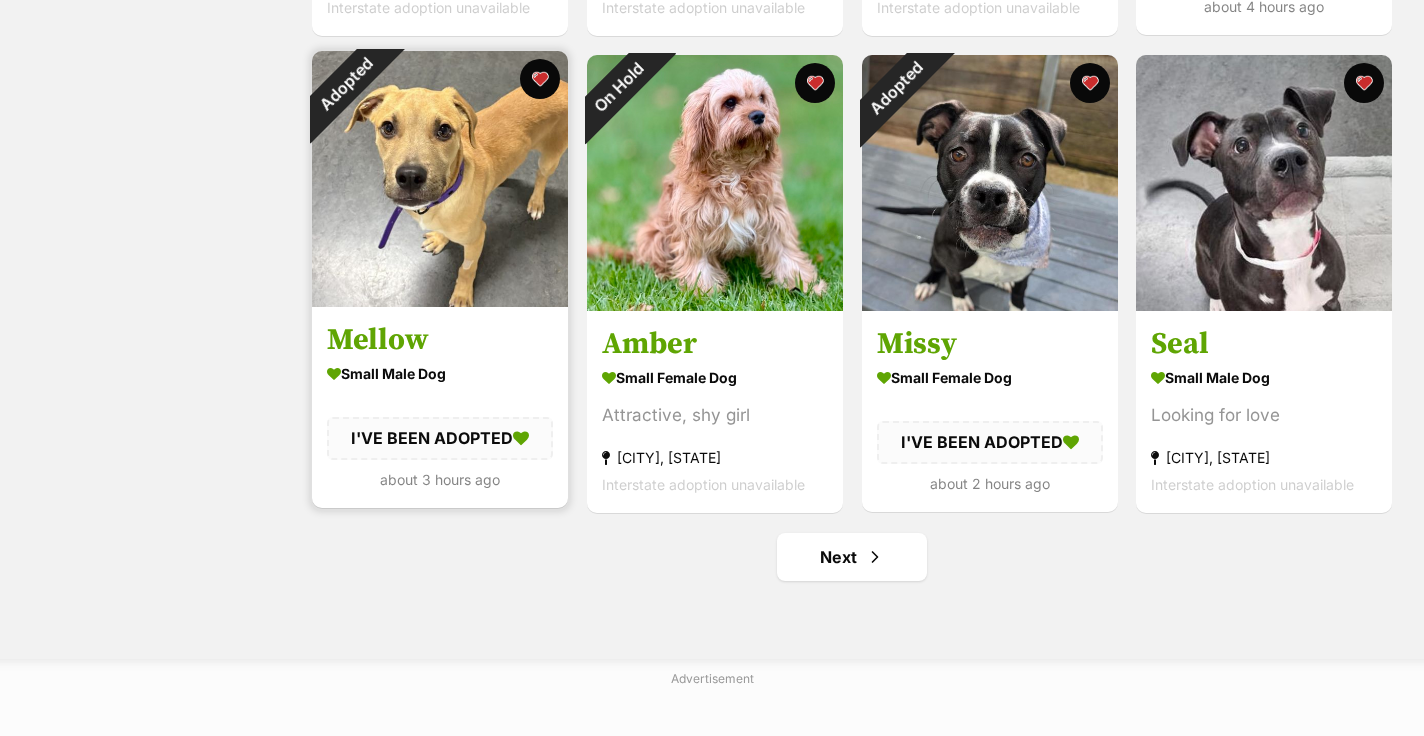scroll, scrollTop: 2263, scrollLeft: 0, axis: vertical 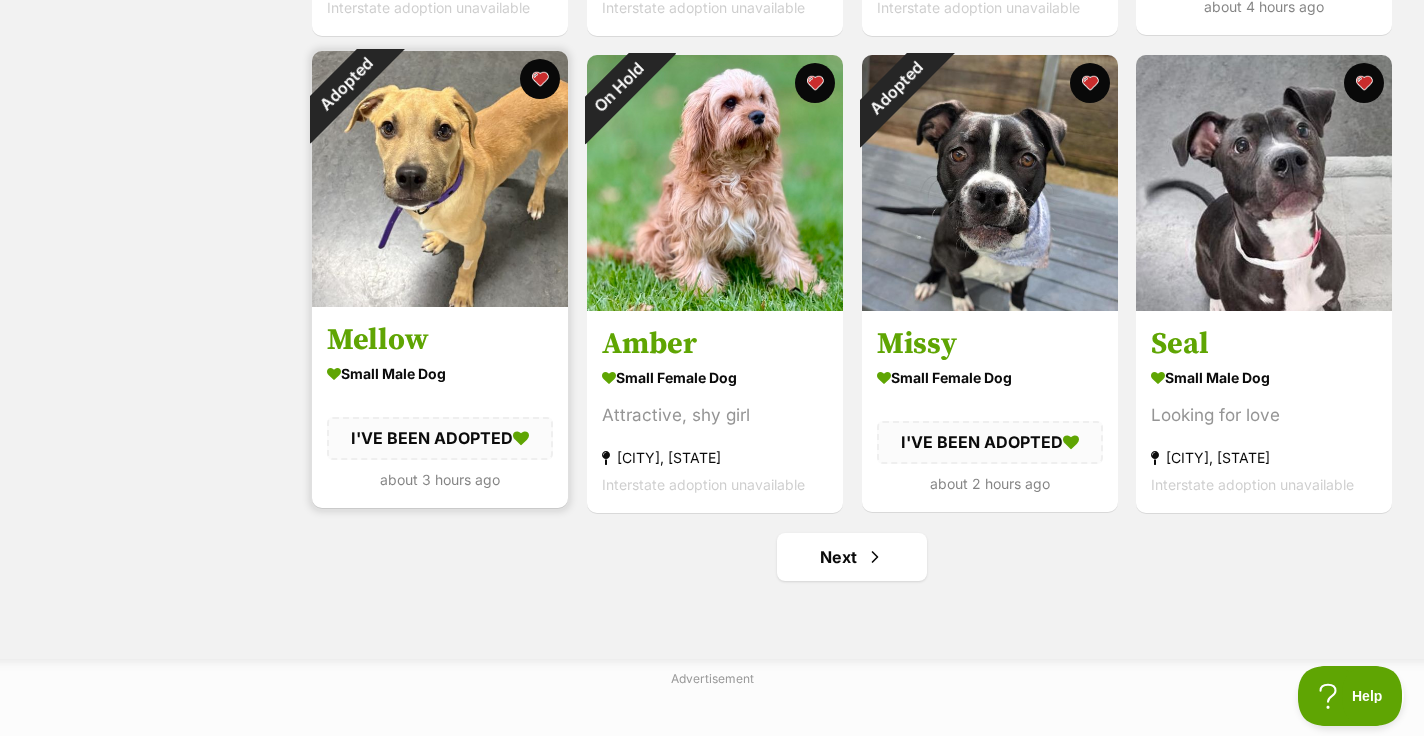 click on "Adopted" at bounding box center (345, 84) 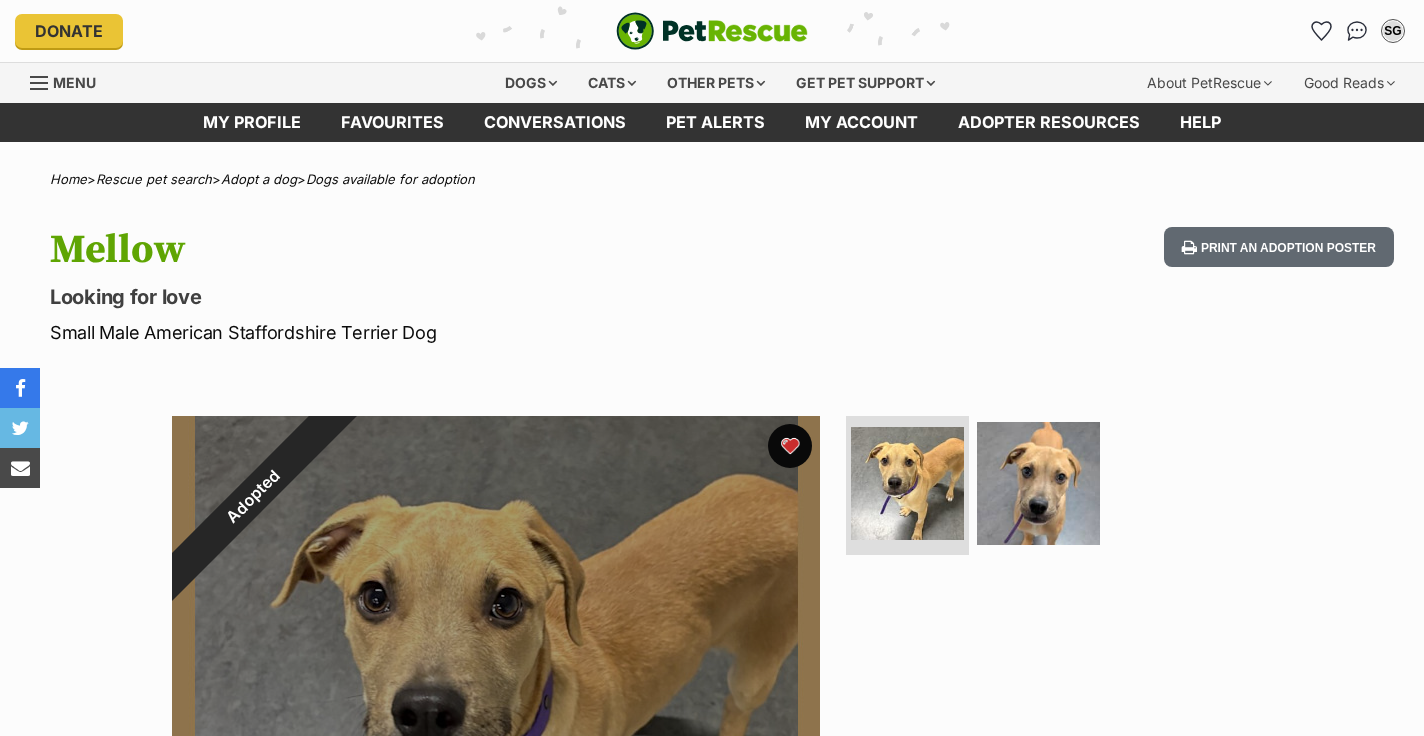 scroll, scrollTop: 0, scrollLeft: 0, axis: both 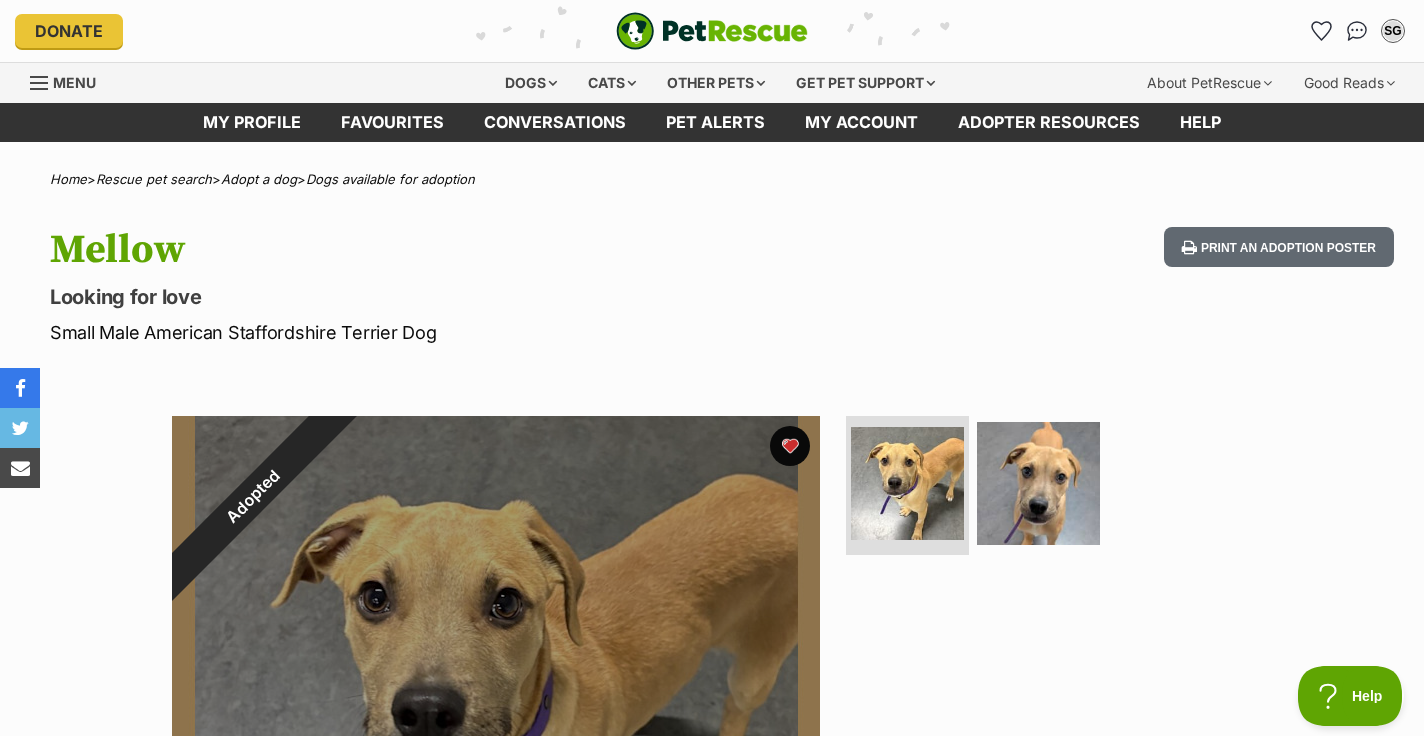 click on "Adopted" at bounding box center [253, 497] 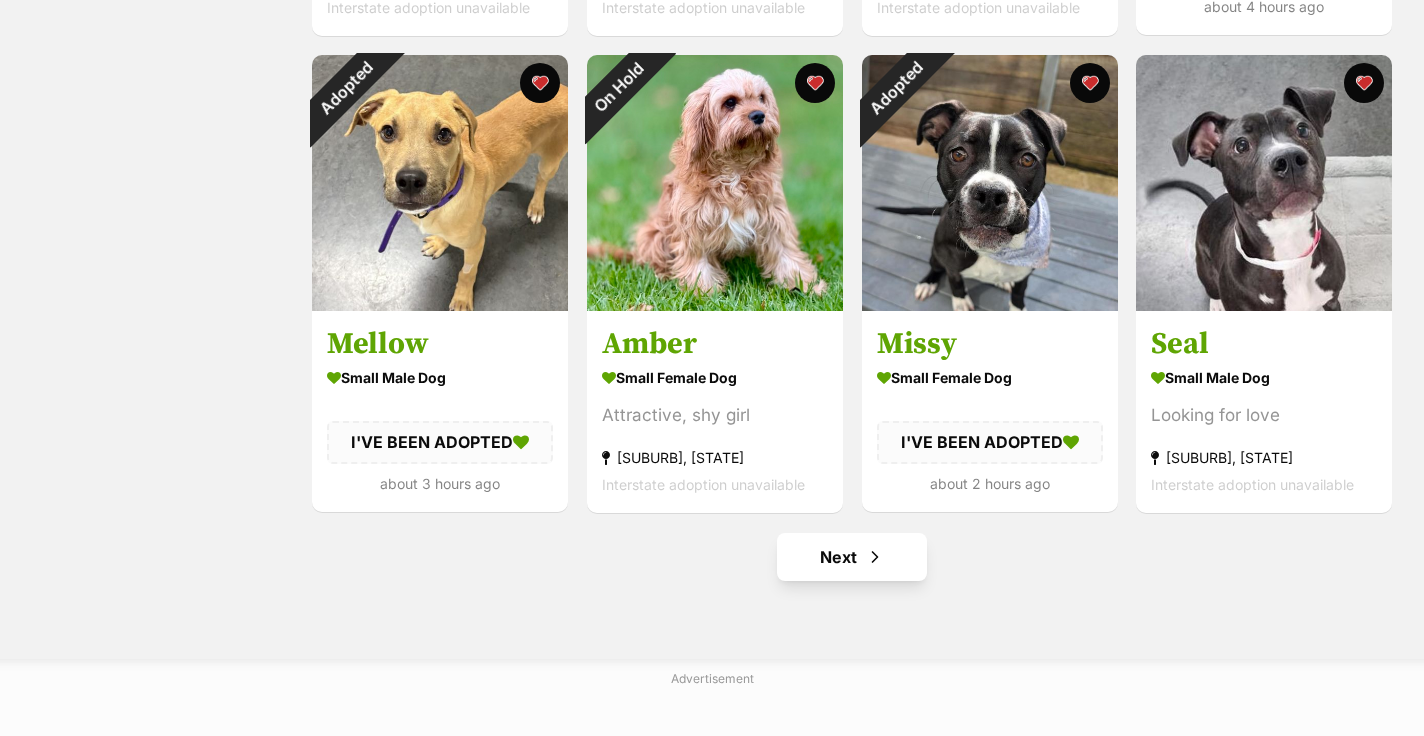 scroll, scrollTop: 2263, scrollLeft: 0, axis: vertical 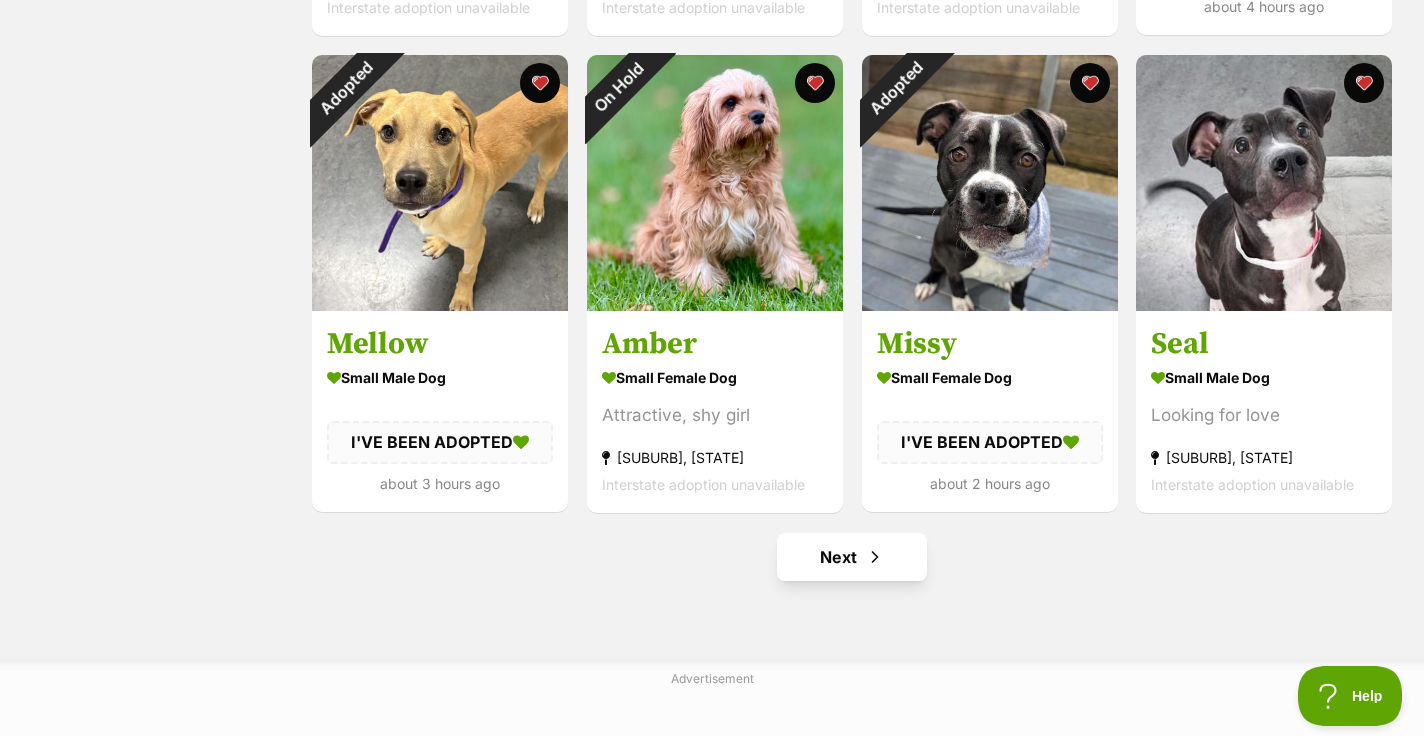 click on "Next" at bounding box center [852, 557] 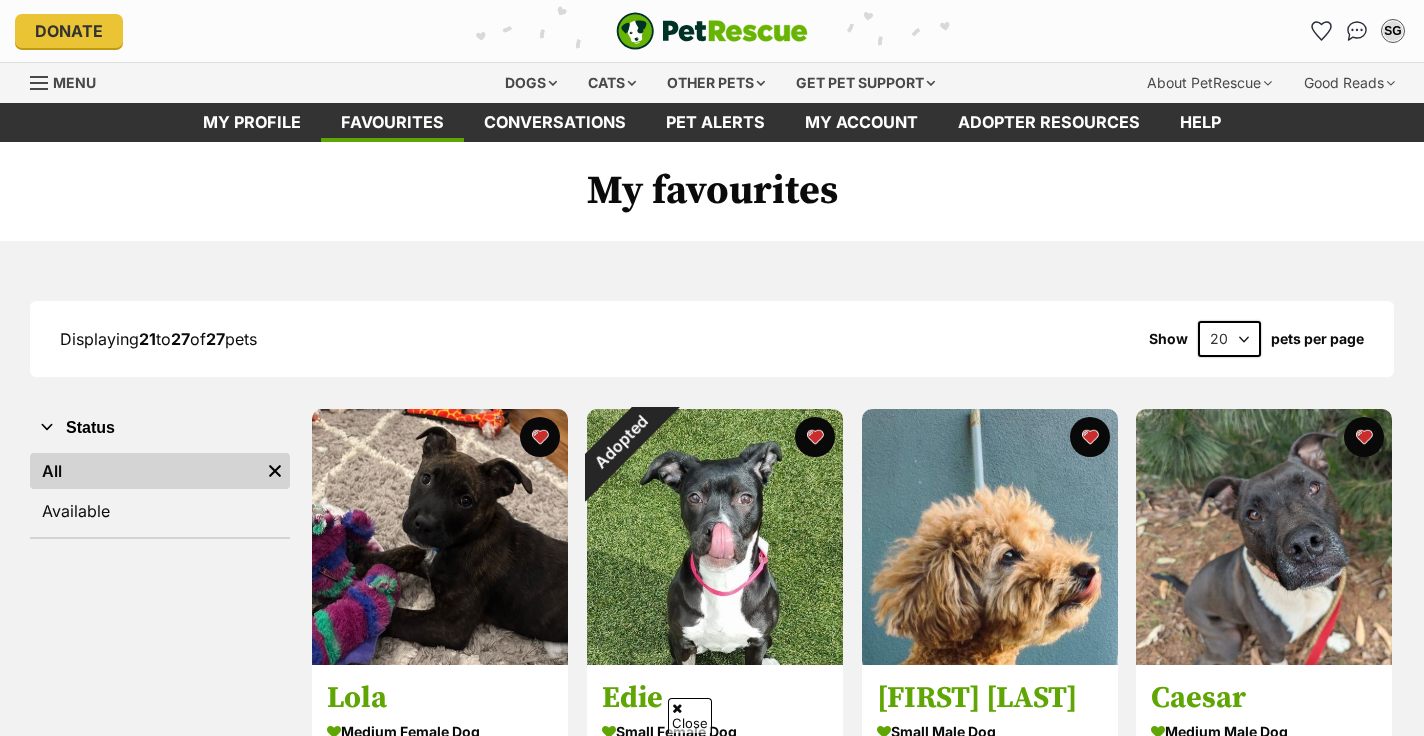 scroll, scrollTop: 359, scrollLeft: 0, axis: vertical 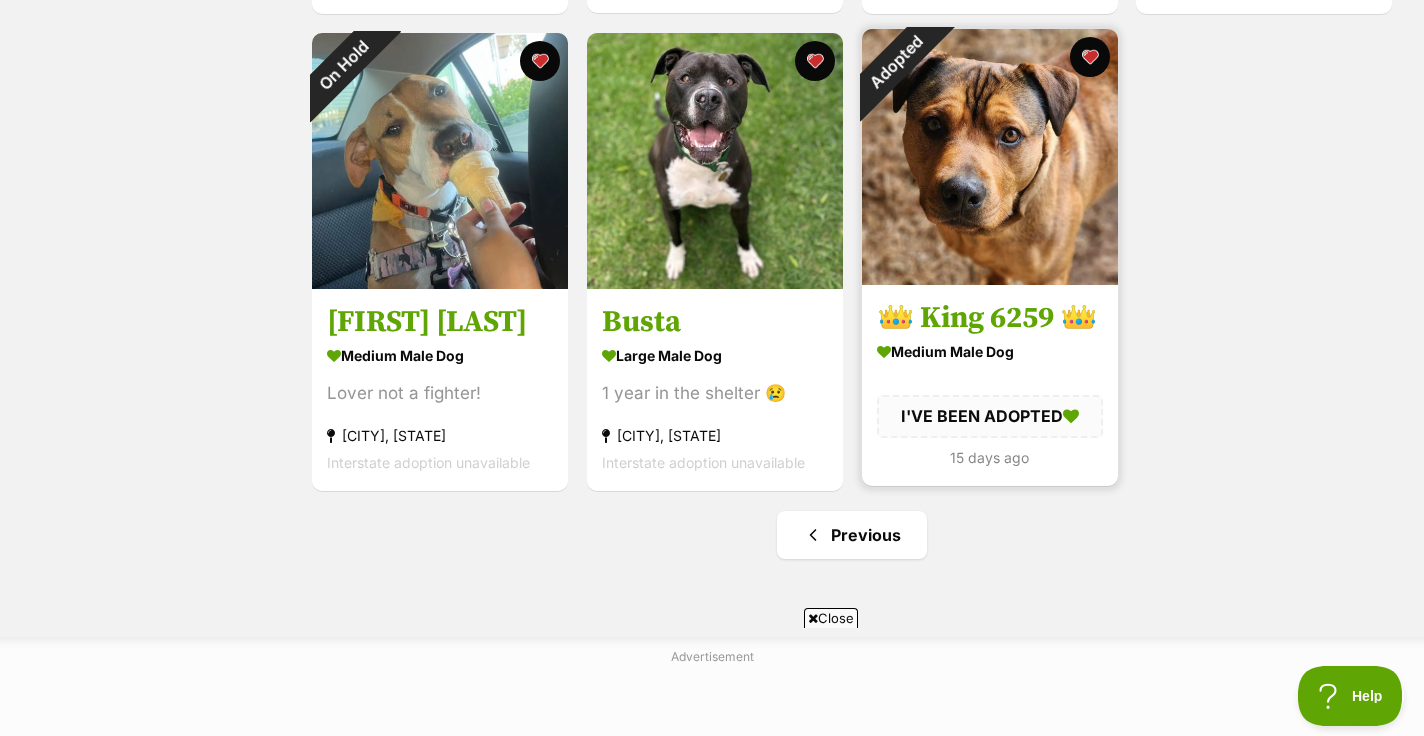 click on "Adopted" at bounding box center [895, 62] 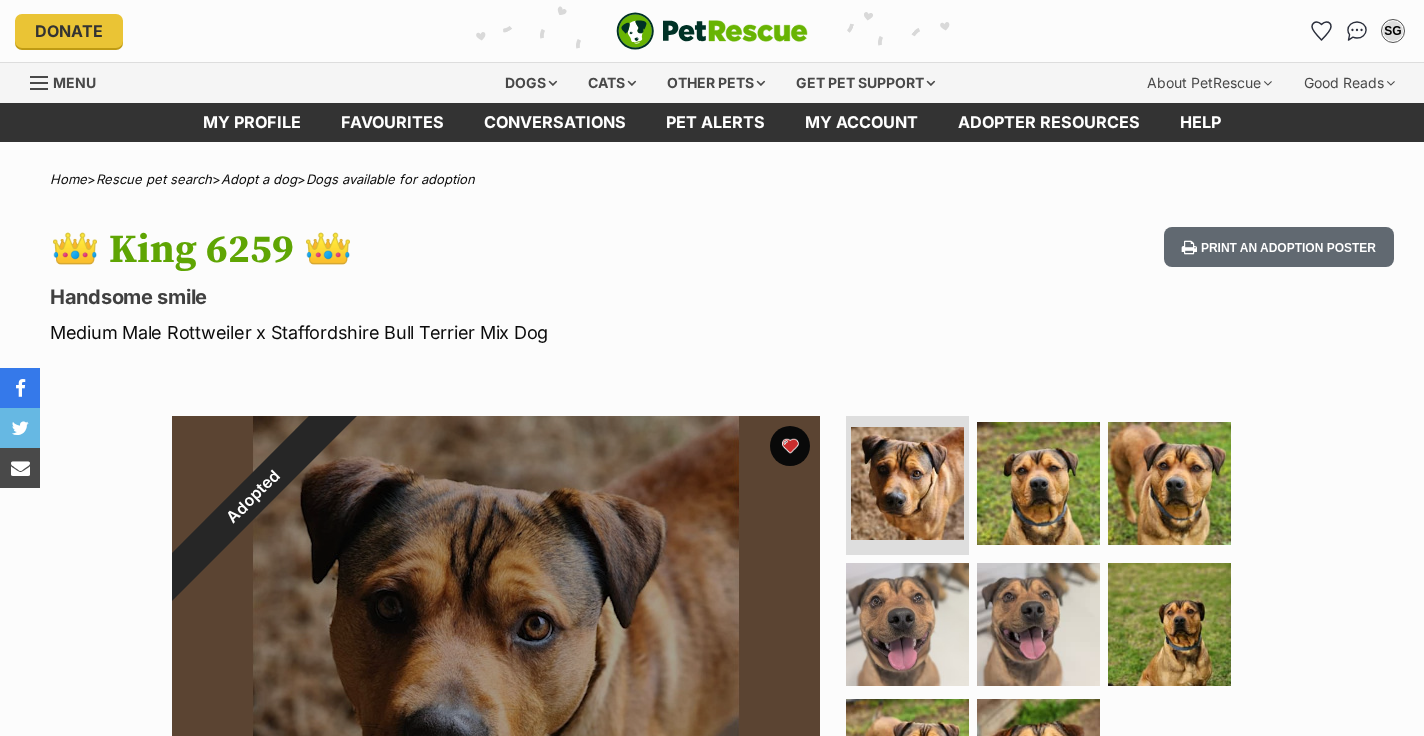 scroll, scrollTop: 0, scrollLeft: 0, axis: both 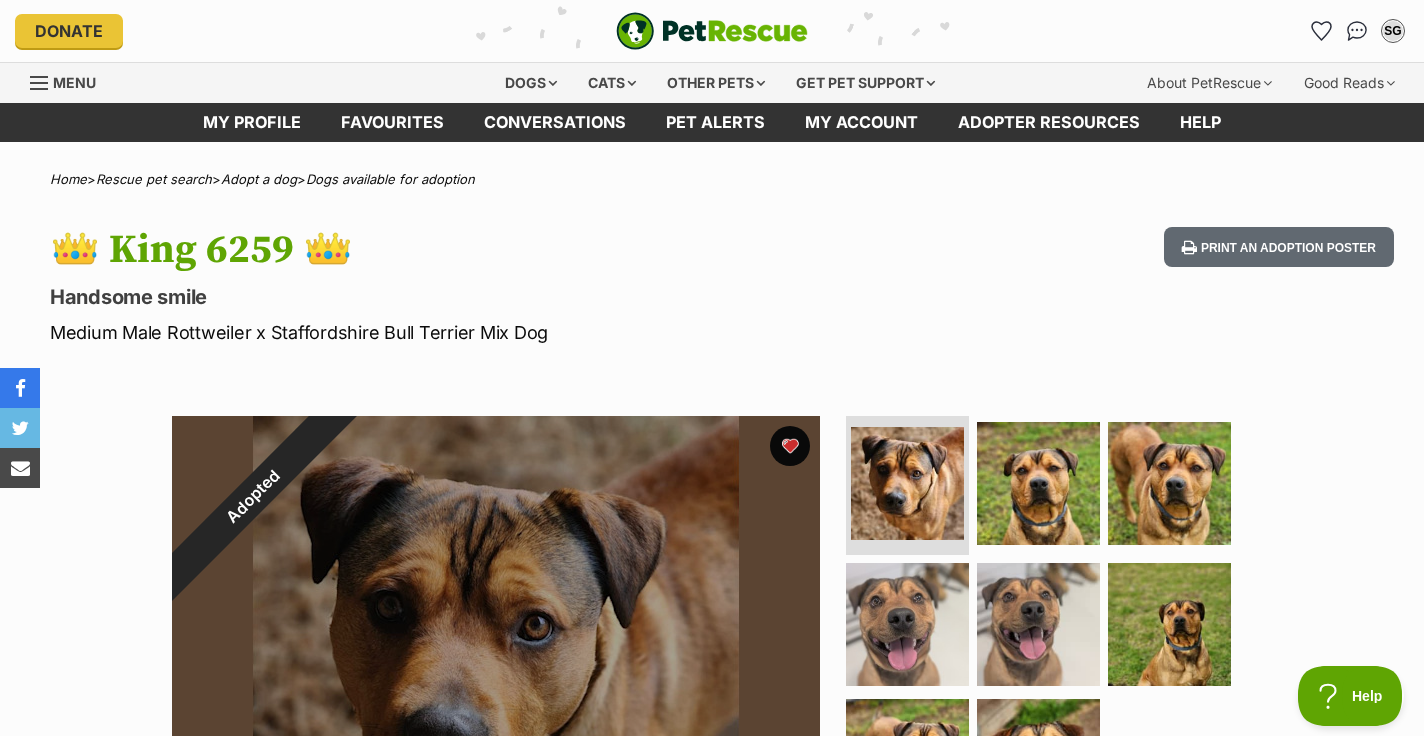 click on "Adopted" at bounding box center (253, 497) 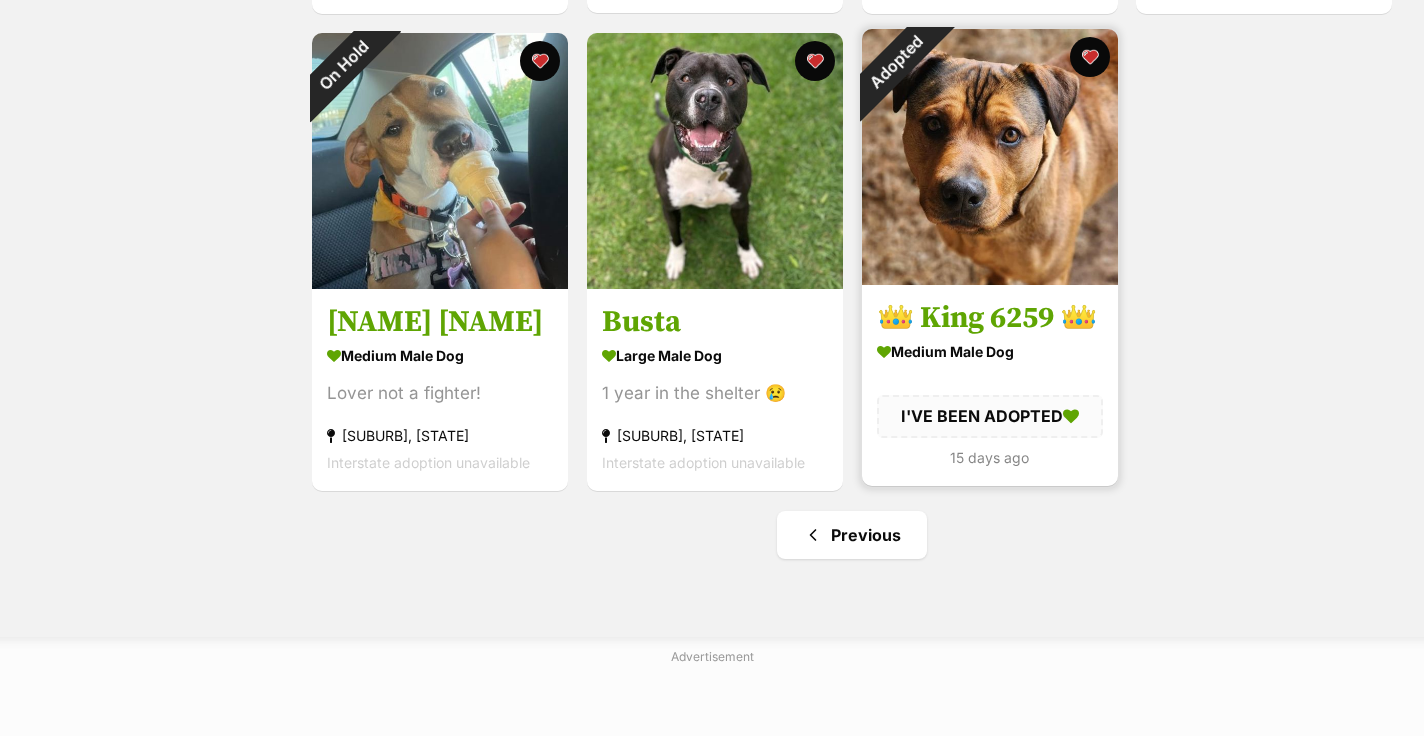 scroll, scrollTop: 0, scrollLeft: 0, axis: both 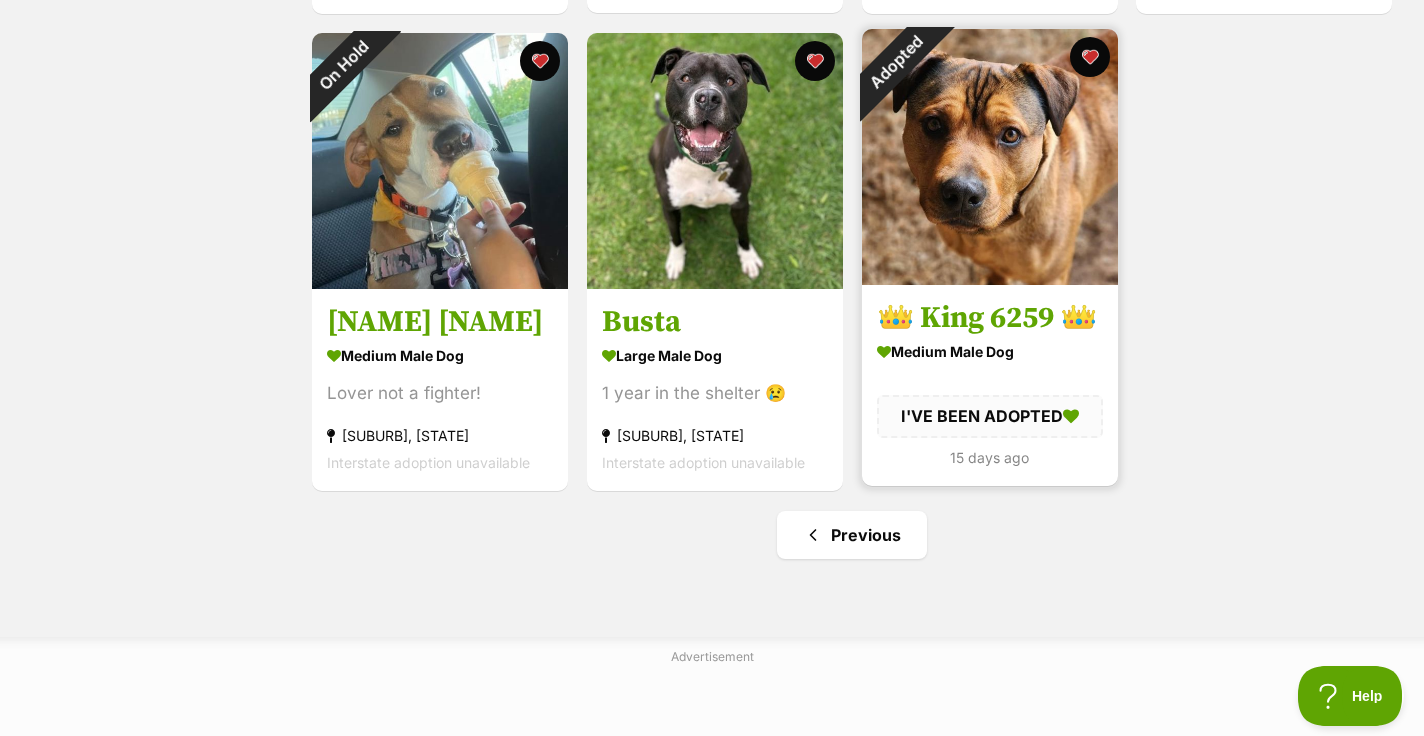 click on "Adopted" at bounding box center (895, 62) 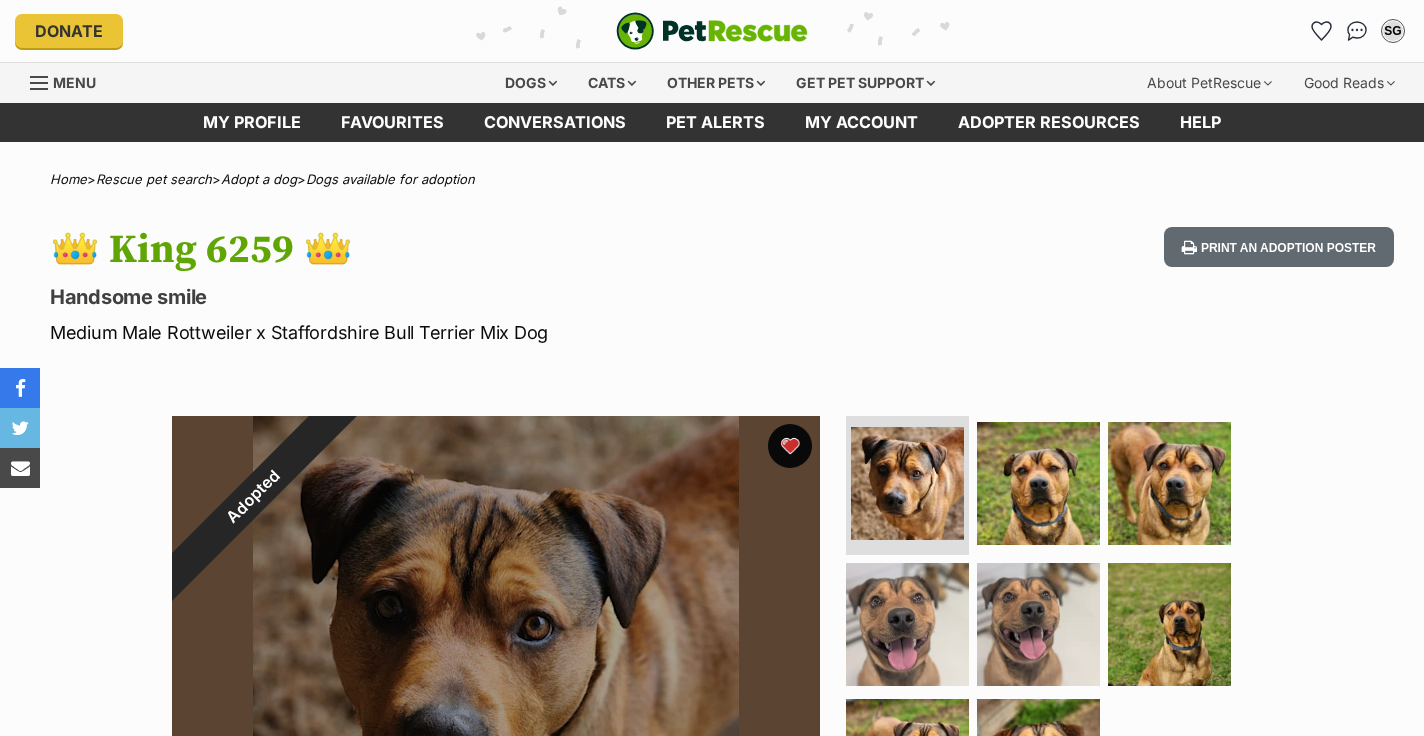 scroll, scrollTop: 0, scrollLeft: 0, axis: both 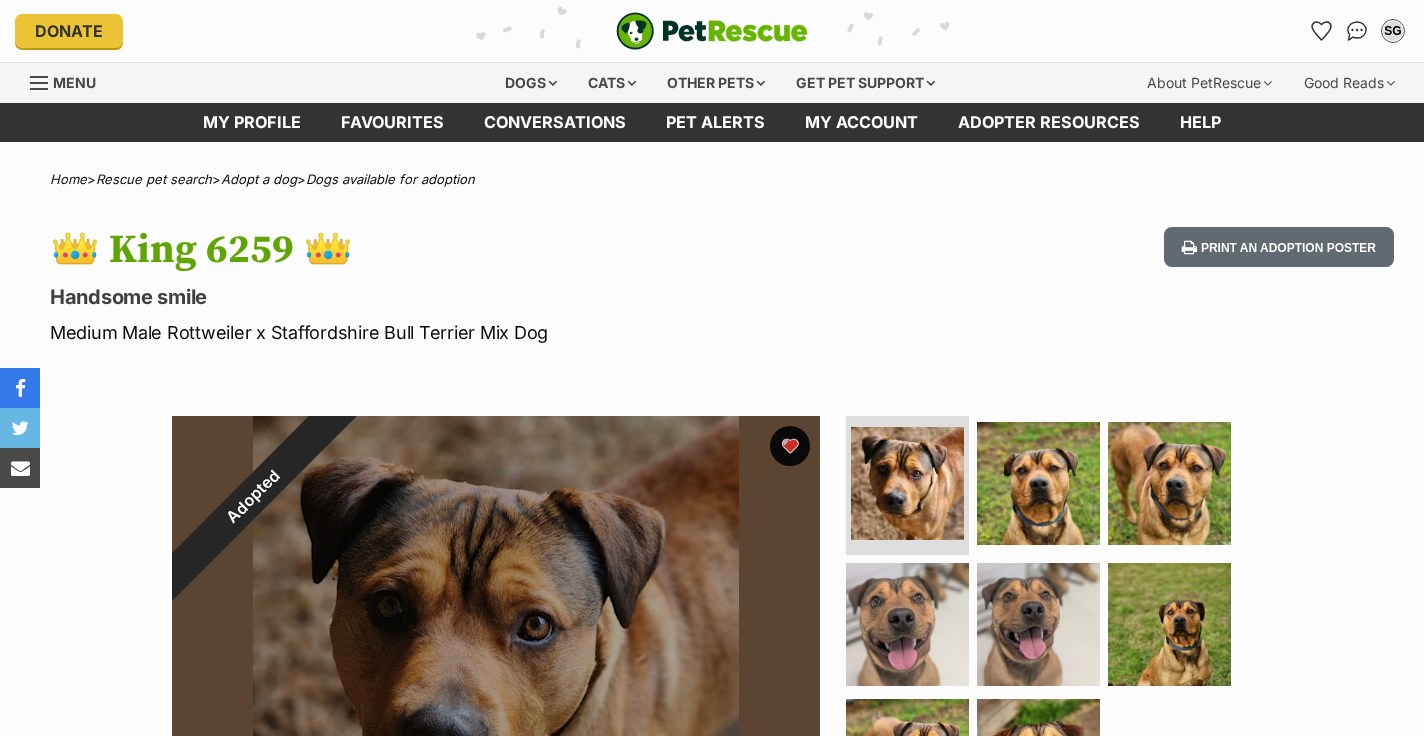 click on "Adopted
1
of 8 images
1
of 8 images
1
of 8 images
1
of 8 images
1
of 8 images
1
of 8 images
1
of 8 images
1
of 8 images
Next Prev 1 2 3 4 5 6 7 8" at bounding box center [496, 740] 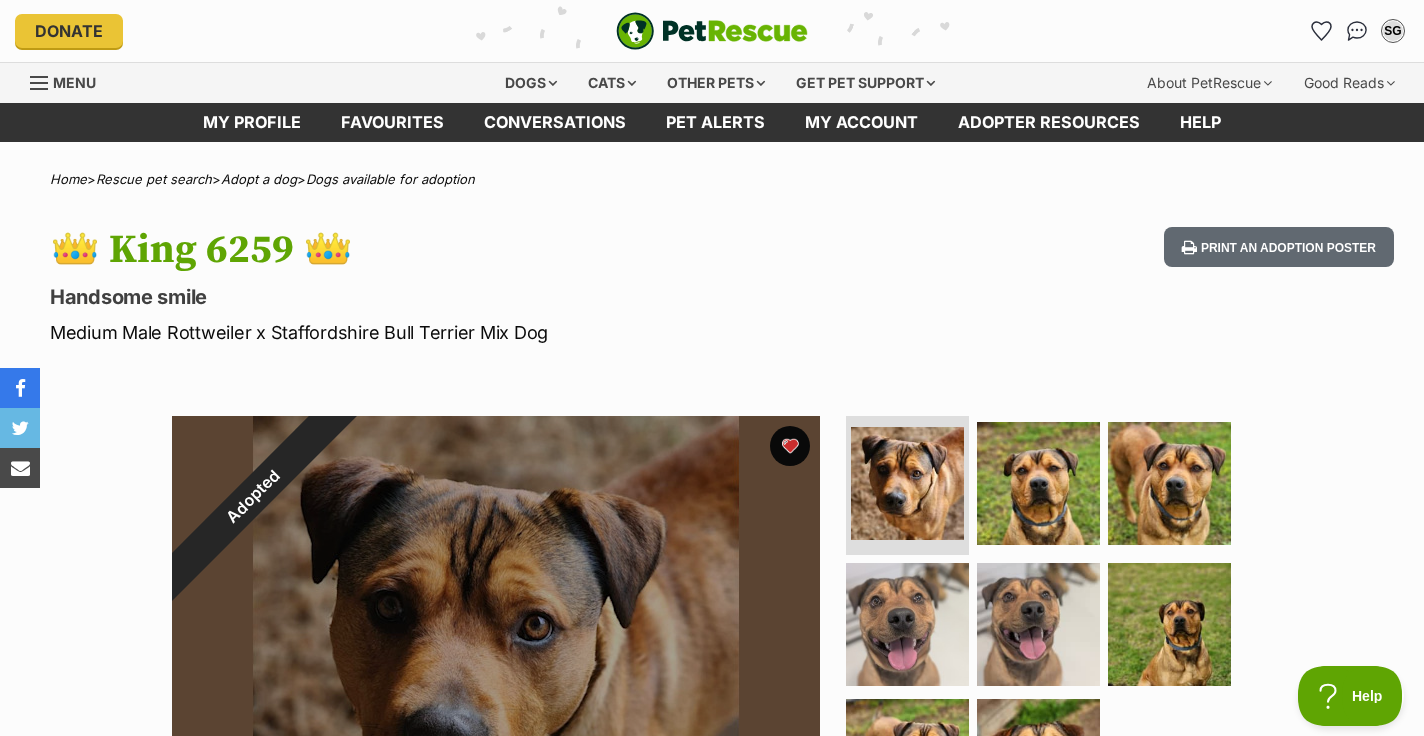 scroll, scrollTop: 0, scrollLeft: 0, axis: both 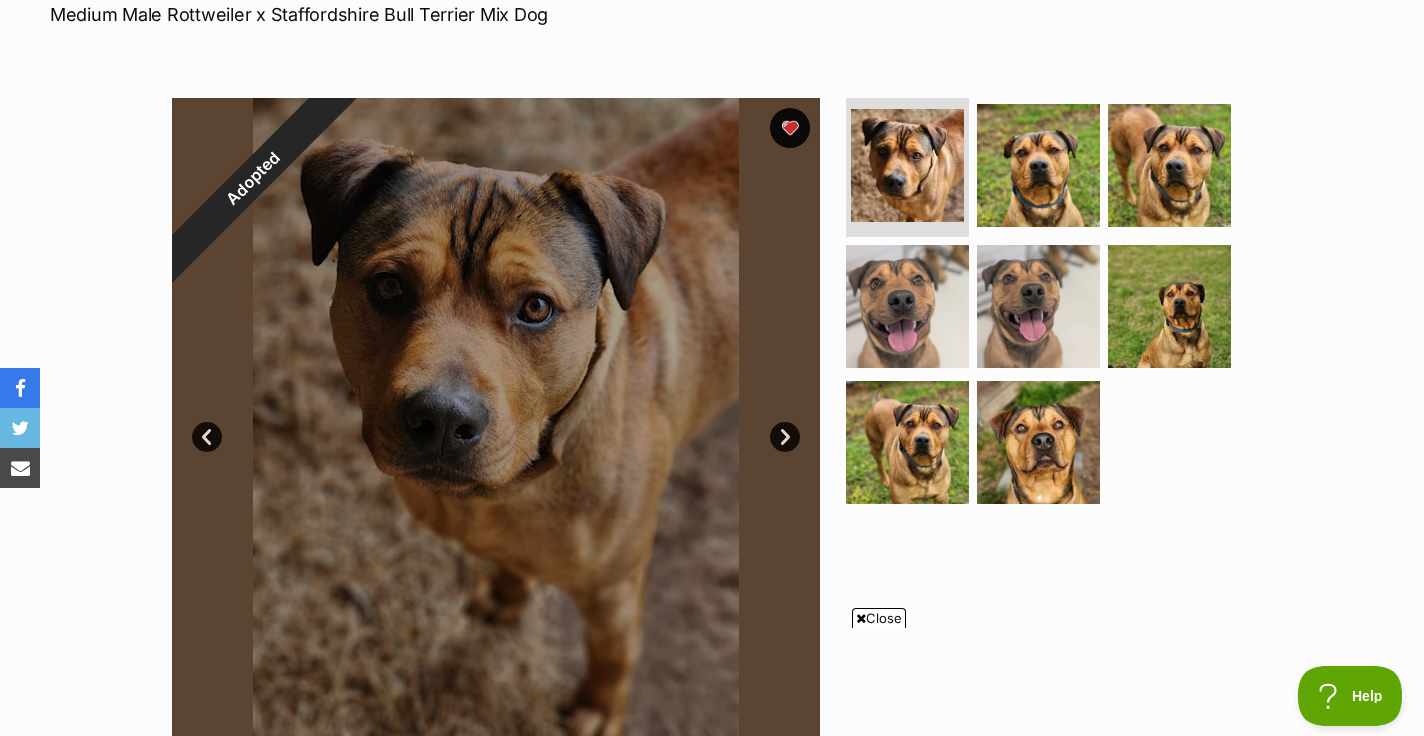 click on "Adopted" at bounding box center [253, 179] 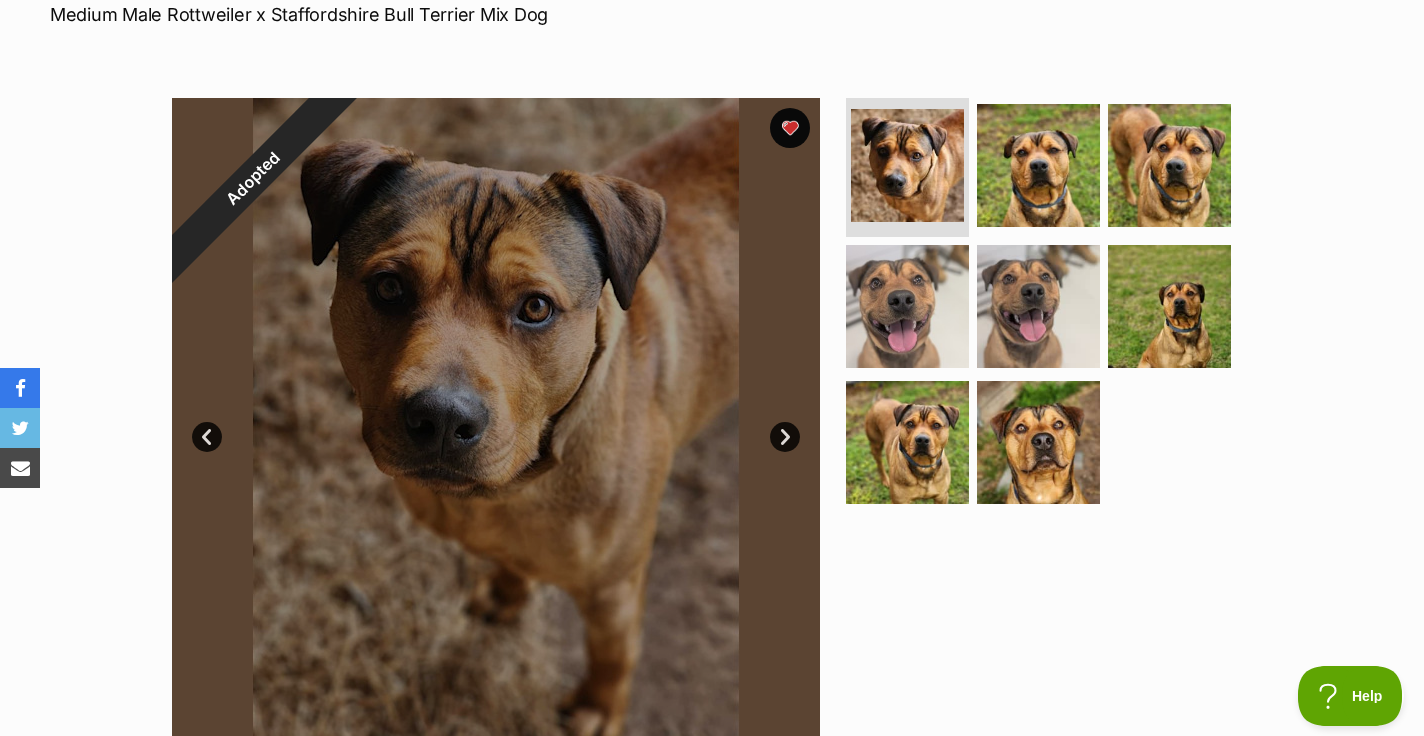 click on "Adopted" at bounding box center (253, 179) 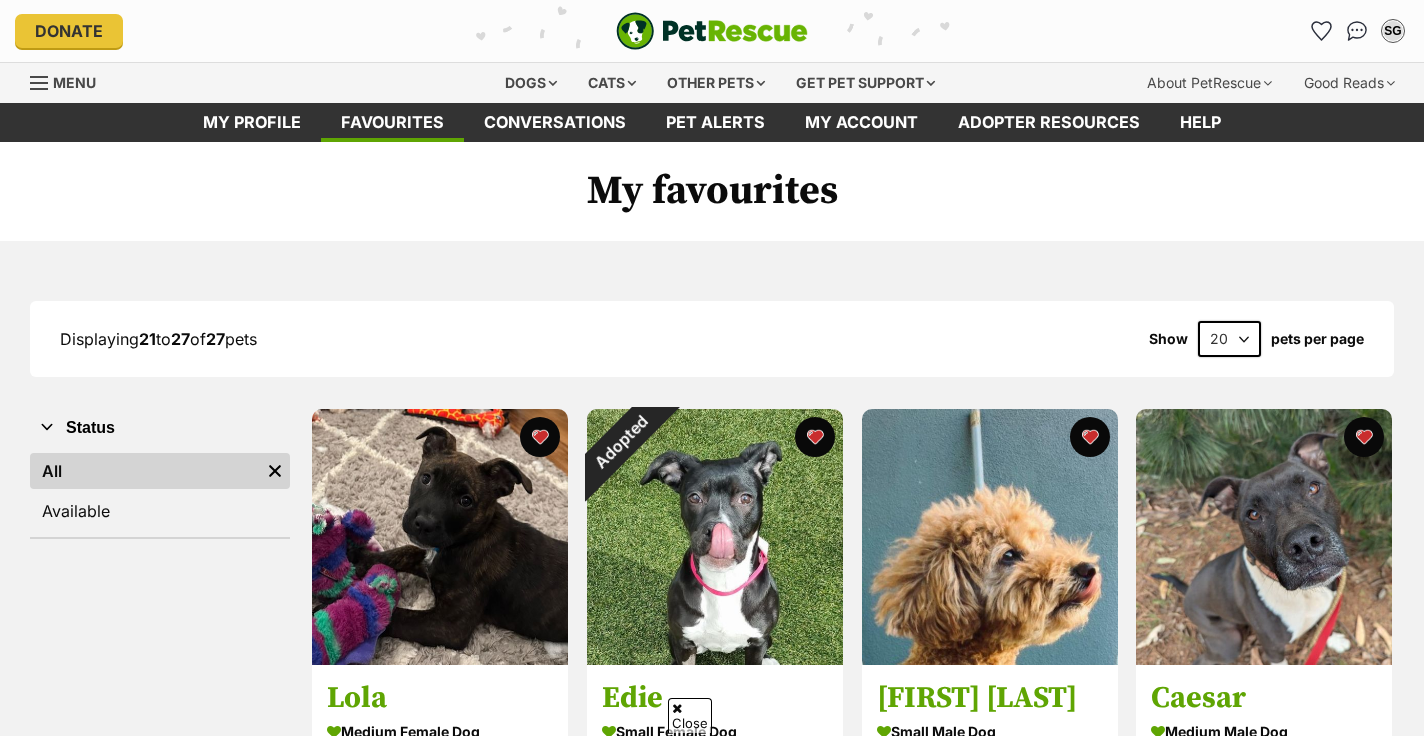 scroll, scrollTop: 467, scrollLeft: 0, axis: vertical 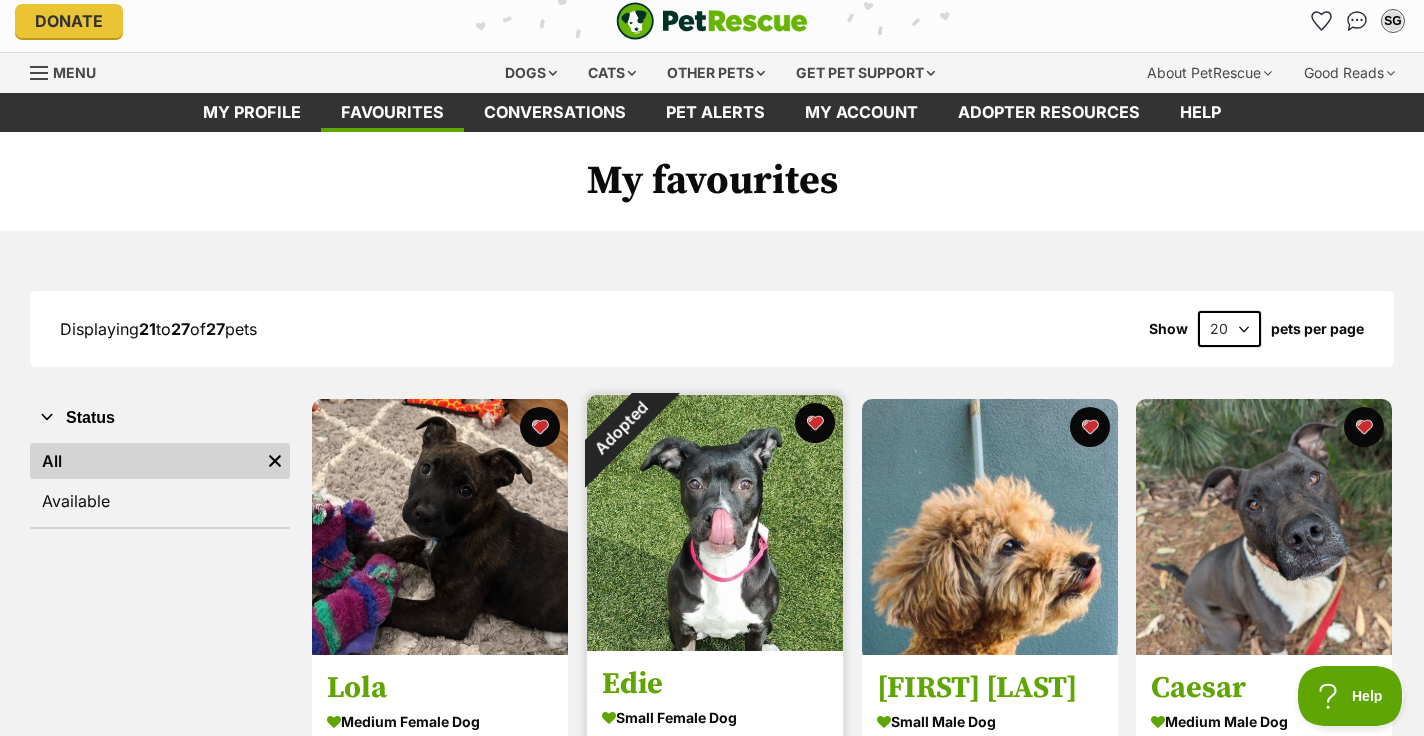 click on "Adopted" at bounding box center [620, 428] 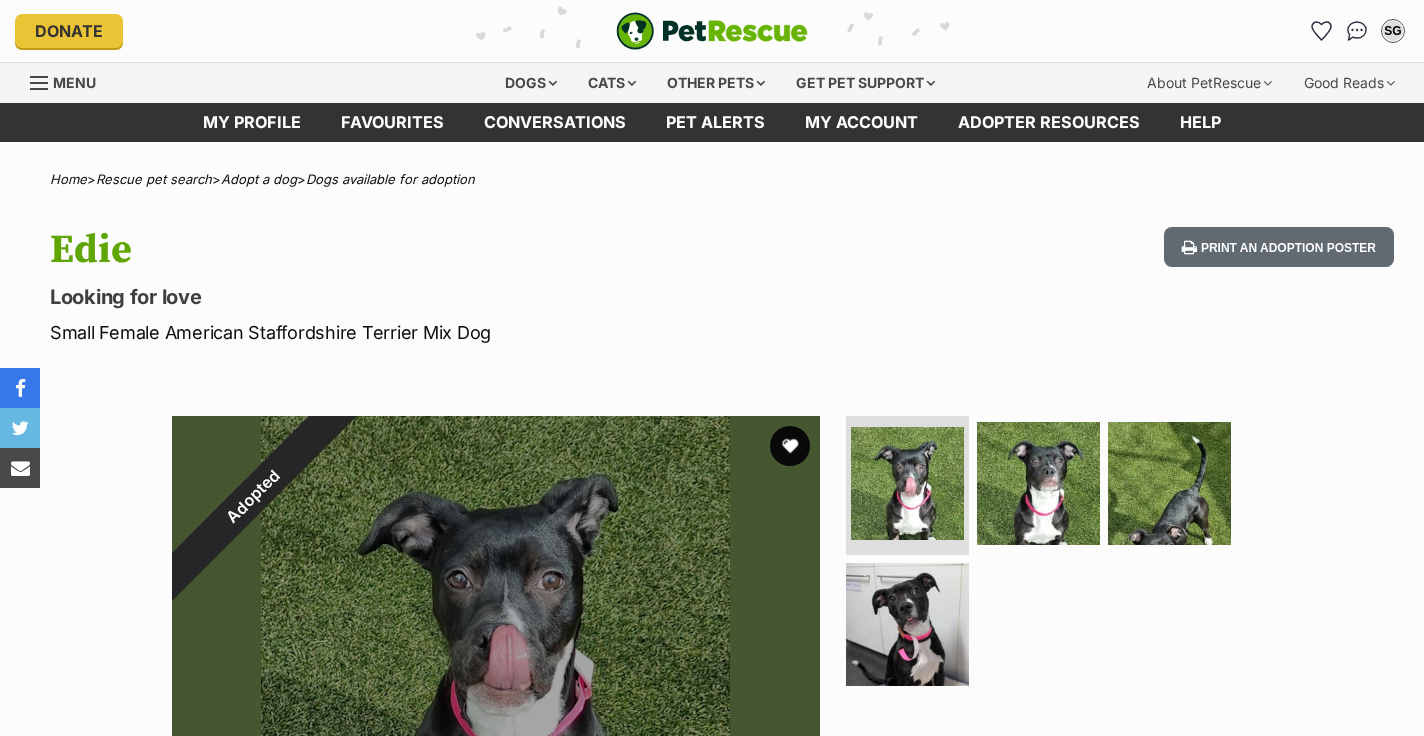 scroll, scrollTop: 0, scrollLeft: 0, axis: both 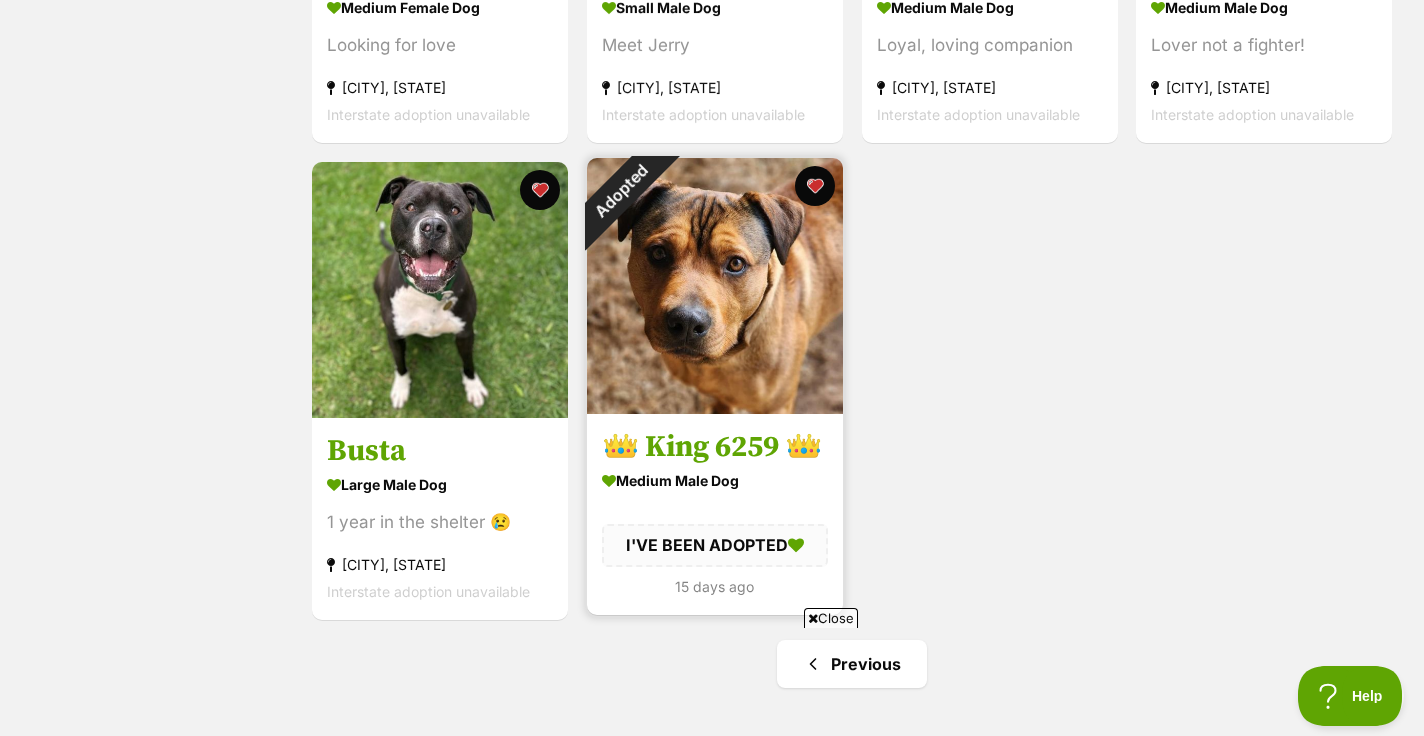 click on "Adopted" at bounding box center (620, 191) 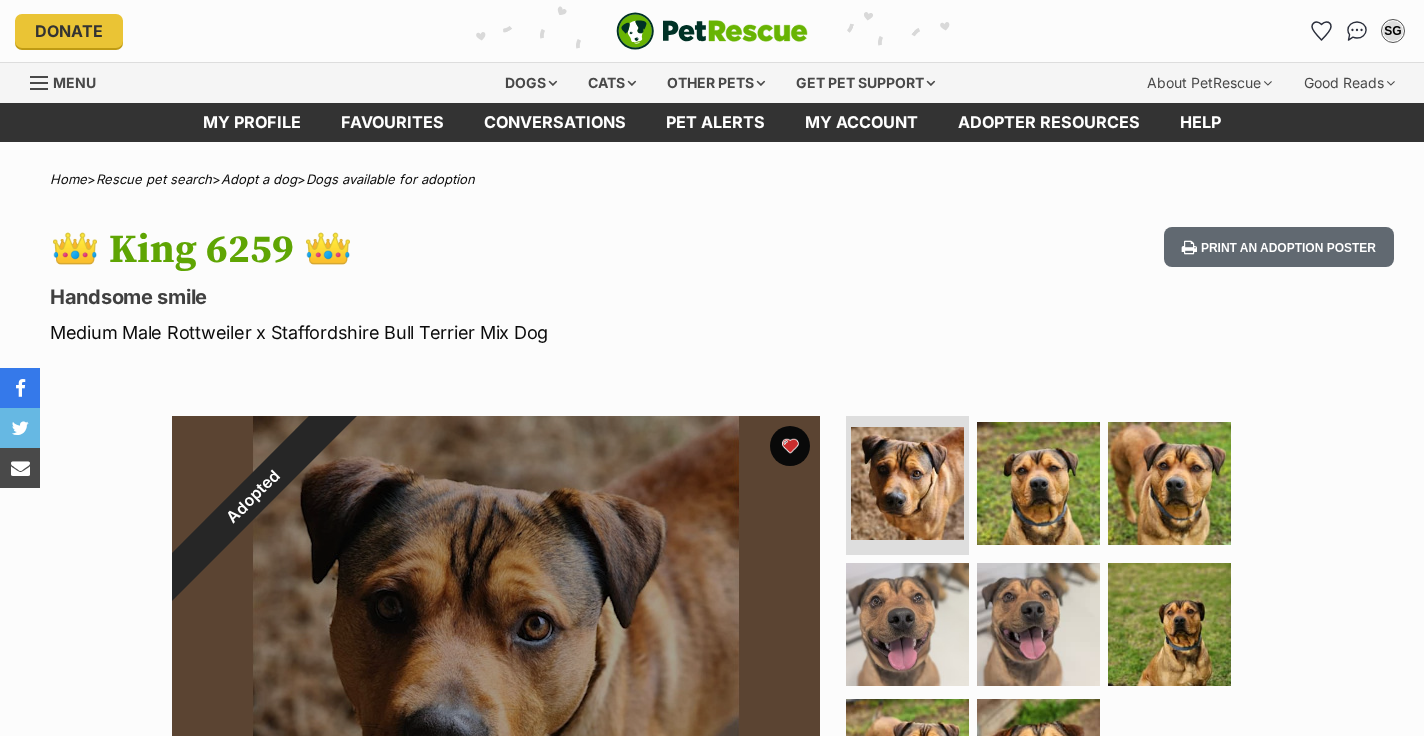 scroll, scrollTop: 0, scrollLeft: 0, axis: both 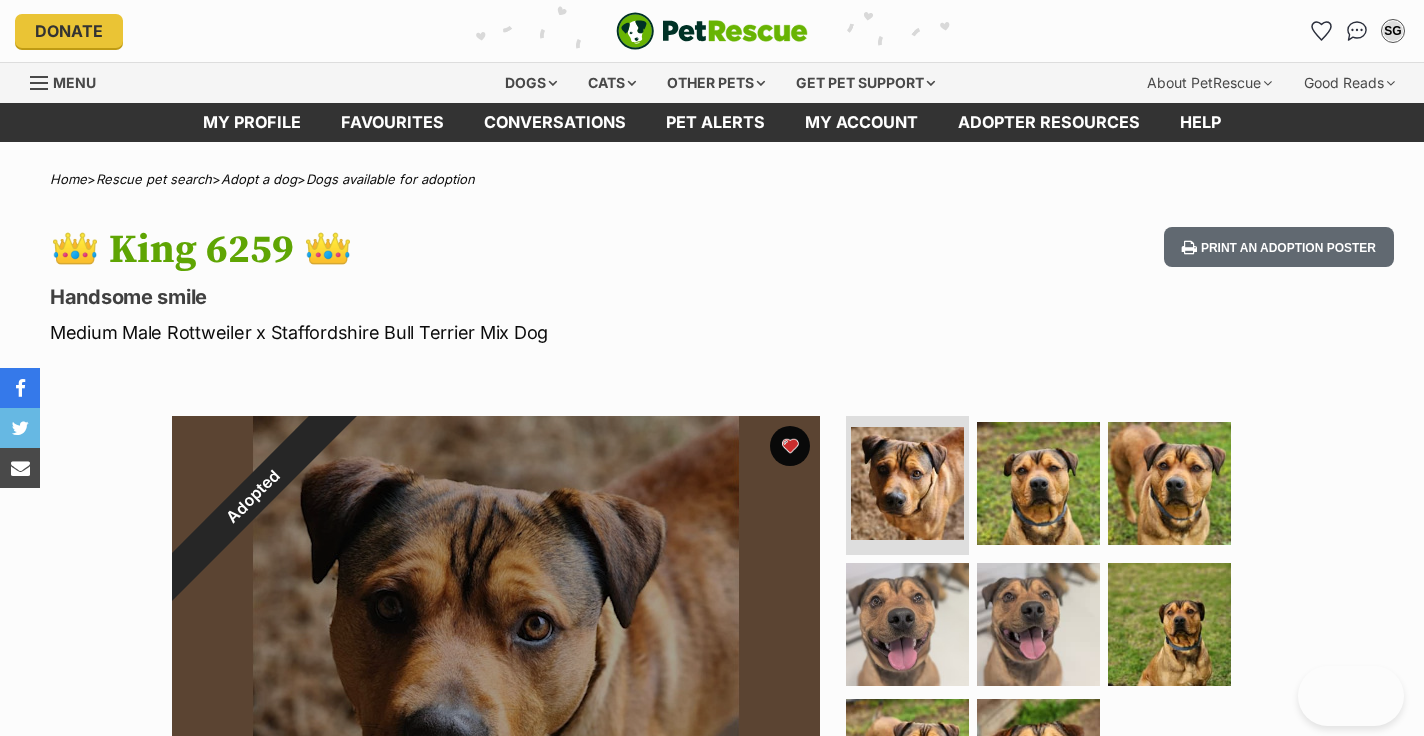 click on "Adopted" at bounding box center (253, 497) 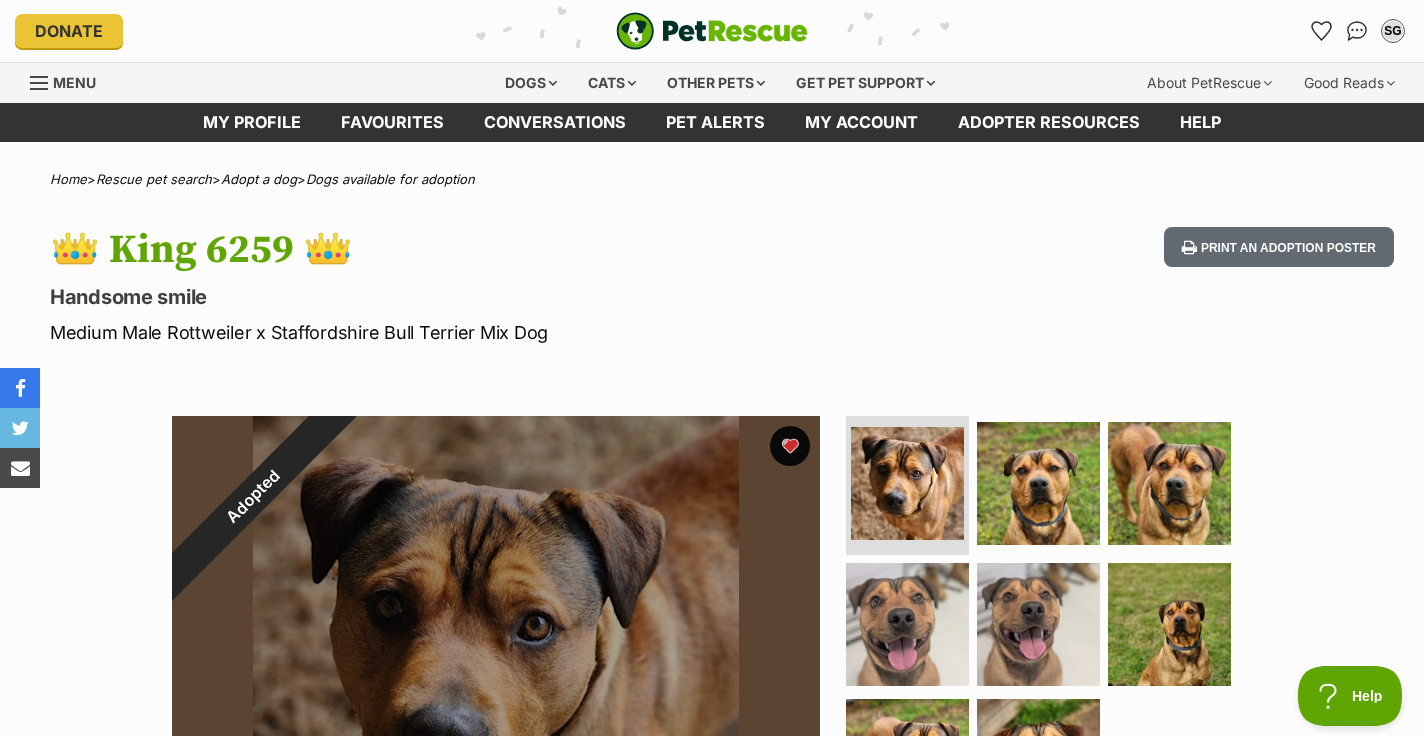 scroll, scrollTop: 0, scrollLeft: 0, axis: both 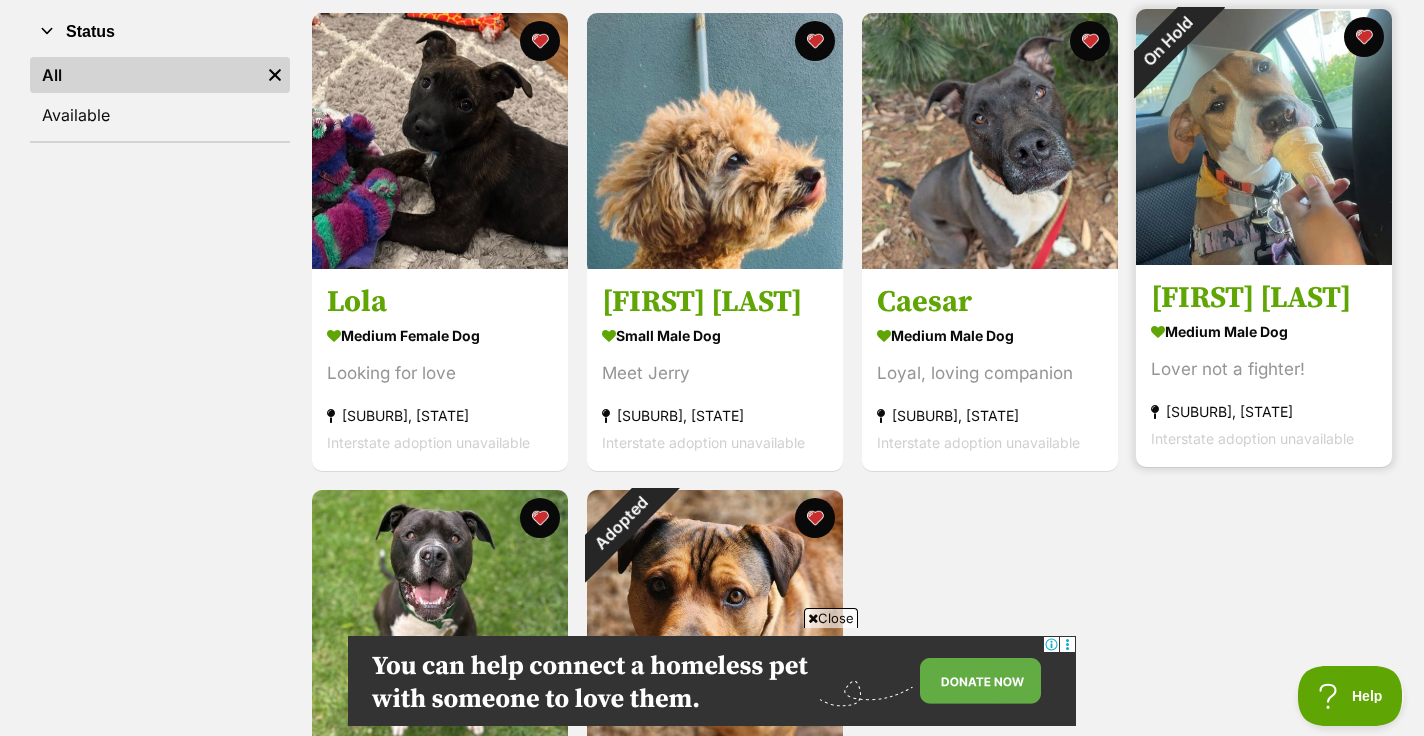 click on "On Hold" at bounding box center [1168, 41] 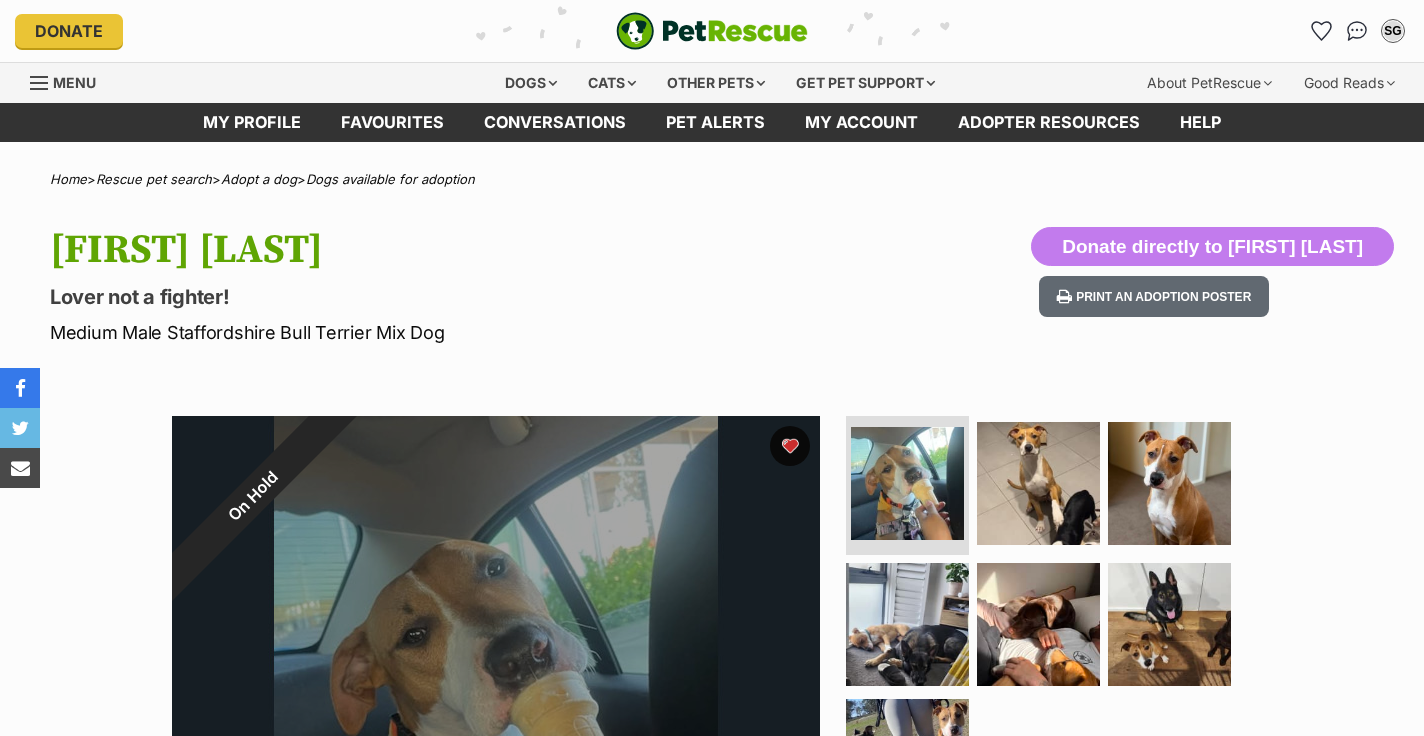 scroll, scrollTop: 0, scrollLeft: 0, axis: both 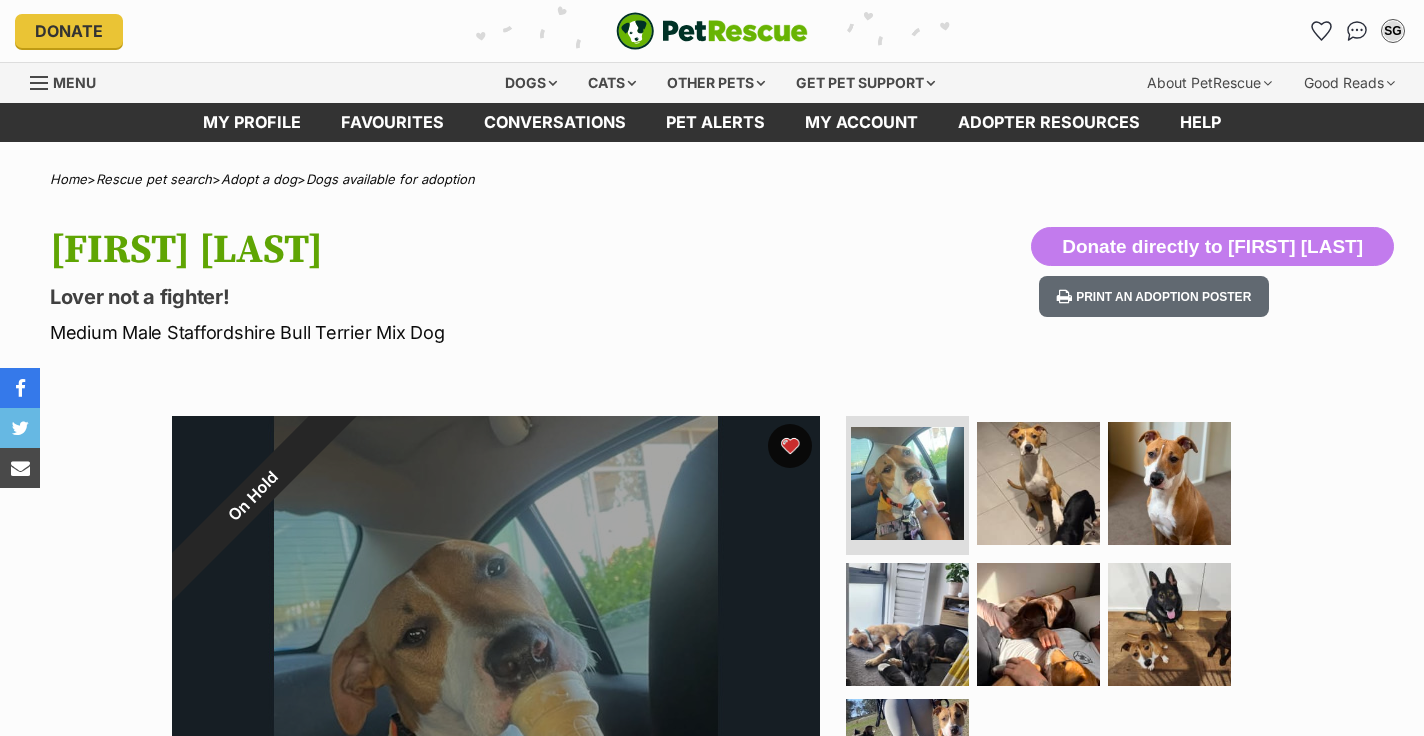 click at bounding box center [790, 446] 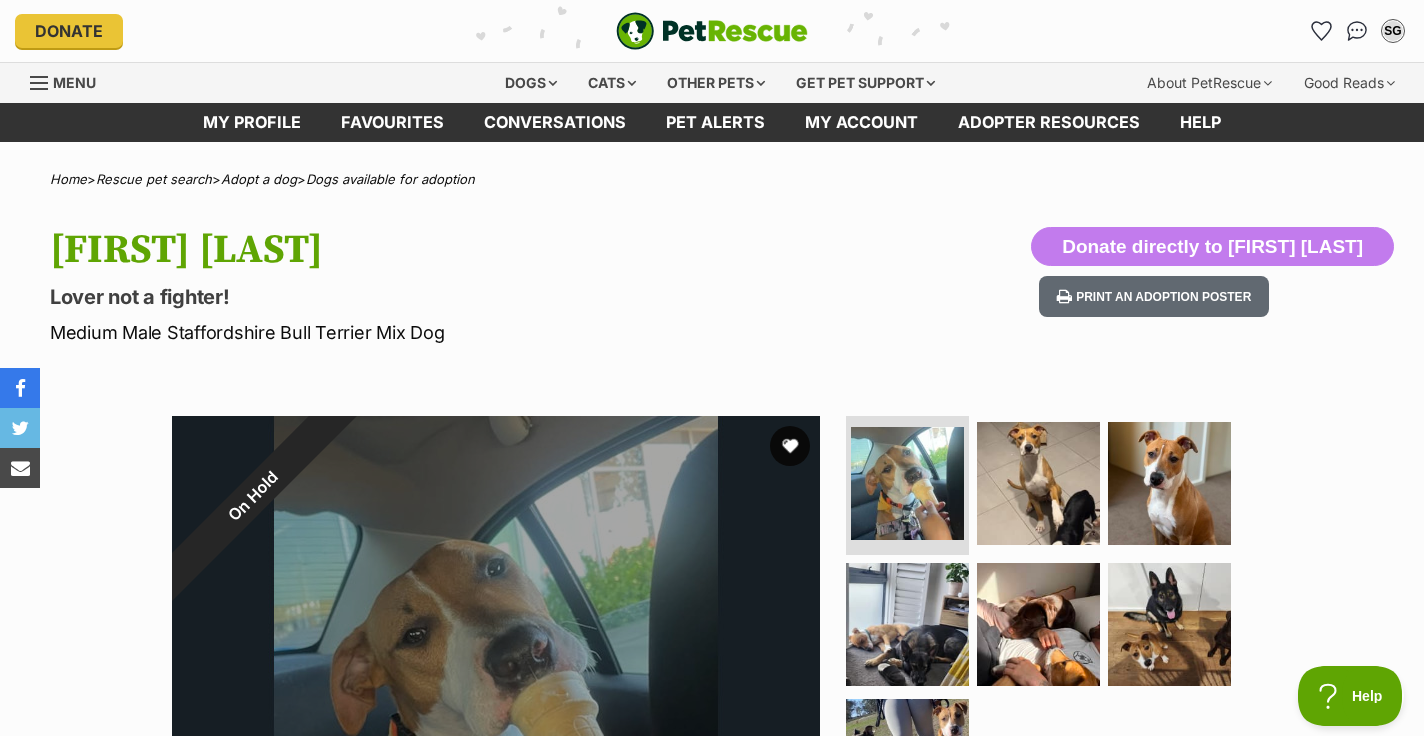 scroll, scrollTop: 0, scrollLeft: 0, axis: both 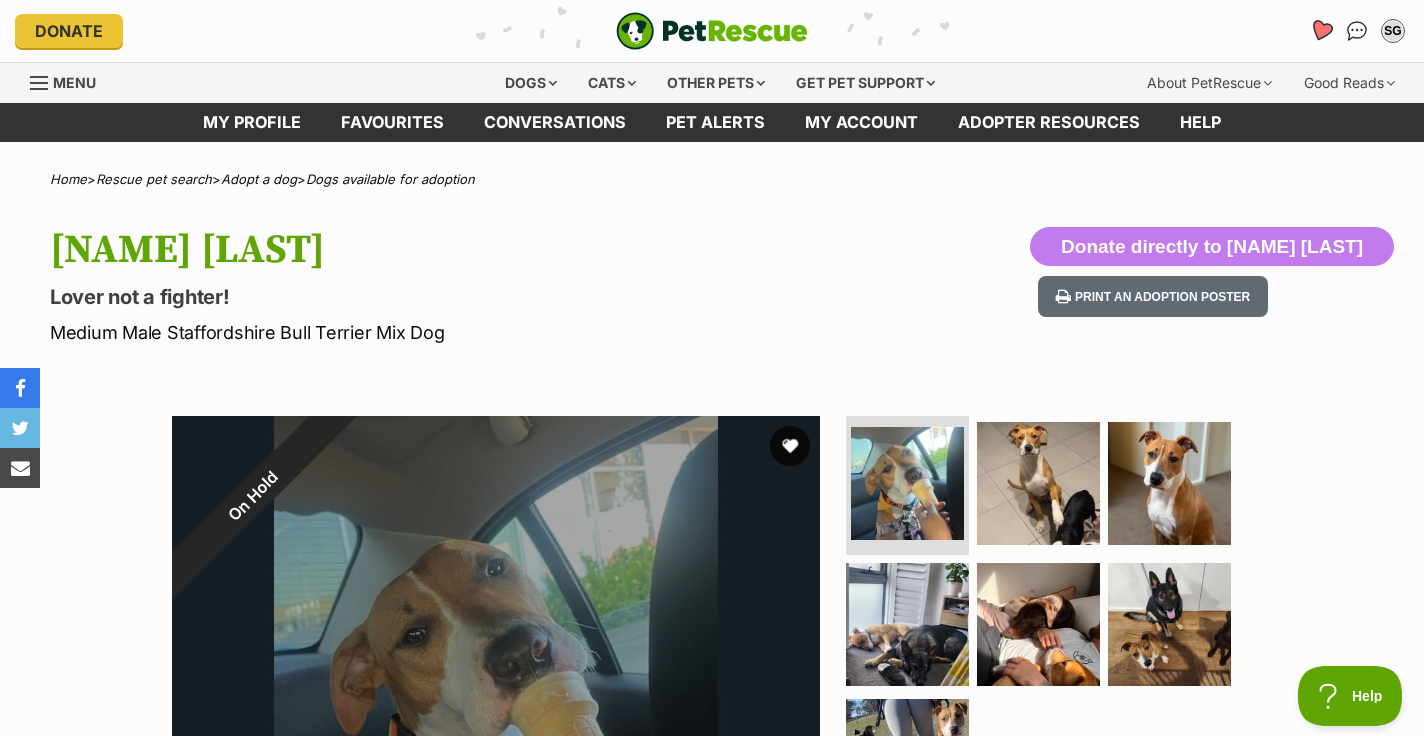 click 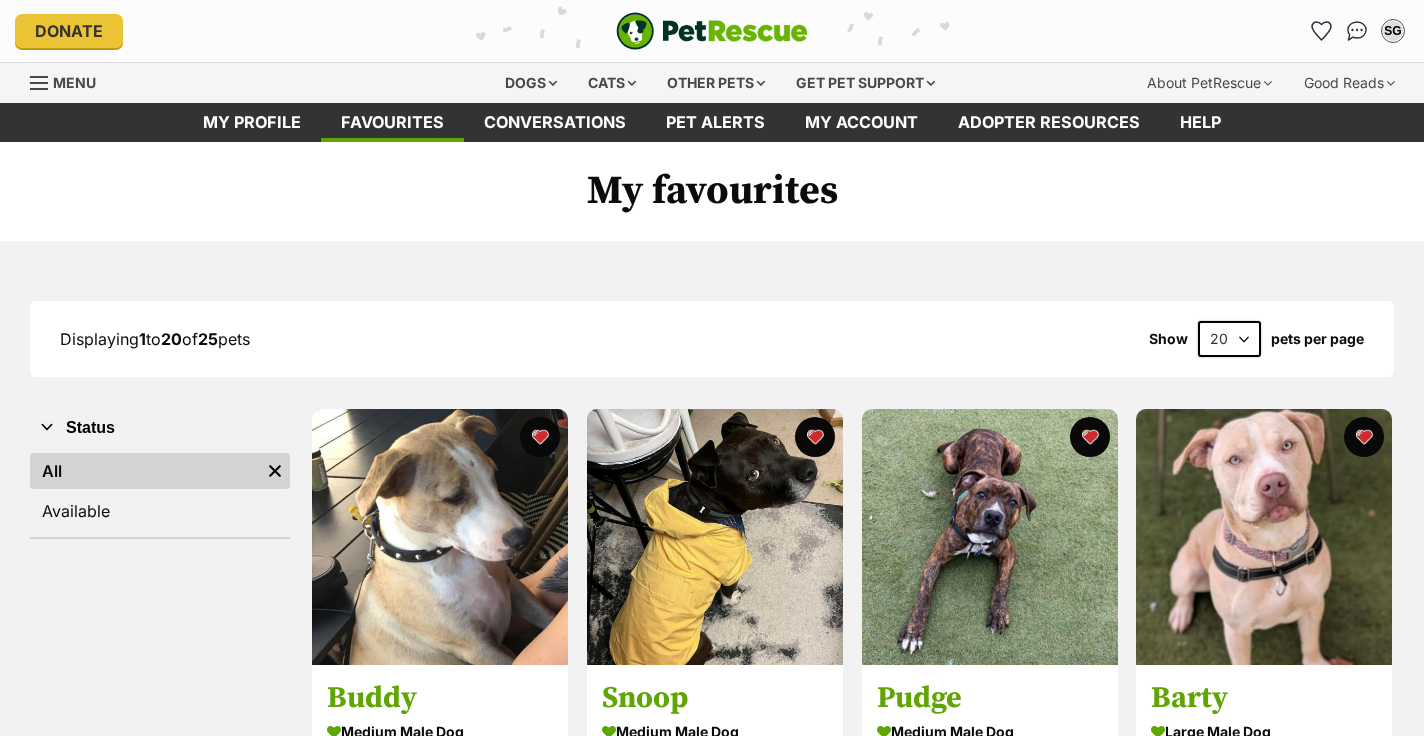 scroll, scrollTop: 0, scrollLeft: 0, axis: both 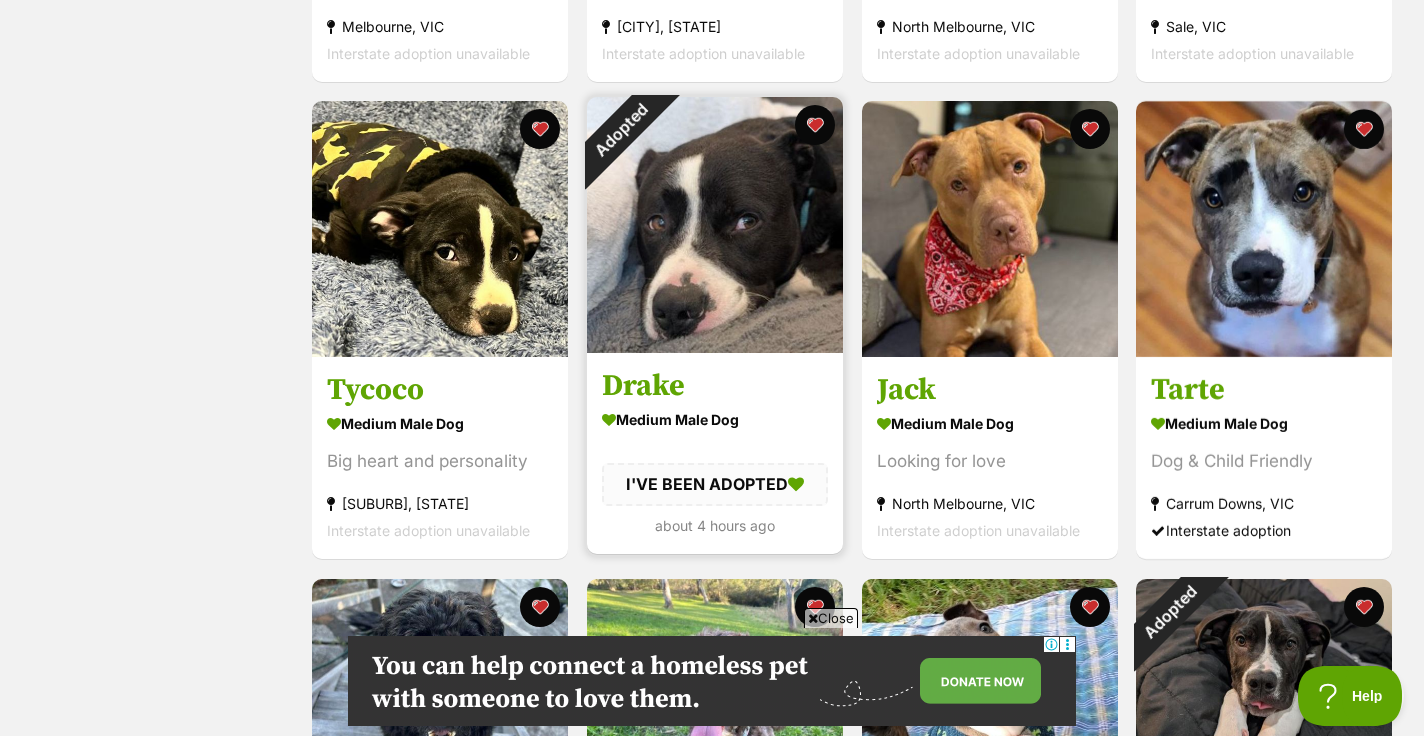 click on "Adopted" at bounding box center (620, 130) 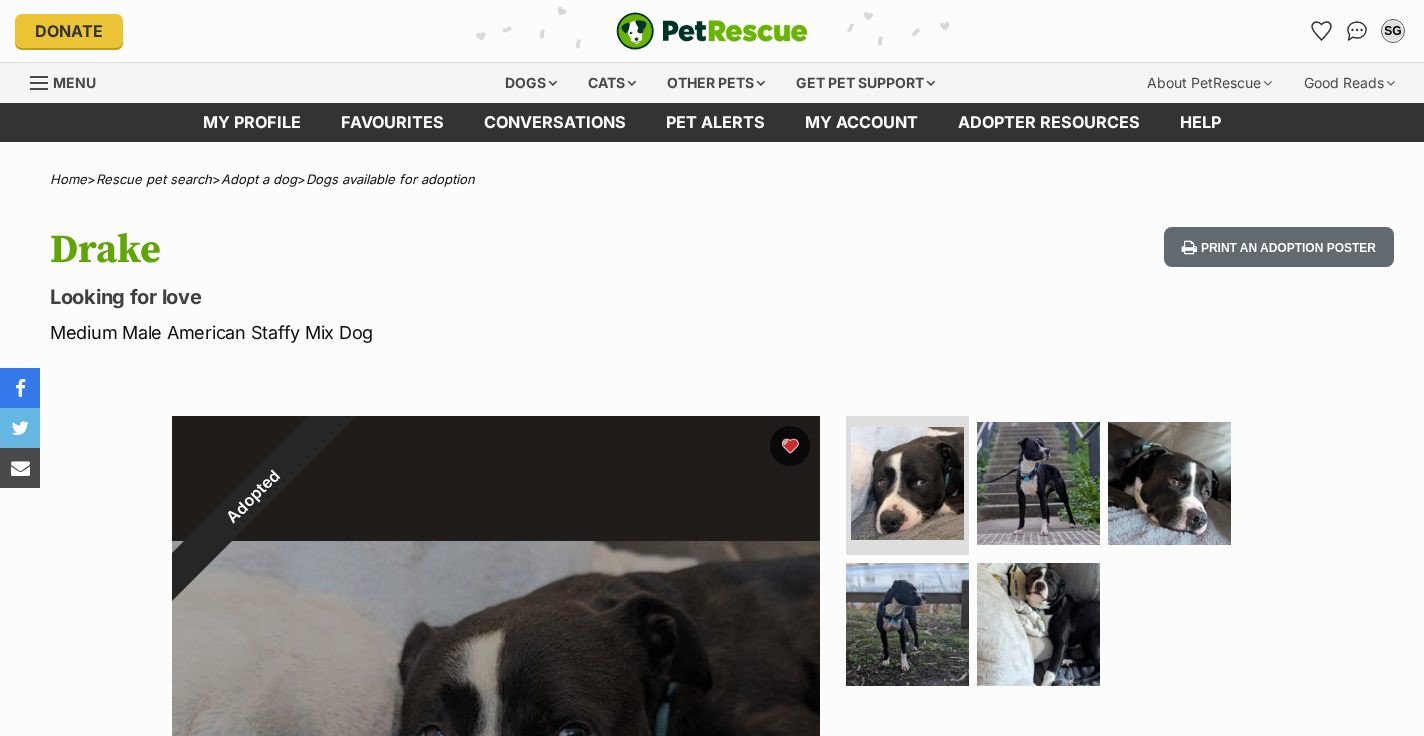 scroll, scrollTop: 0, scrollLeft: 0, axis: both 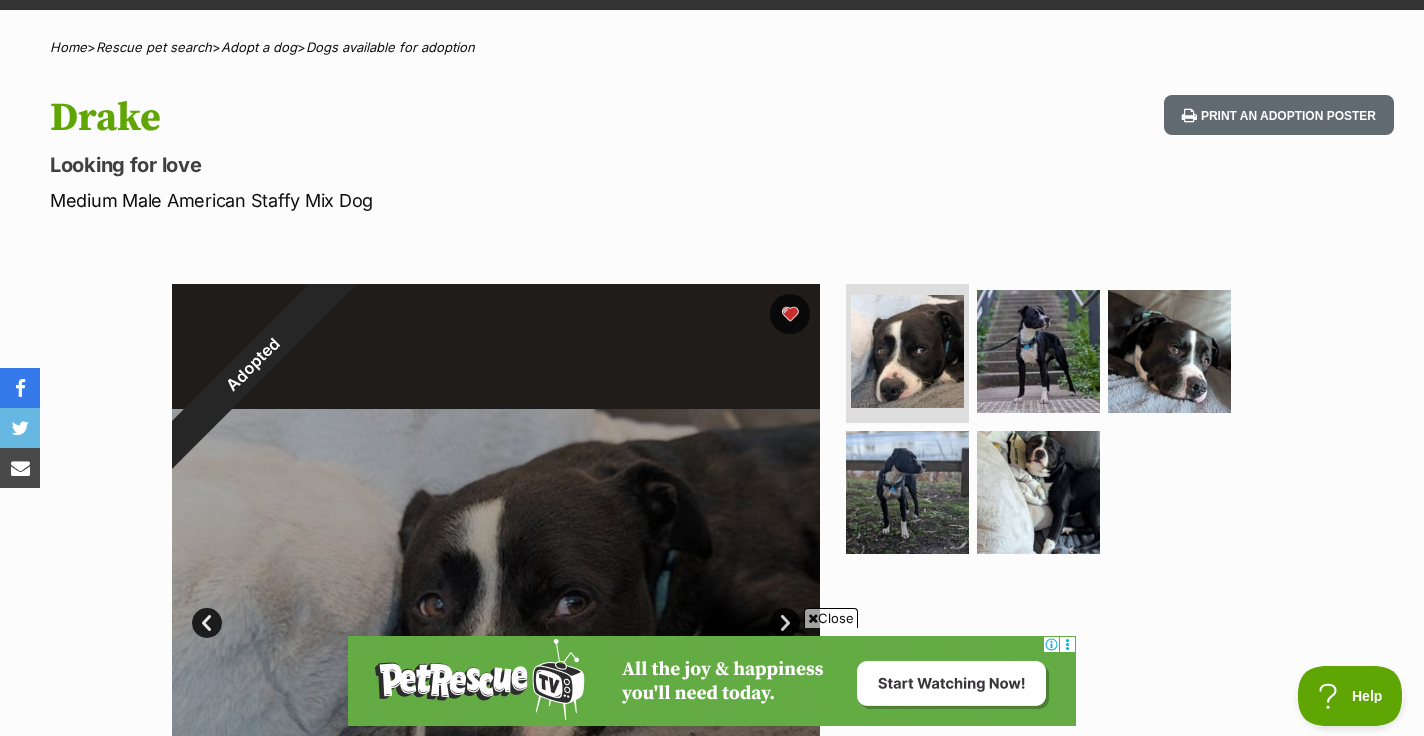 click on "Adopted" at bounding box center (253, 365) 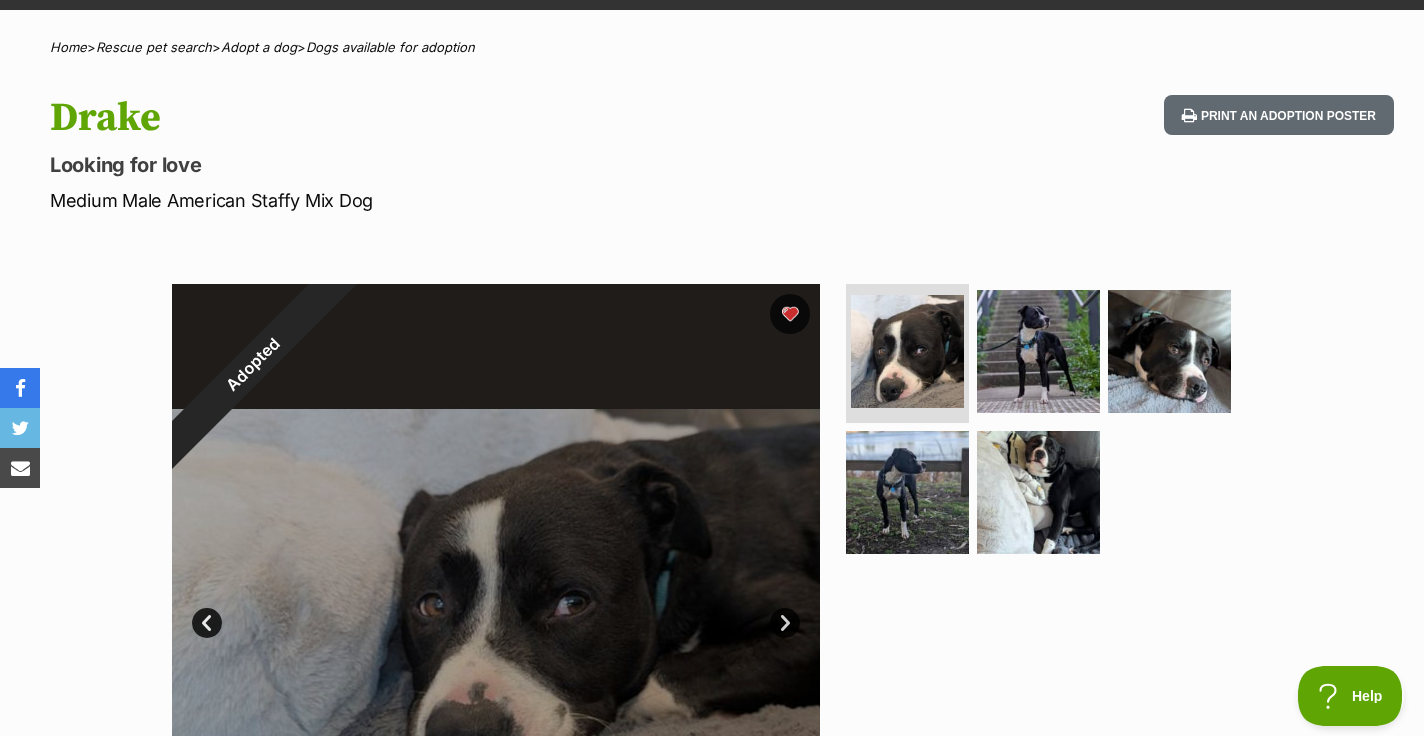 click on "Next" at bounding box center [785, 623] 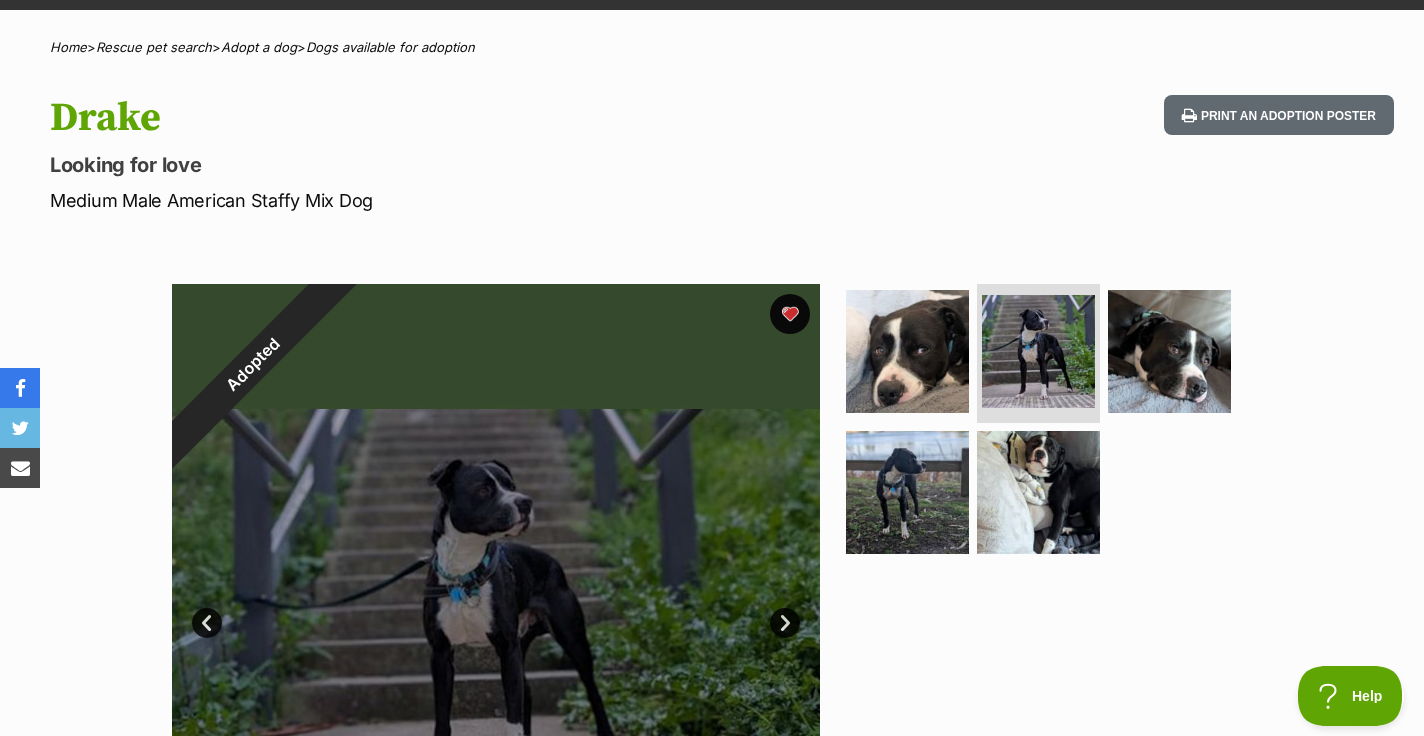 click on "Adopted" at bounding box center [253, 365] 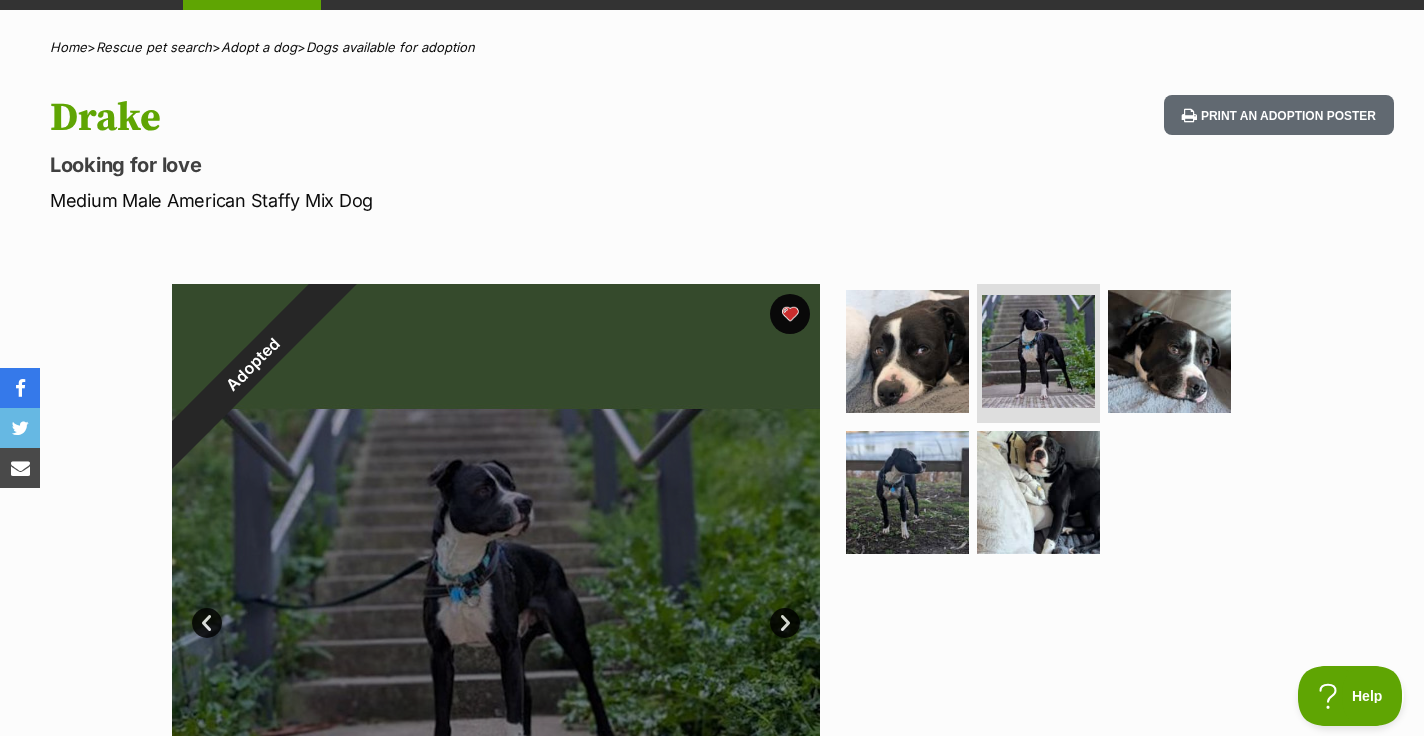 scroll, scrollTop: 0, scrollLeft: 0, axis: both 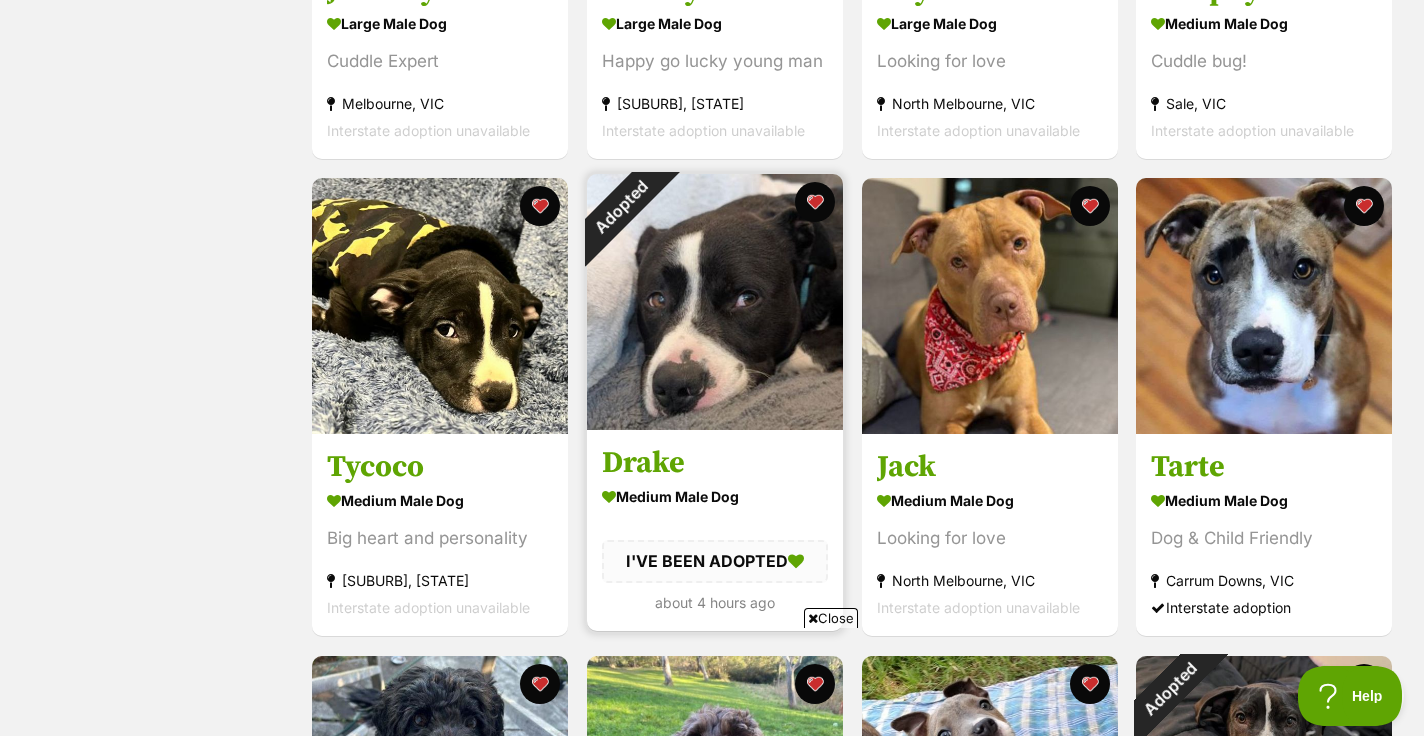 click on "Adopted" at bounding box center (620, 207) 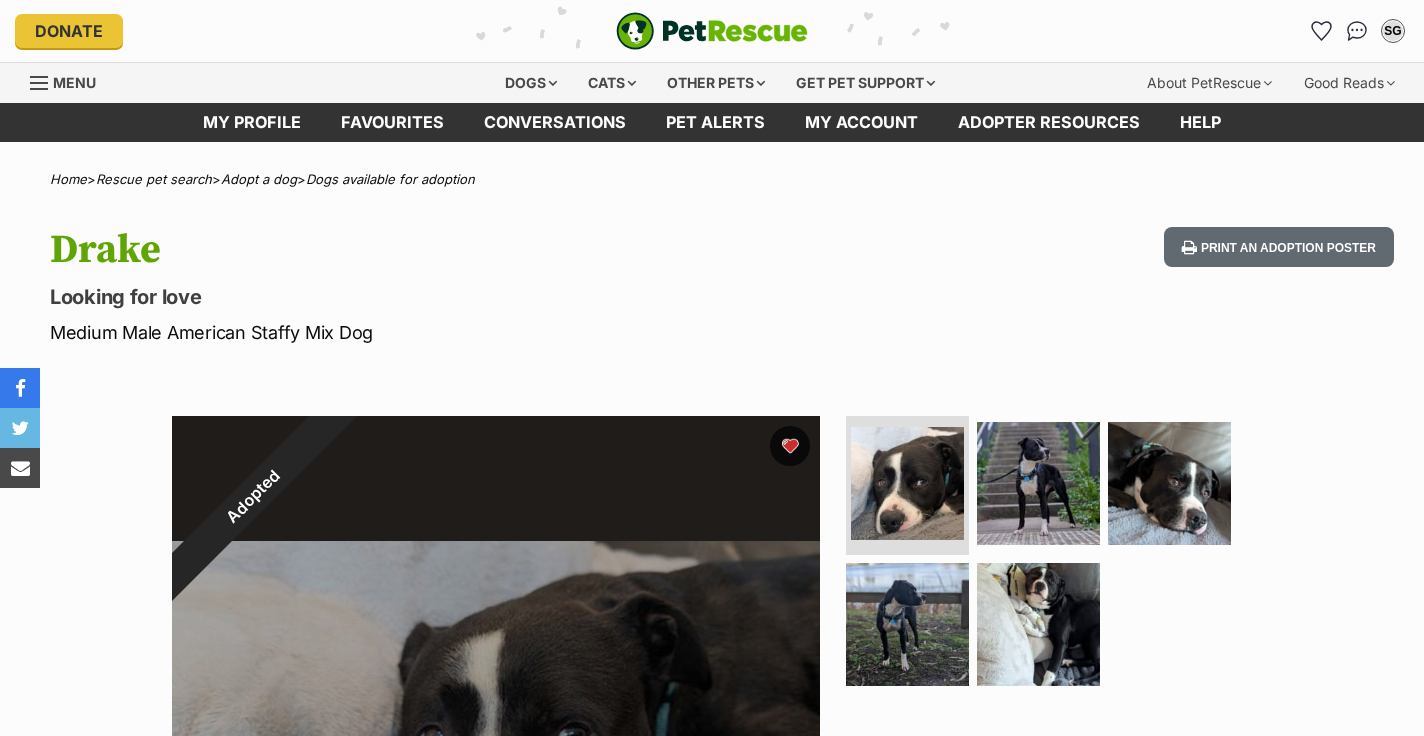 scroll, scrollTop: 0, scrollLeft: 0, axis: both 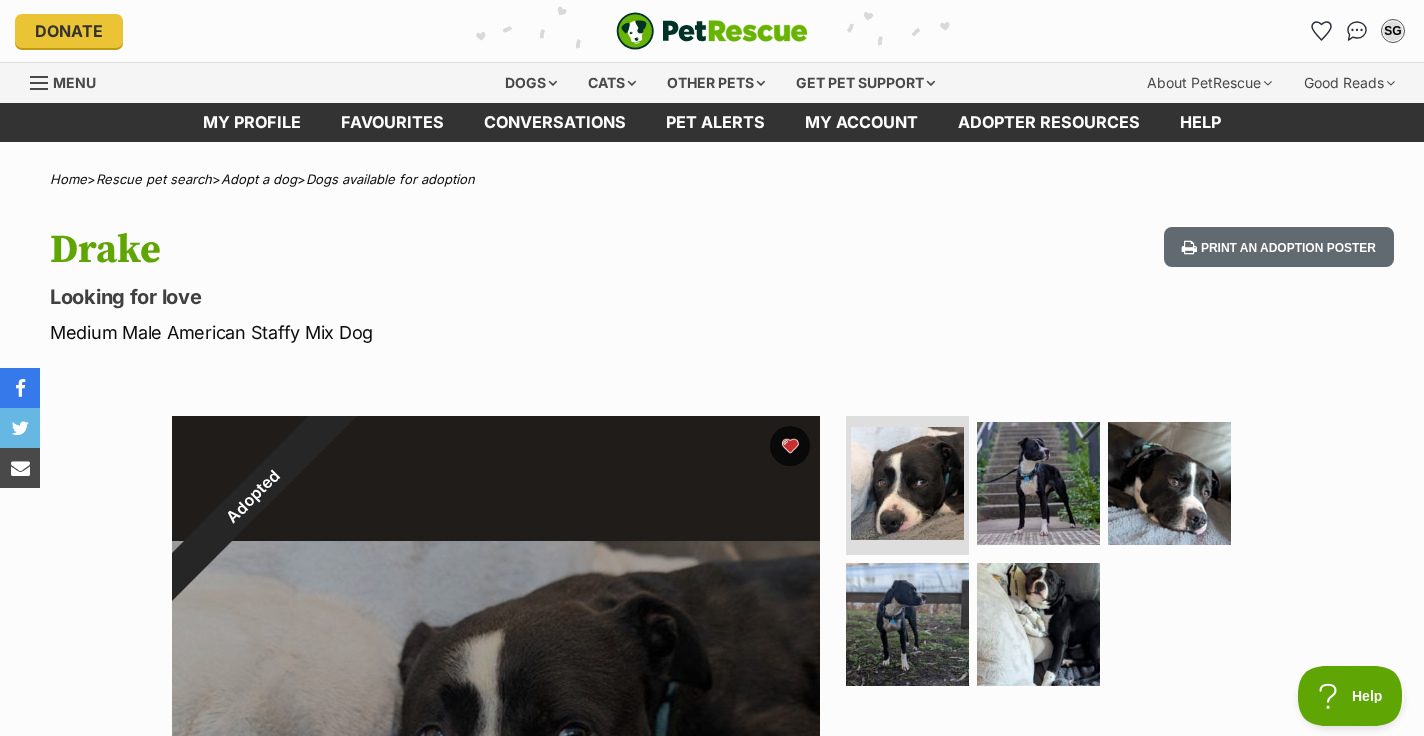click on "Adopted" at bounding box center [253, 497] 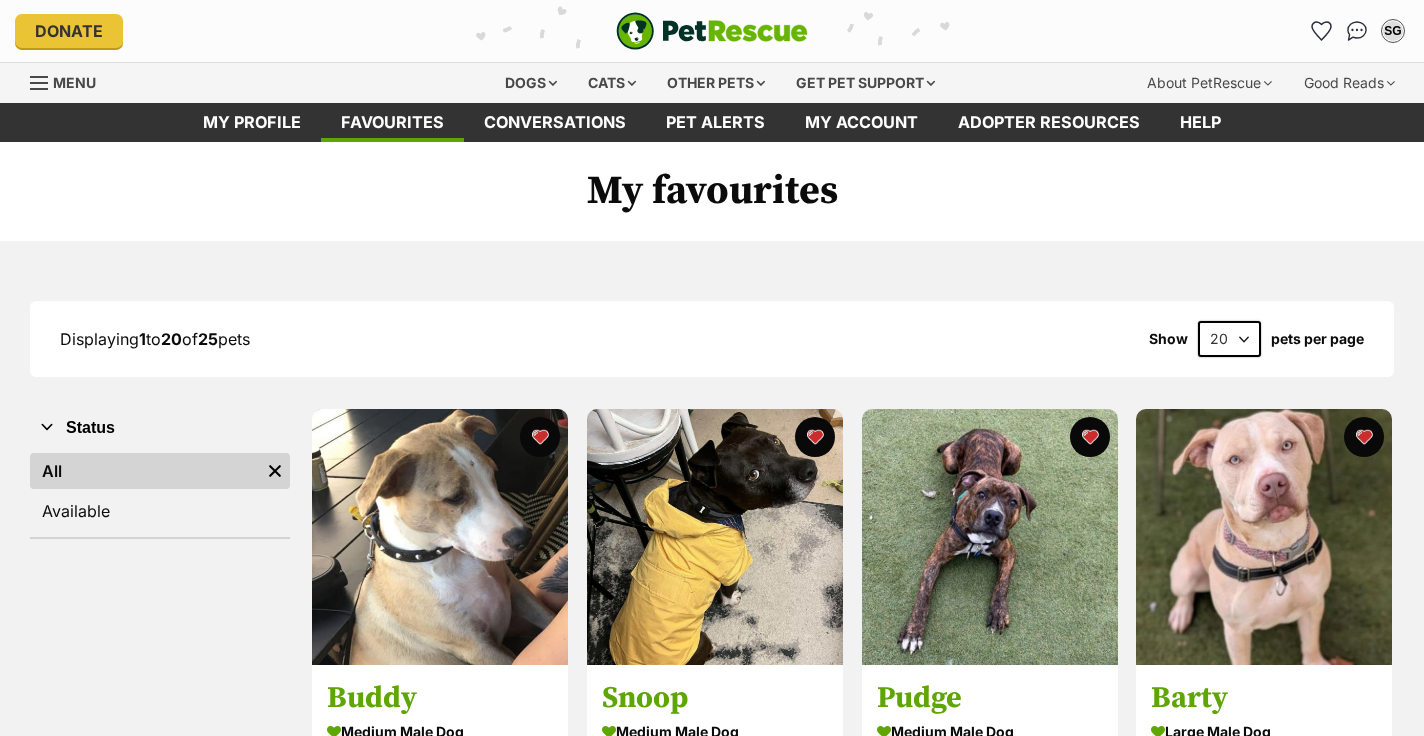 scroll, scrollTop: 1185, scrollLeft: 0, axis: vertical 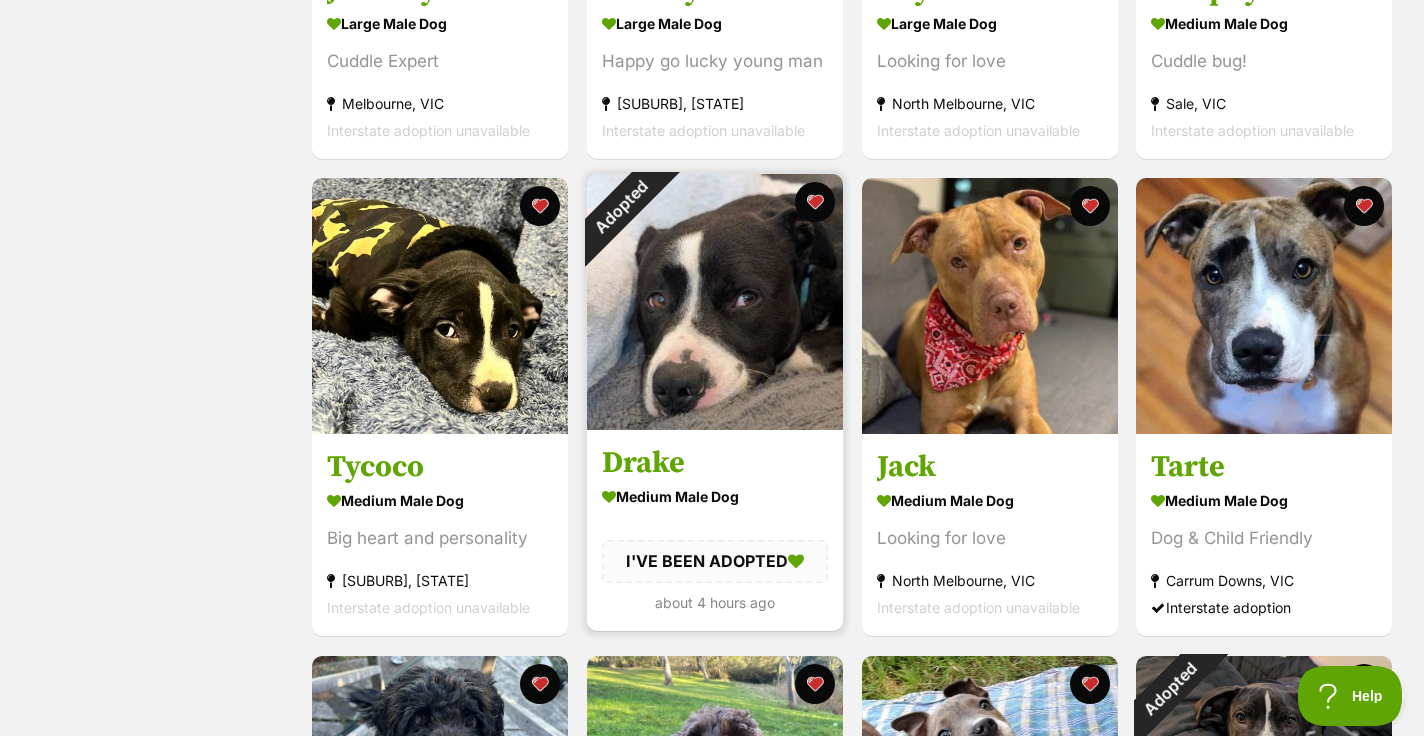 click on "Adopted" at bounding box center (620, 207) 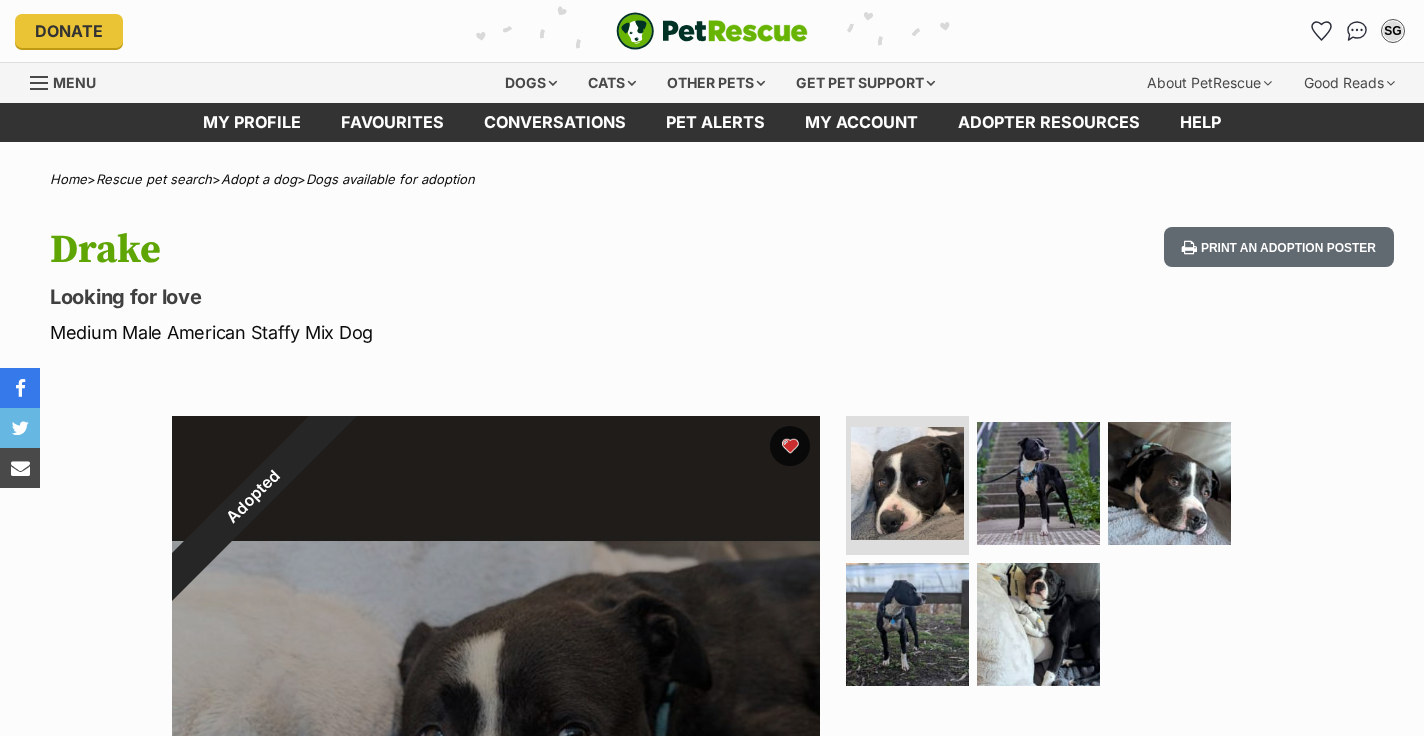 scroll, scrollTop: 0, scrollLeft: 0, axis: both 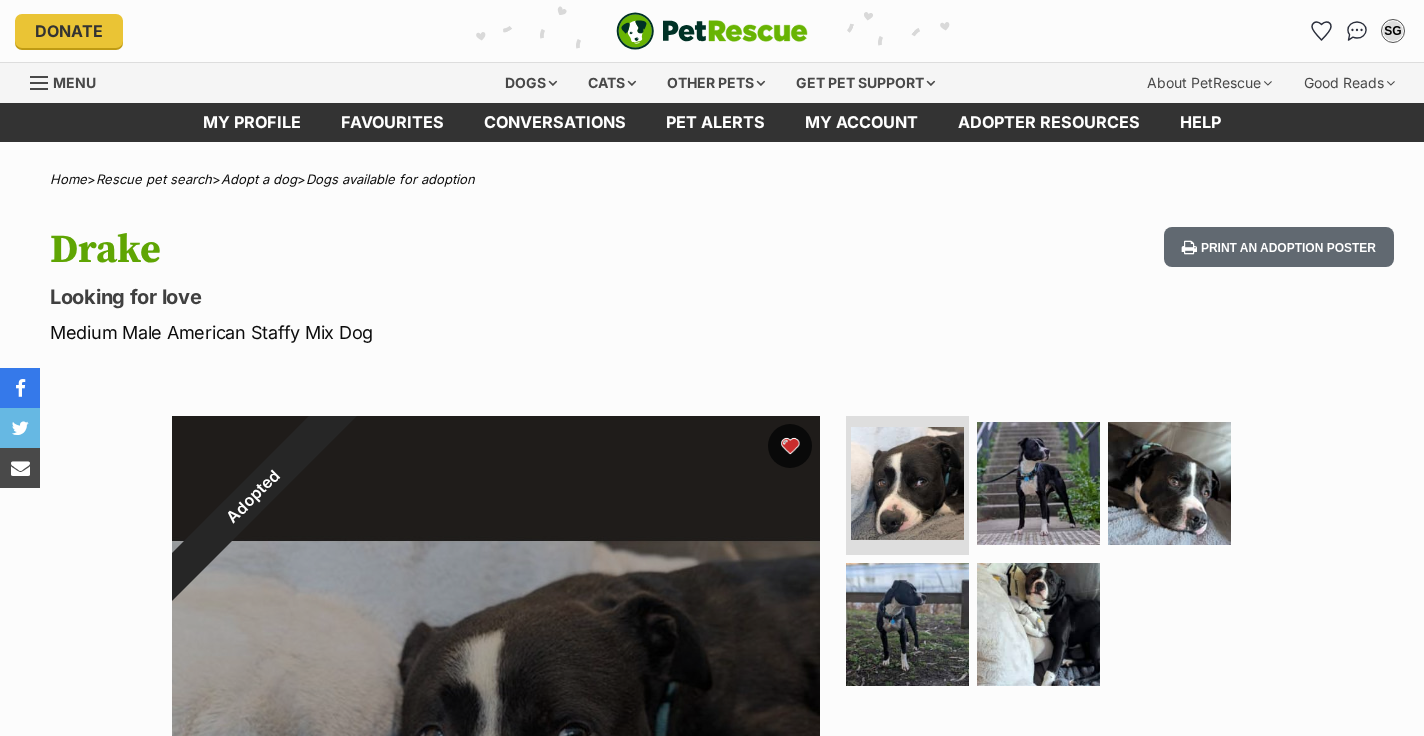 click on "Adopted" at bounding box center [252, 496] 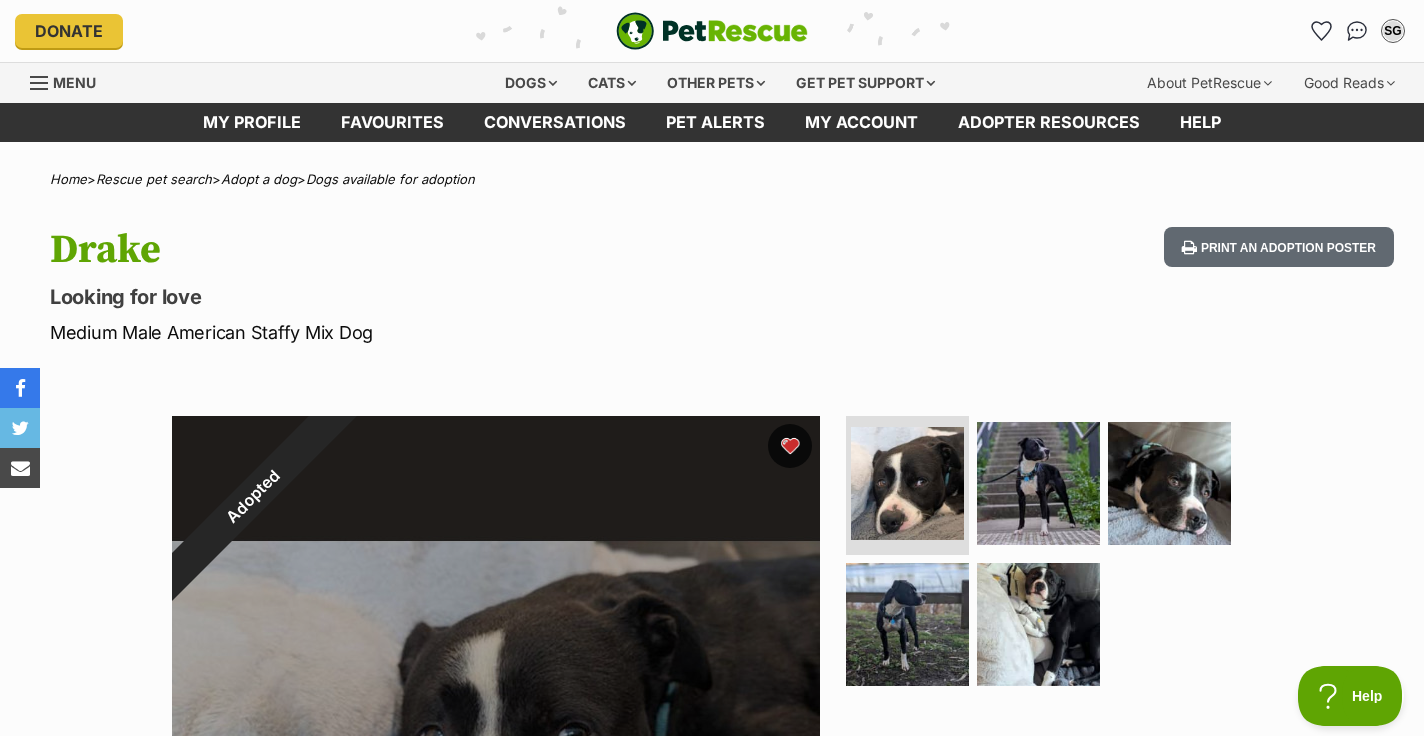 scroll, scrollTop: 0, scrollLeft: 0, axis: both 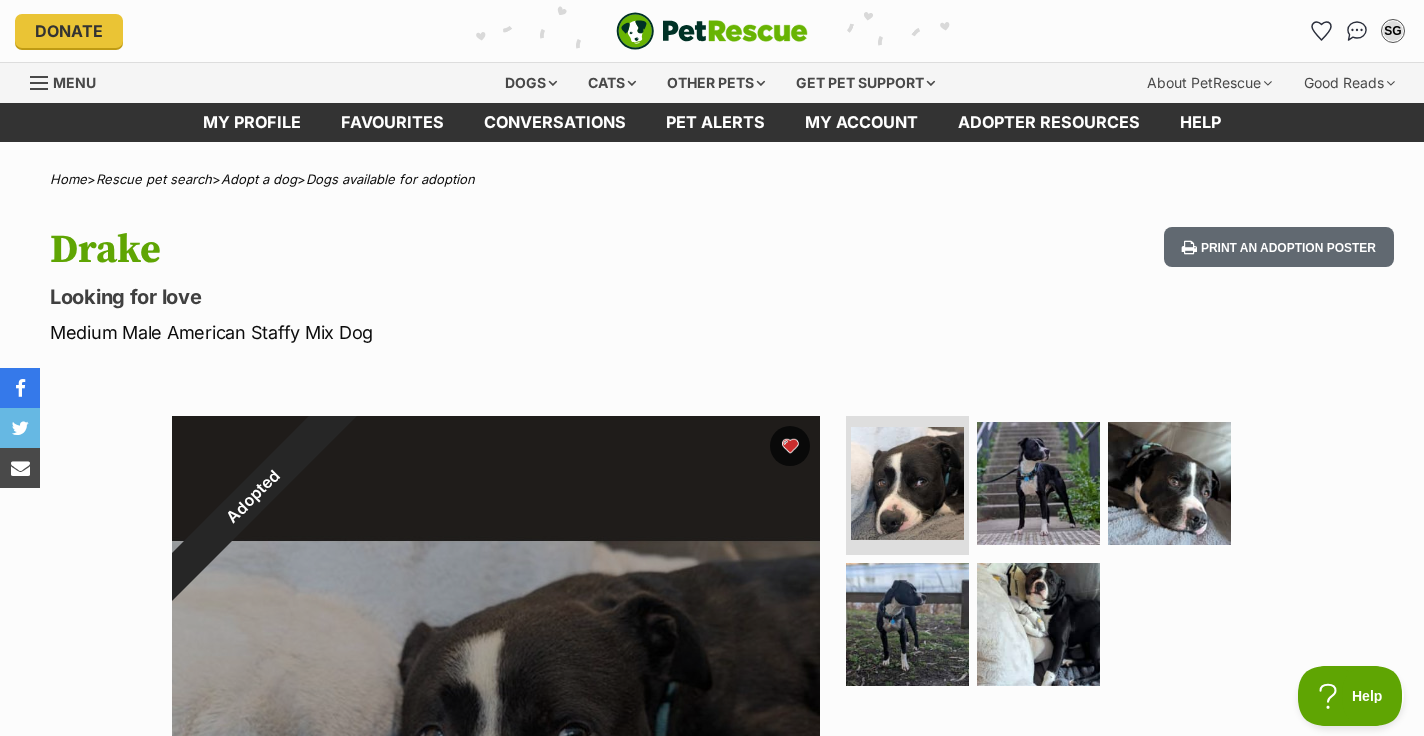 click on "Adopted" at bounding box center [253, 497] 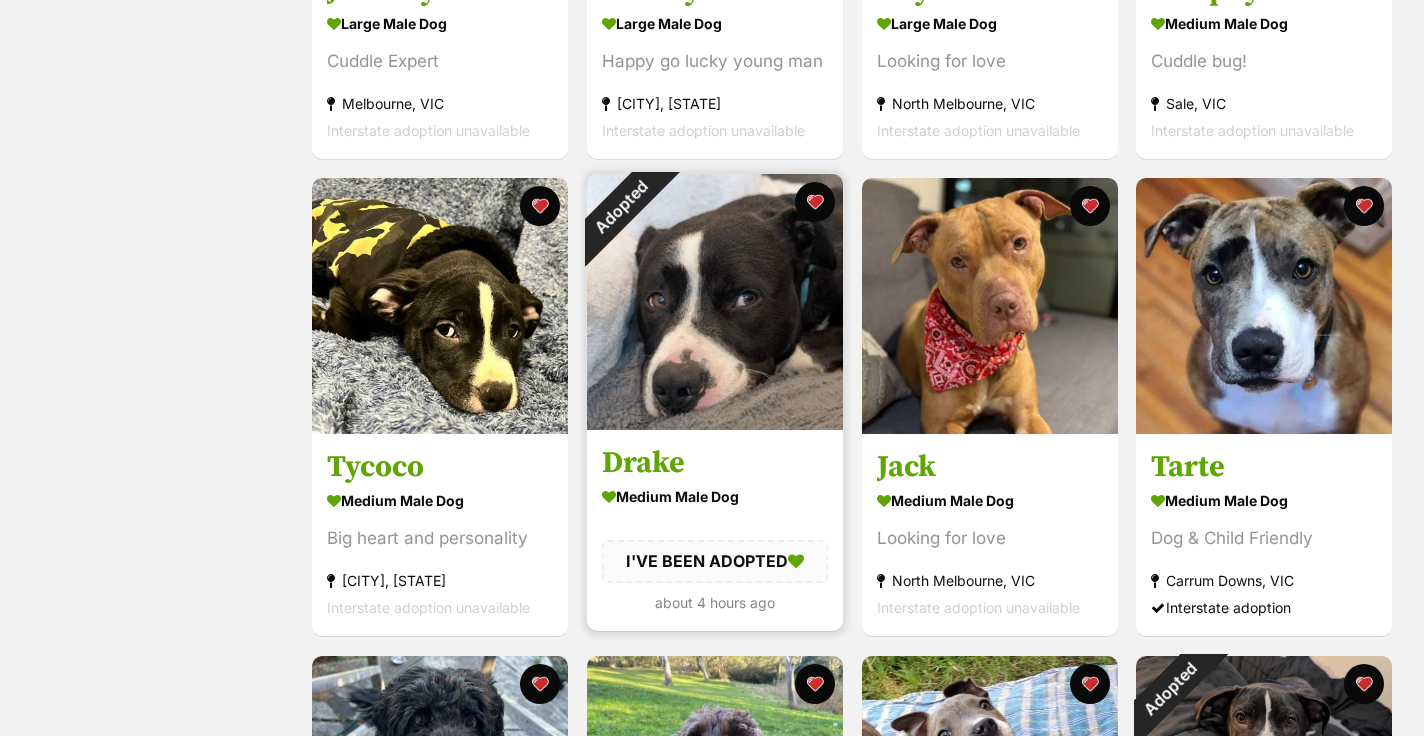scroll, scrollTop: 0, scrollLeft: 0, axis: both 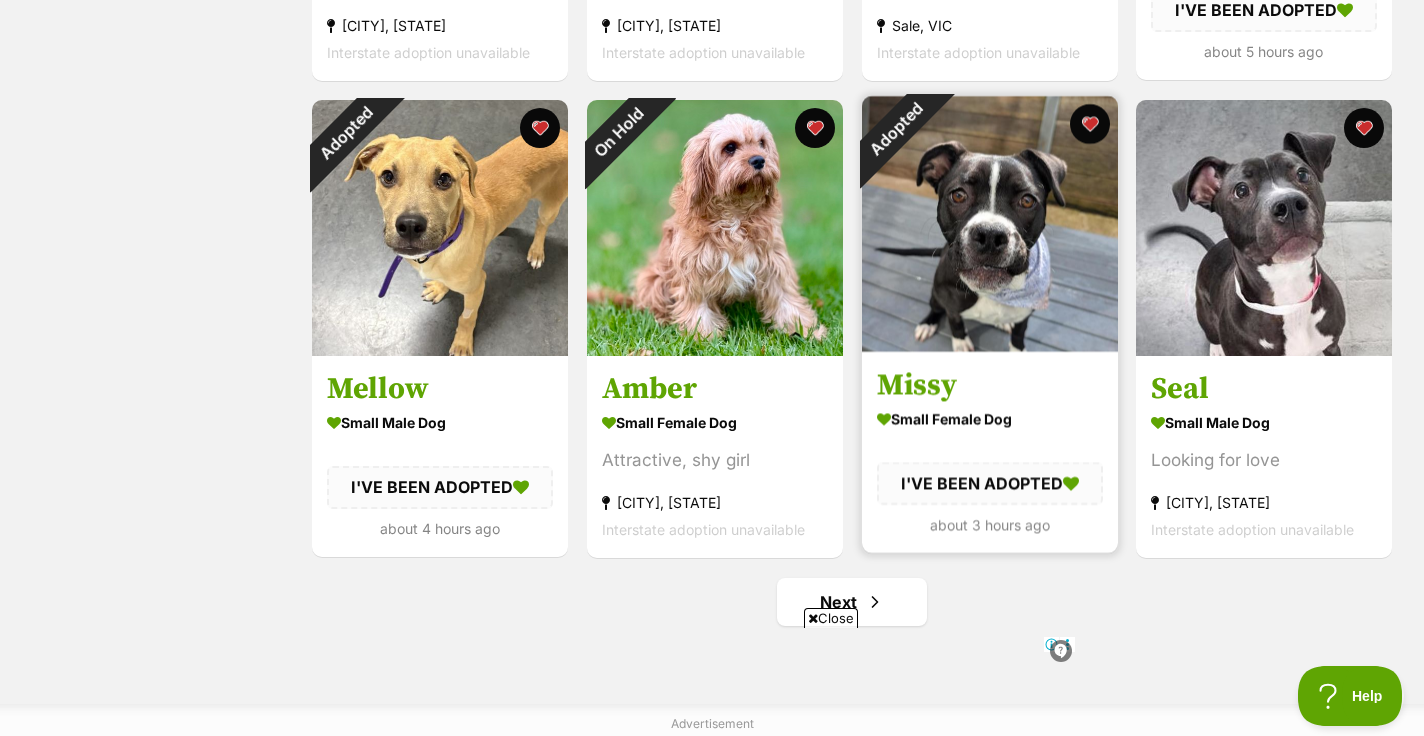 click on "Adopted" at bounding box center [895, 129] 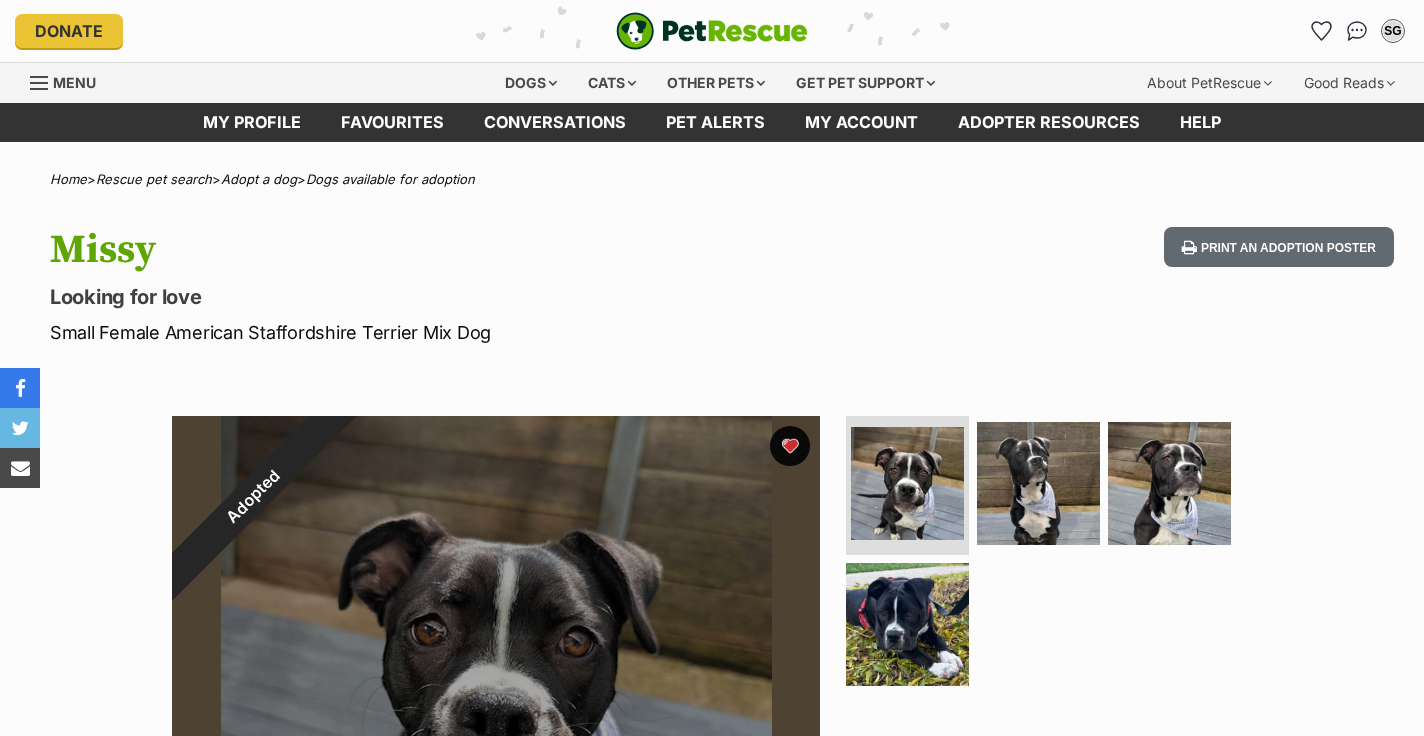 scroll, scrollTop: 0, scrollLeft: 0, axis: both 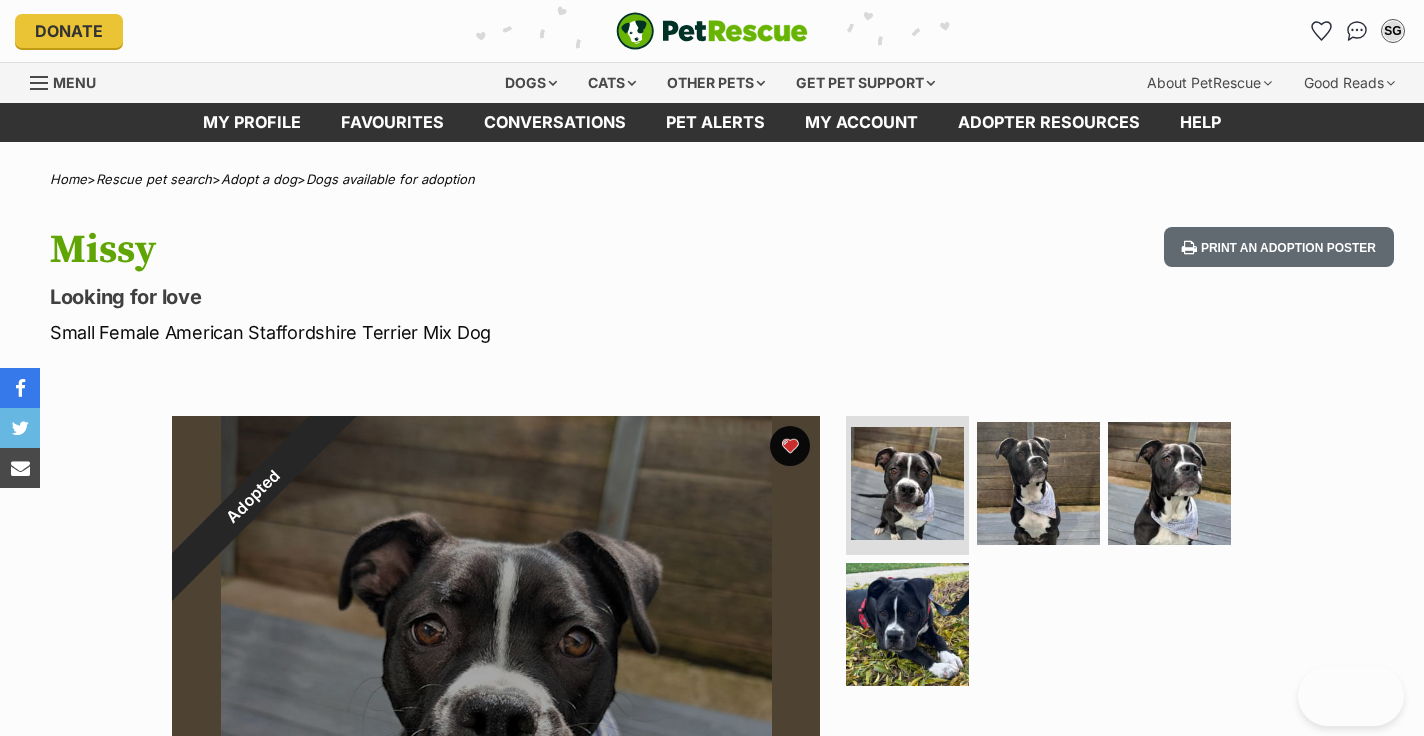click on "Adopted" at bounding box center [253, 497] 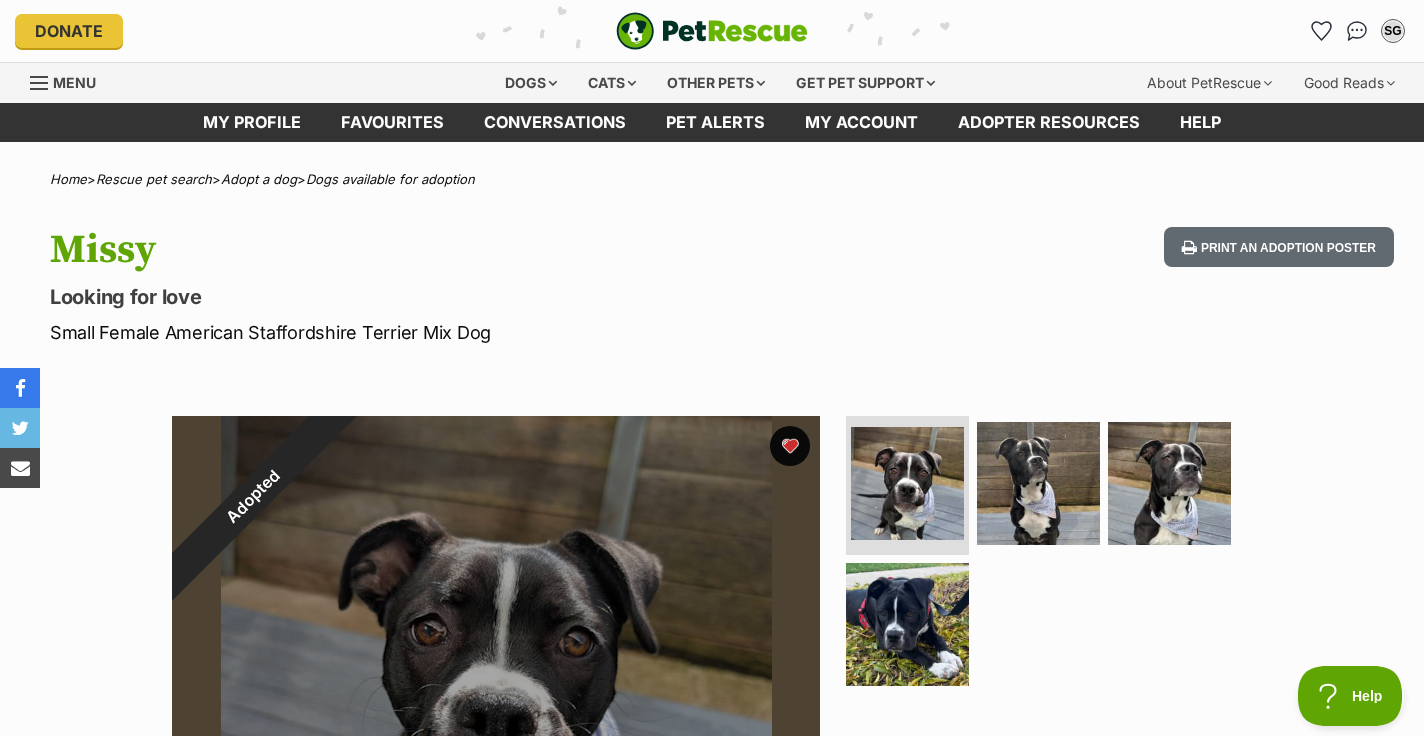 click on "Adopted" at bounding box center [253, 497] 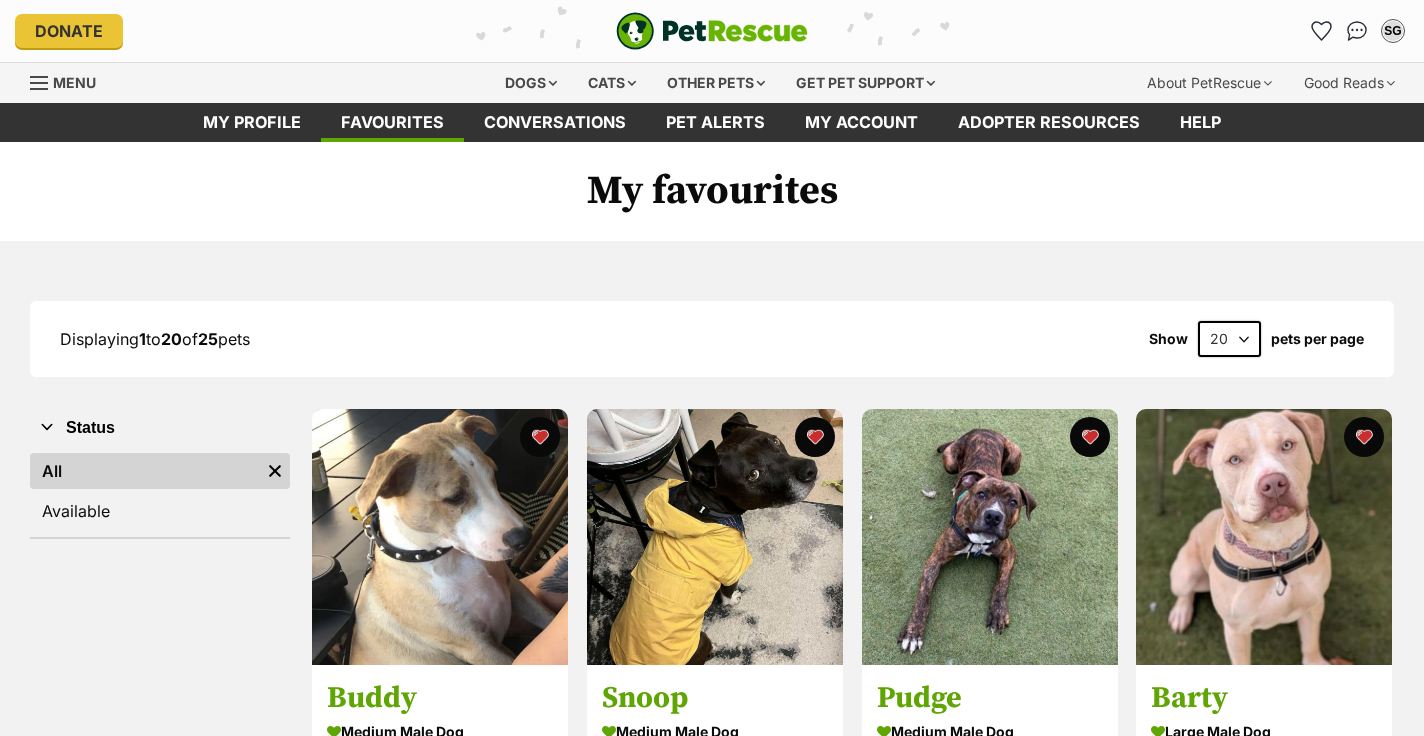 scroll, scrollTop: 2218, scrollLeft: 0, axis: vertical 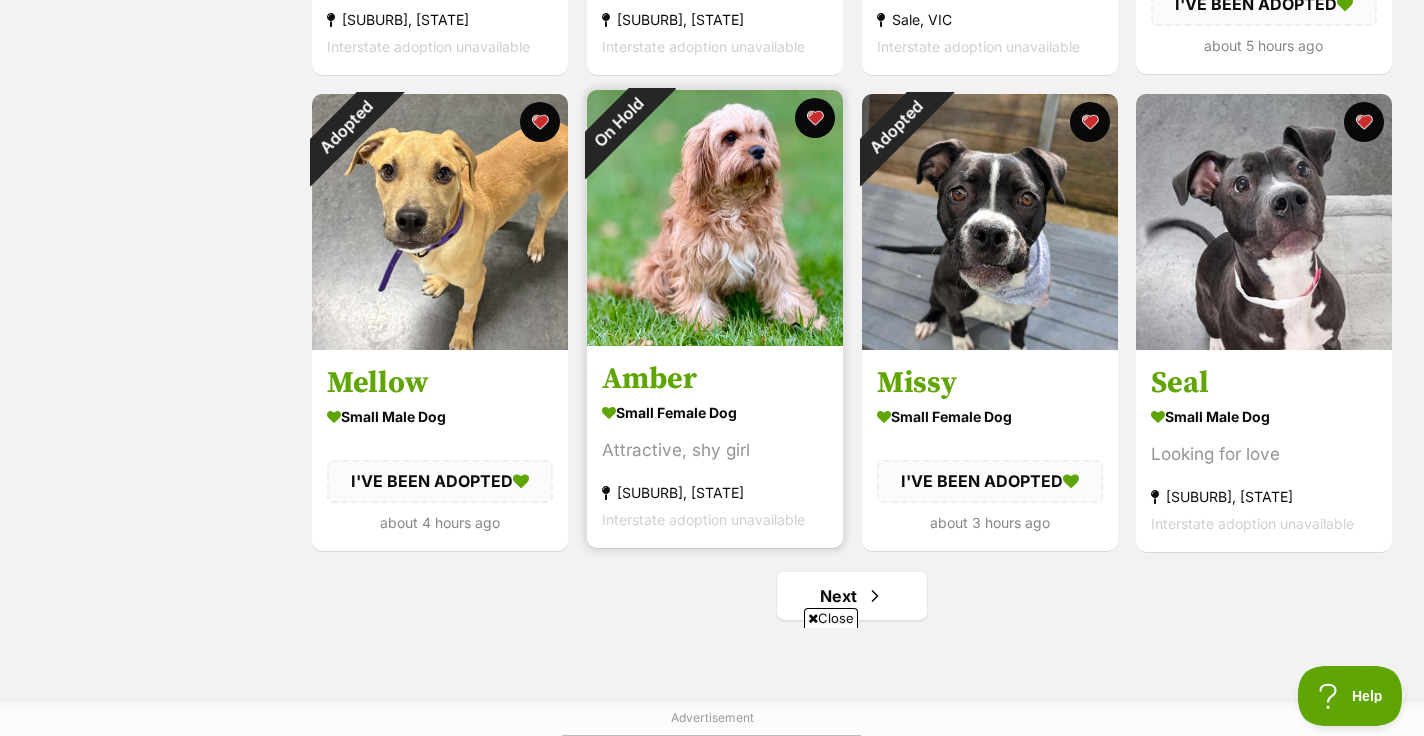 click on "On Hold" at bounding box center (619, 122) 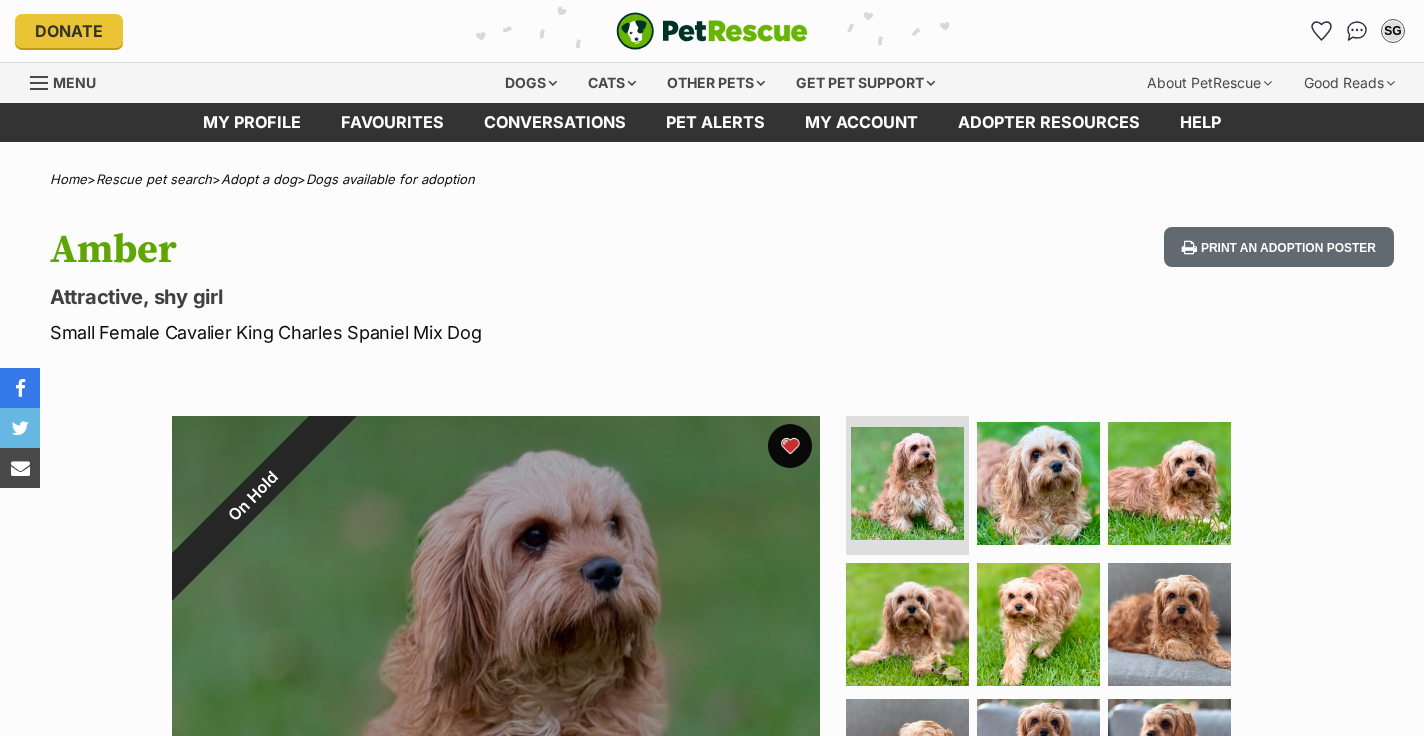 scroll, scrollTop: 0, scrollLeft: 0, axis: both 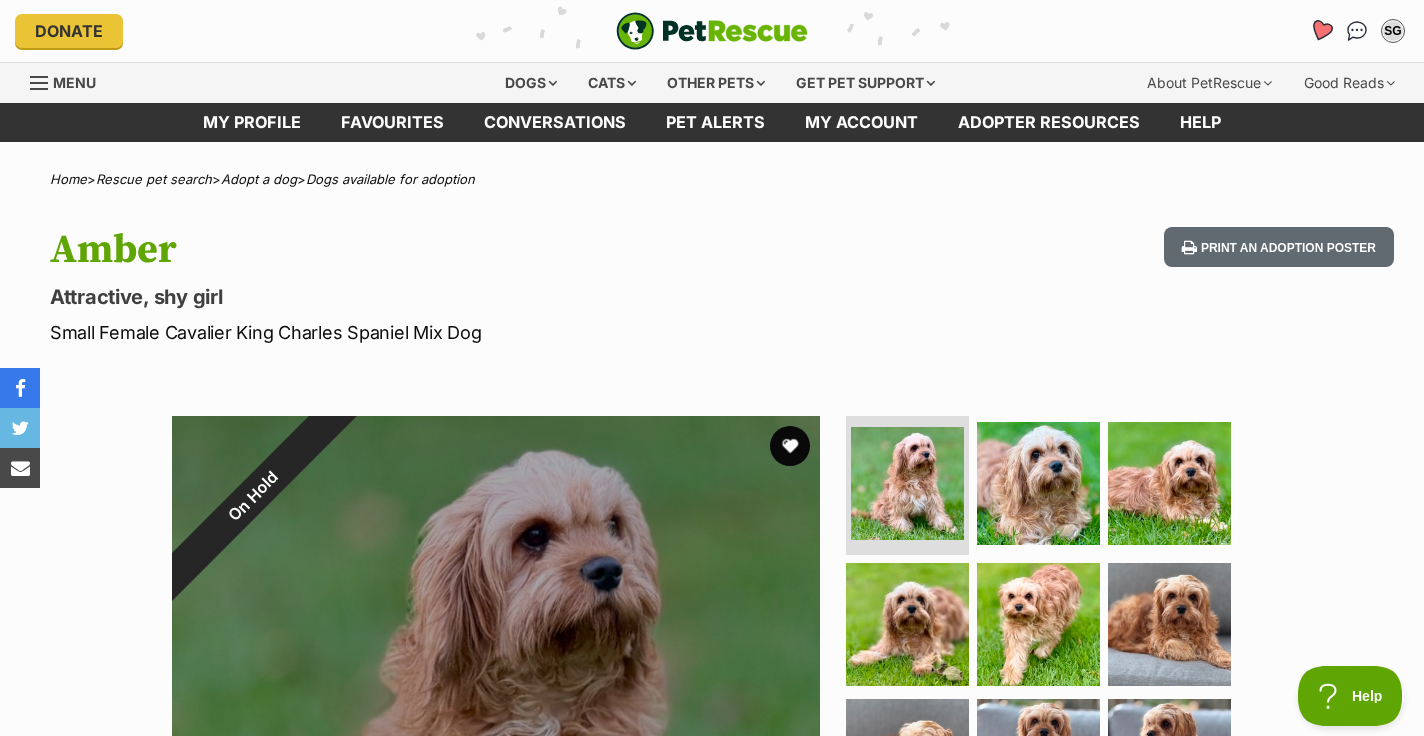 click 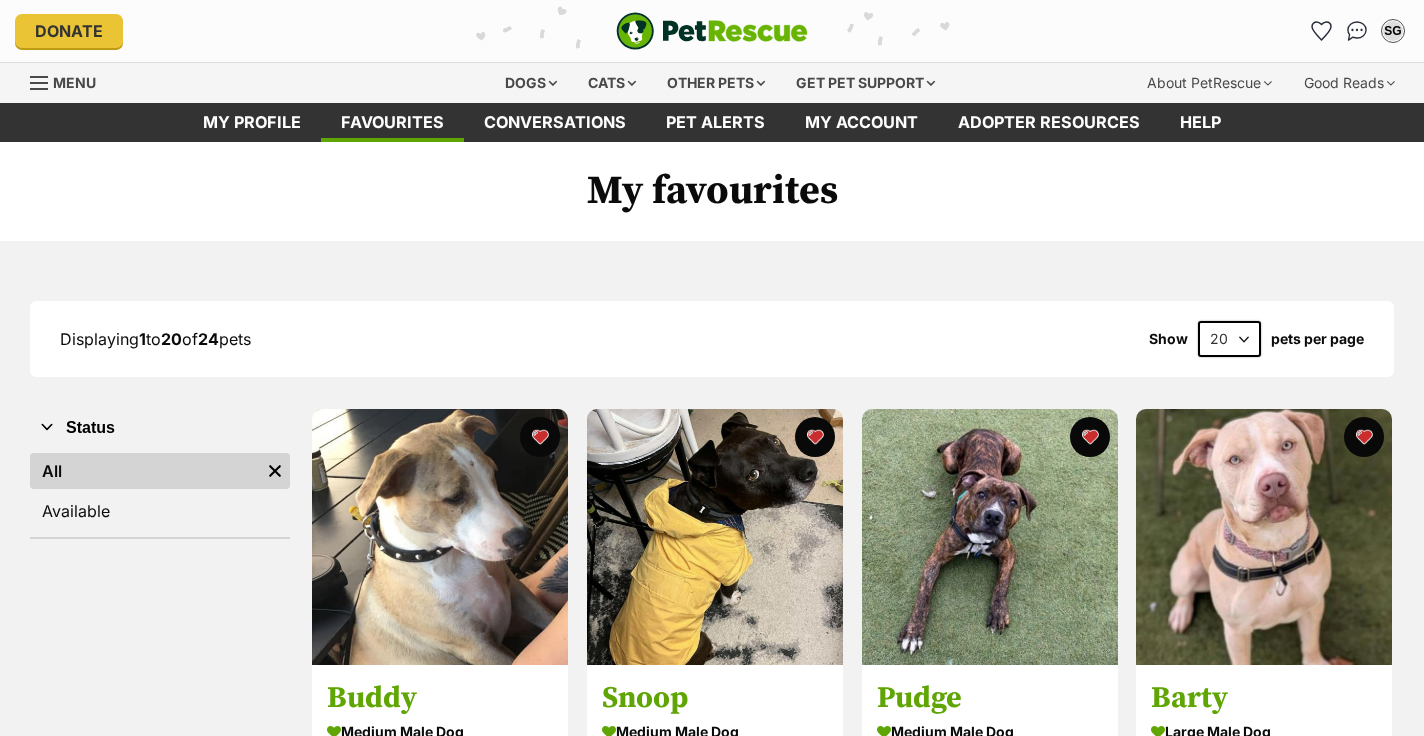 scroll, scrollTop: 0, scrollLeft: 0, axis: both 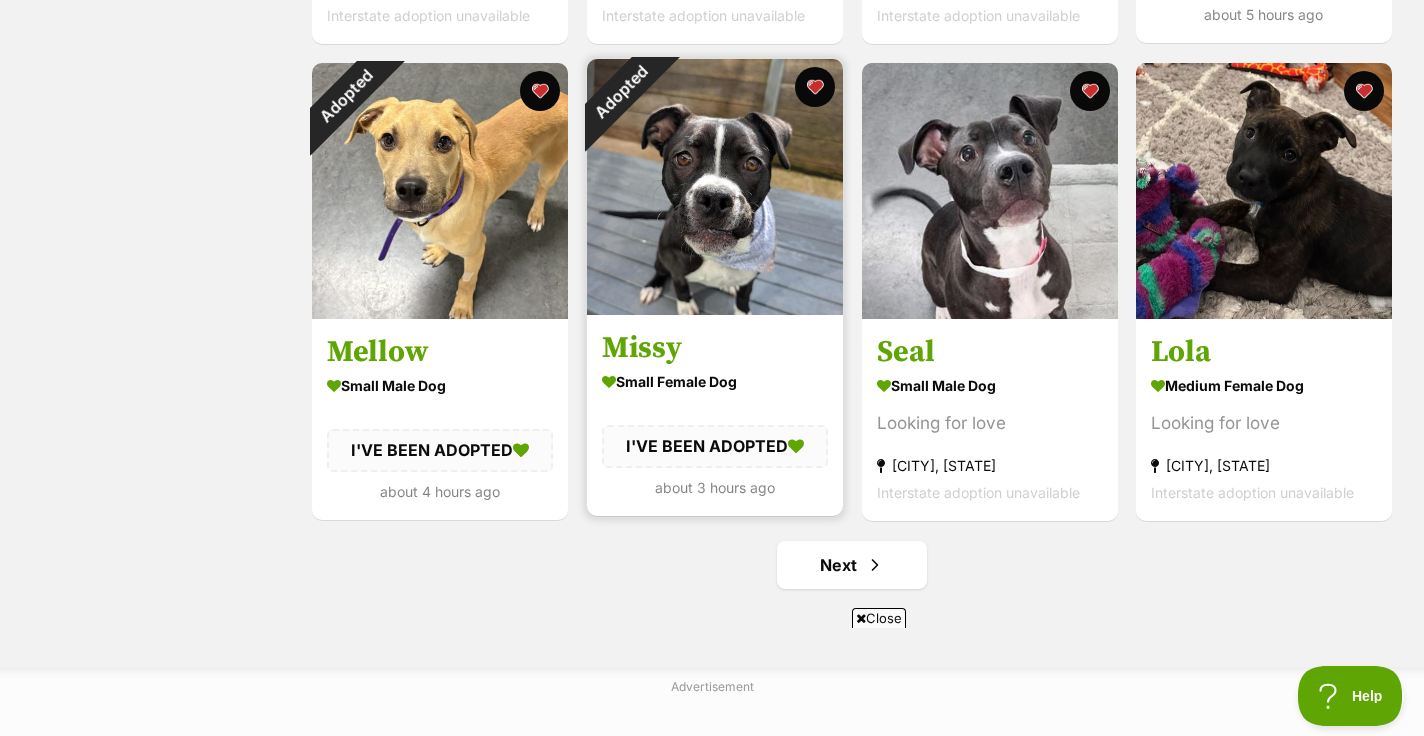 click on "Adopted" at bounding box center (620, 92) 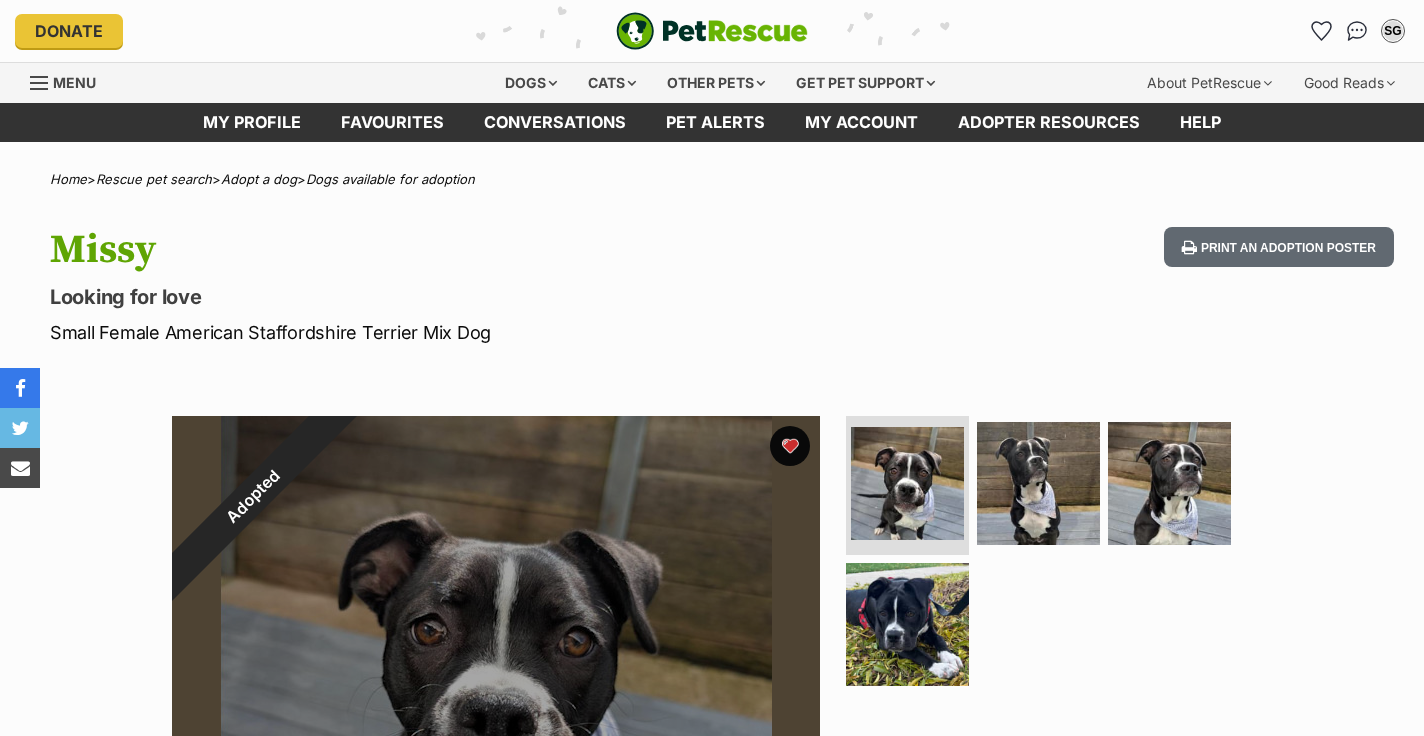 scroll, scrollTop: 0, scrollLeft: 0, axis: both 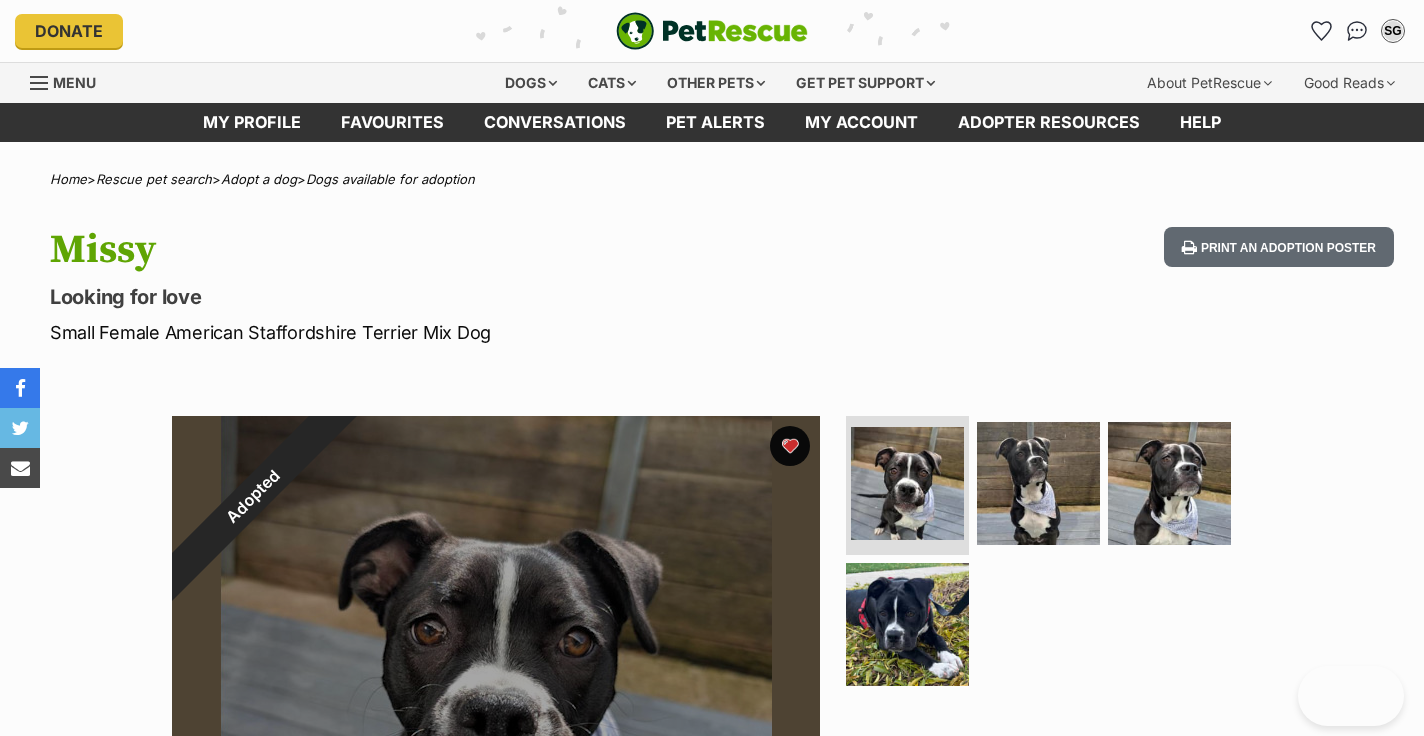 drag, startPoint x: 790, startPoint y: 439, endPoint x: 790, endPoint y: 425, distance: 14 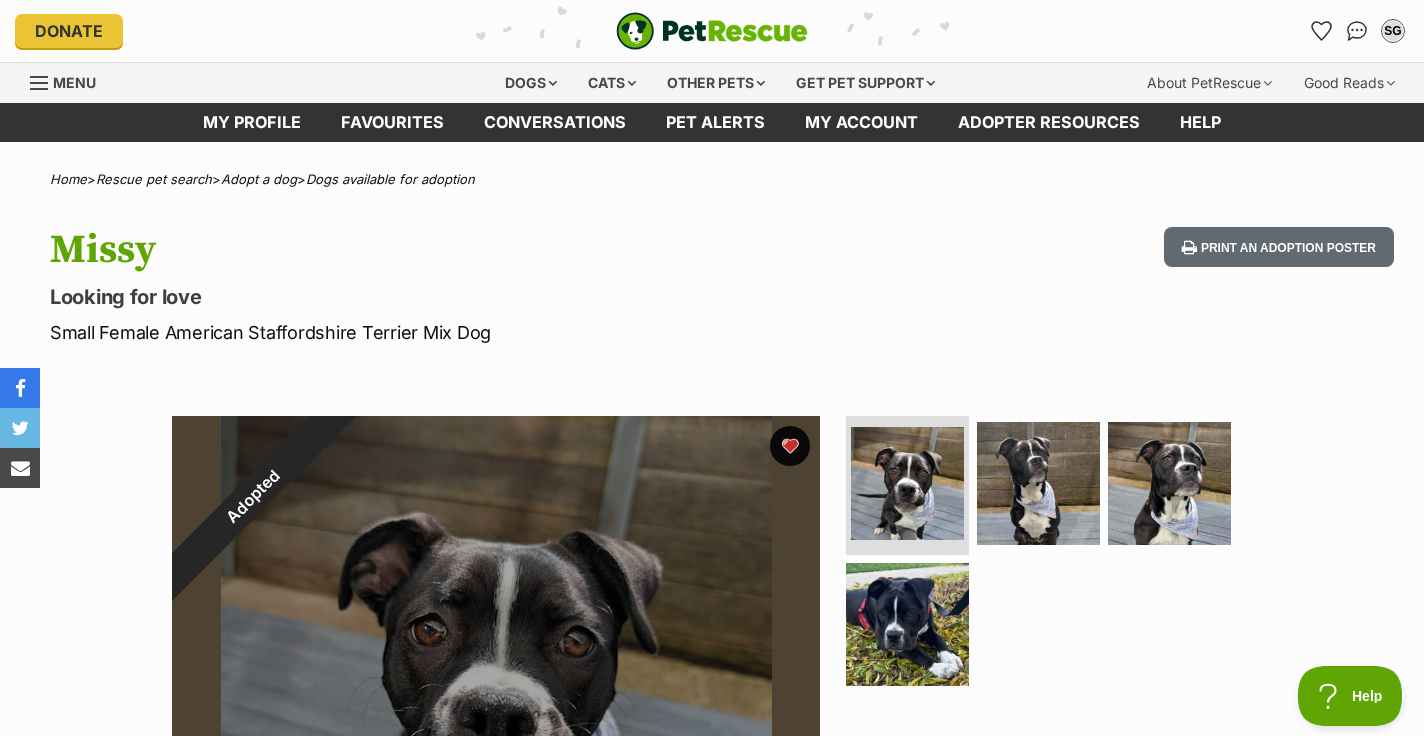 scroll, scrollTop: 0, scrollLeft: 0, axis: both 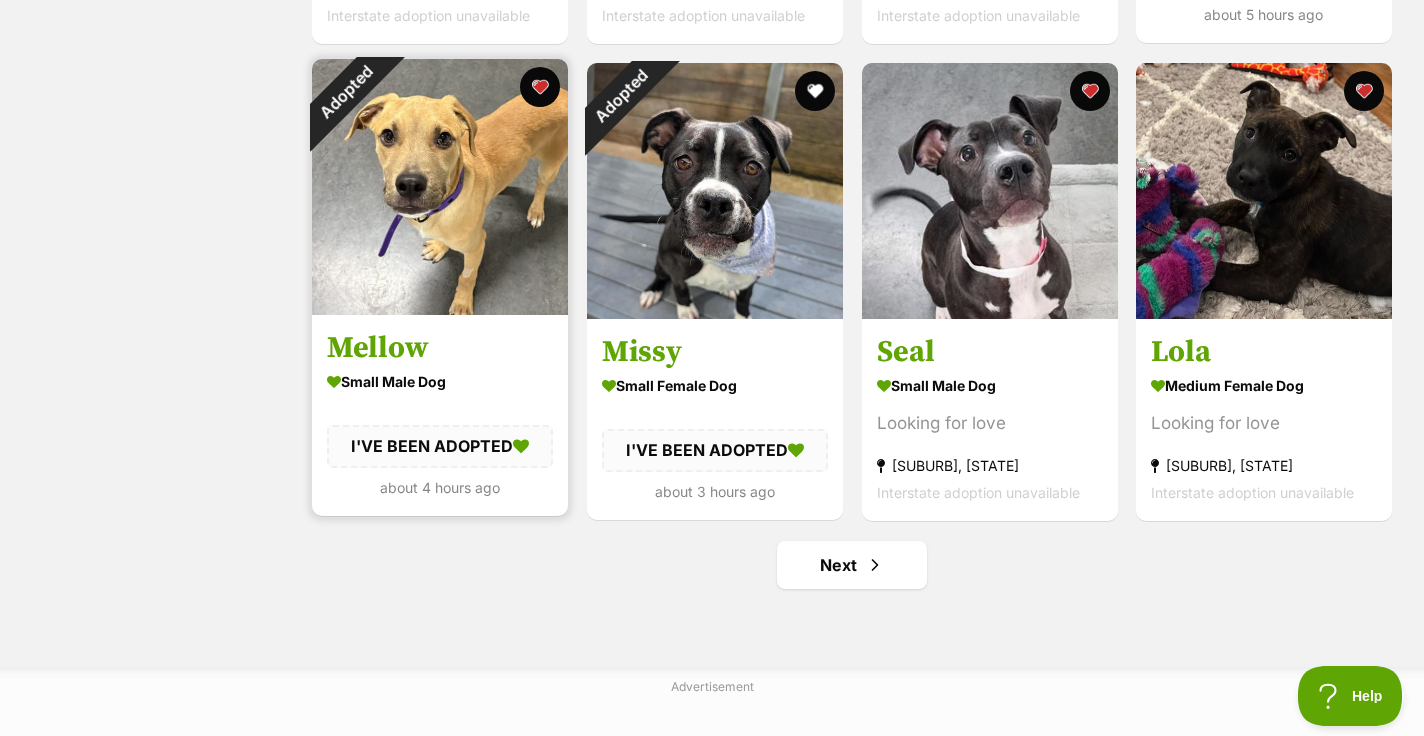 click on "Adopted" at bounding box center (345, 92) 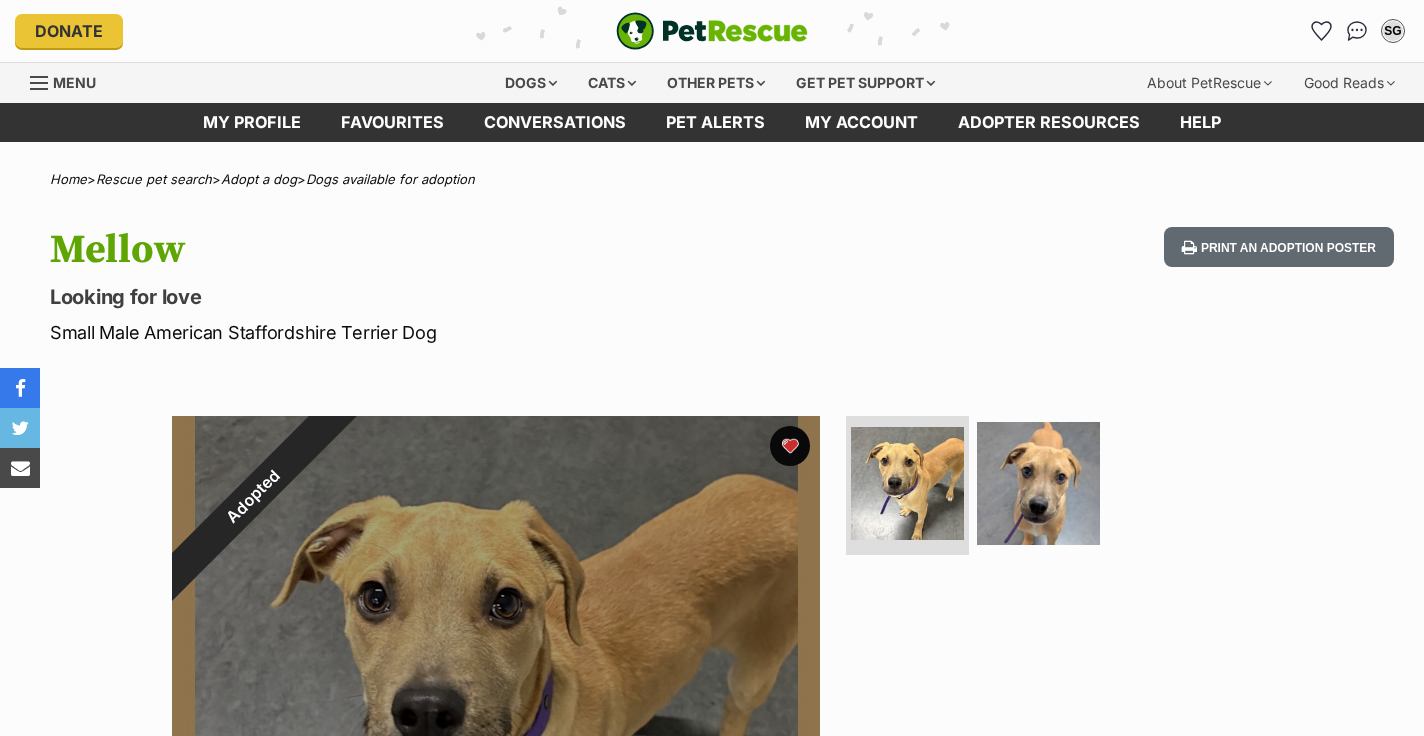 scroll, scrollTop: 0, scrollLeft: 0, axis: both 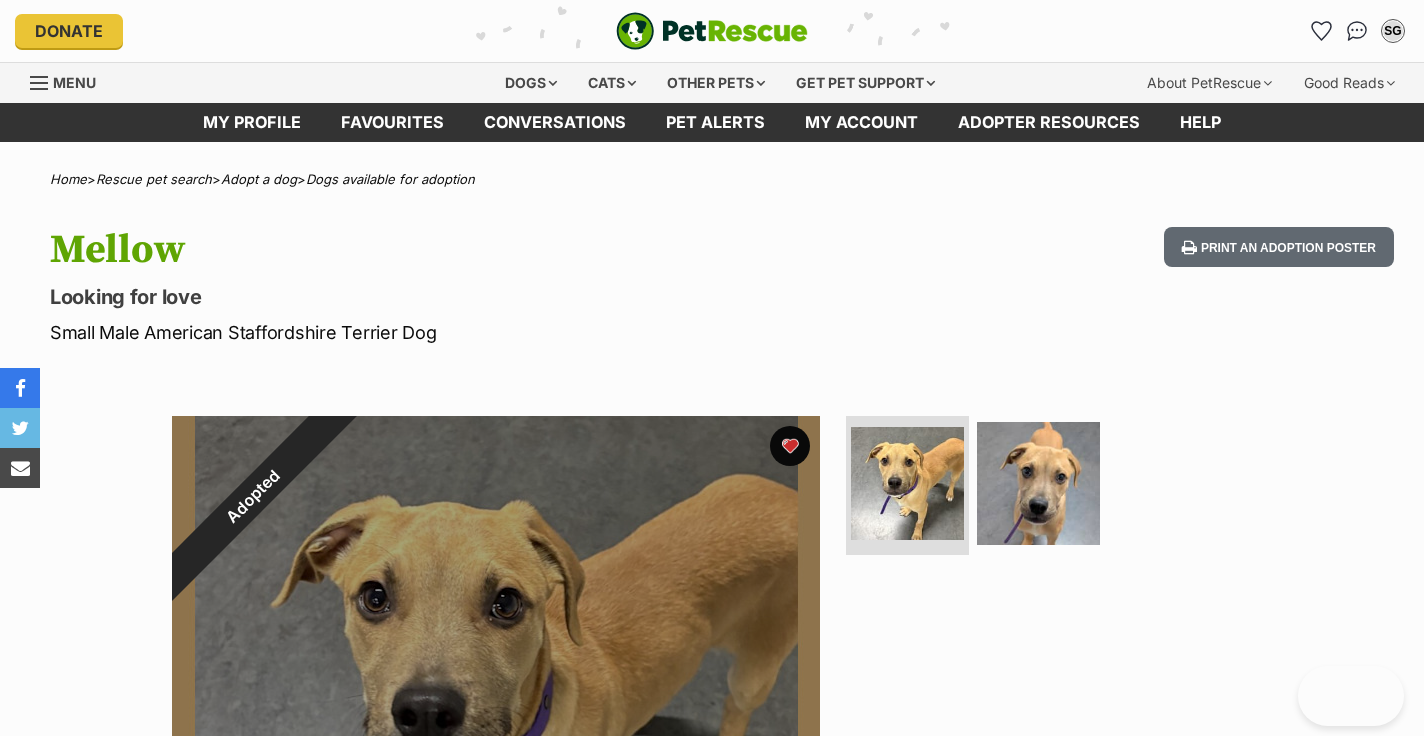 click on "Adopted" at bounding box center [253, 497] 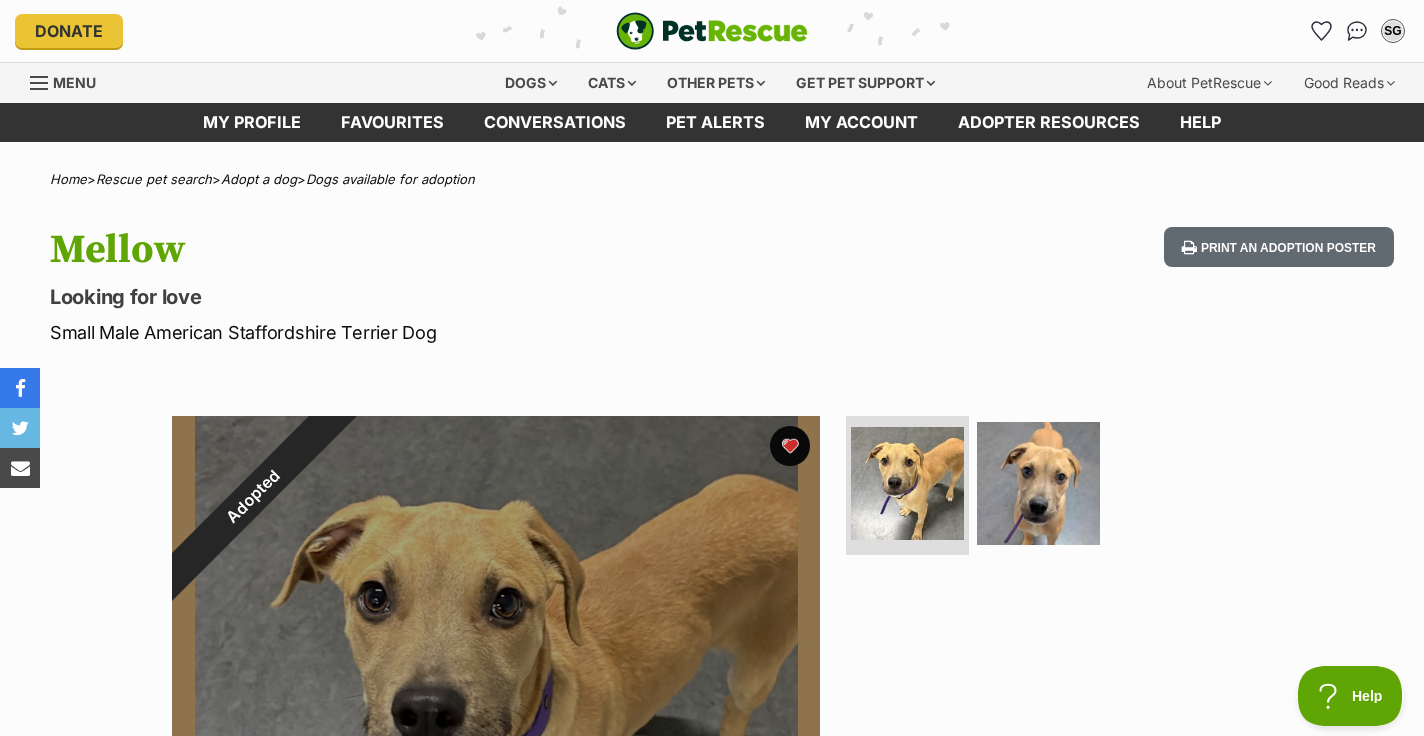 scroll, scrollTop: 0, scrollLeft: 0, axis: both 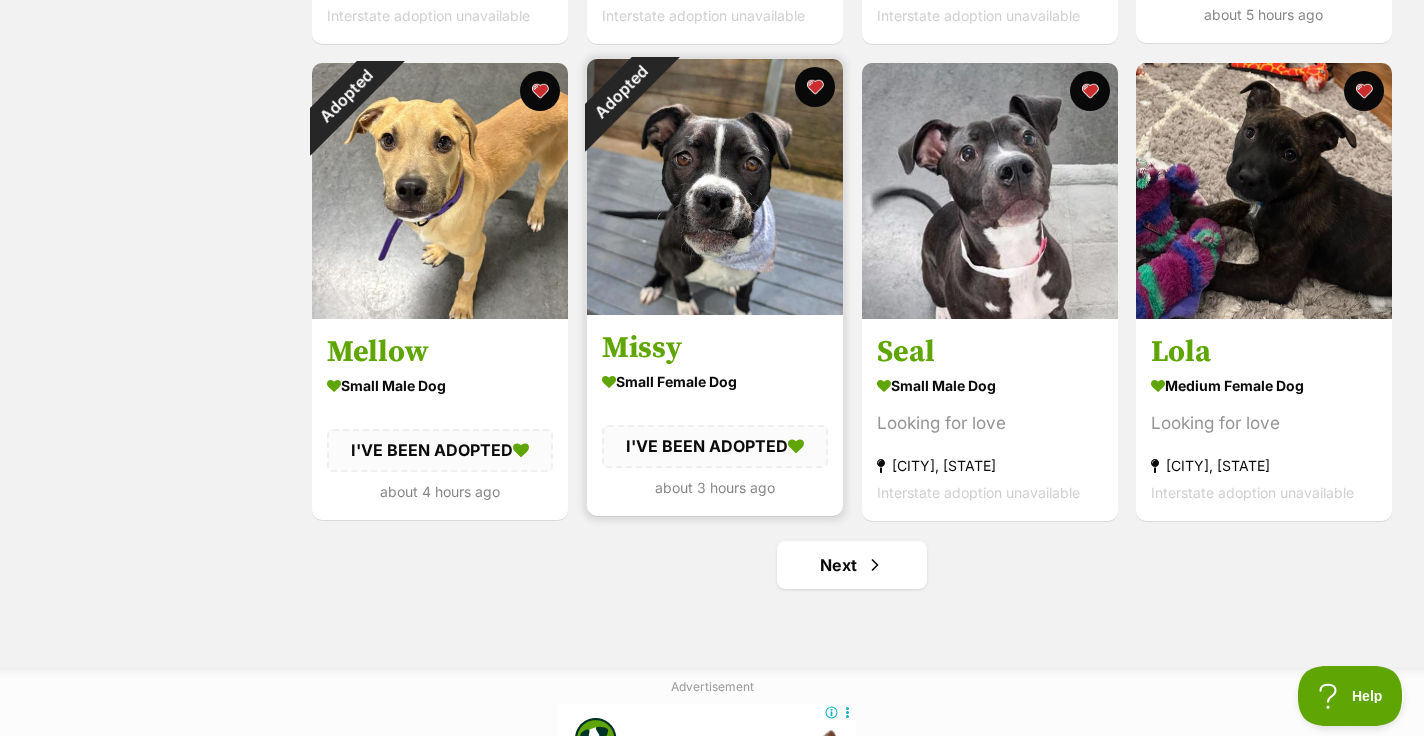 click on "Adopted" at bounding box center (620, 92) 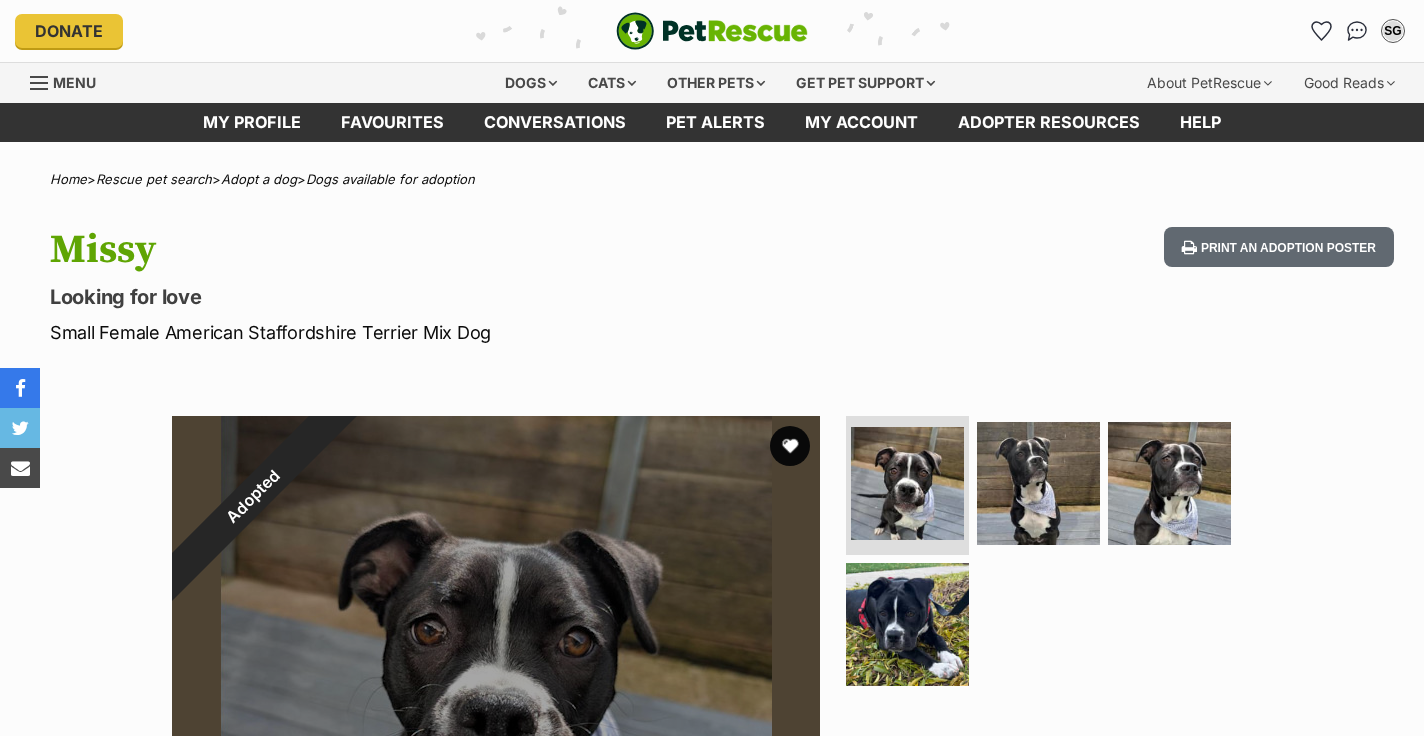 scroll, scrollTop: 0, scrollLeft: 0, axis: both 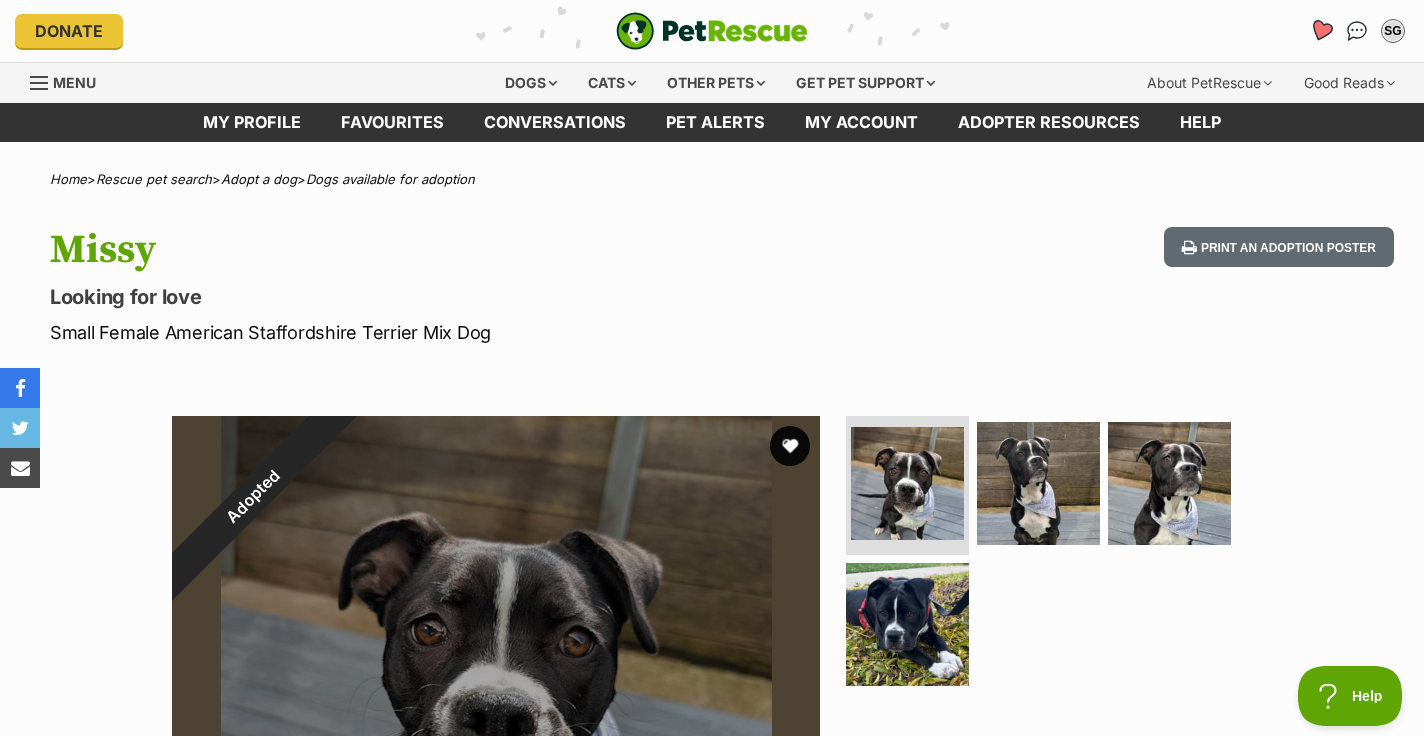 click 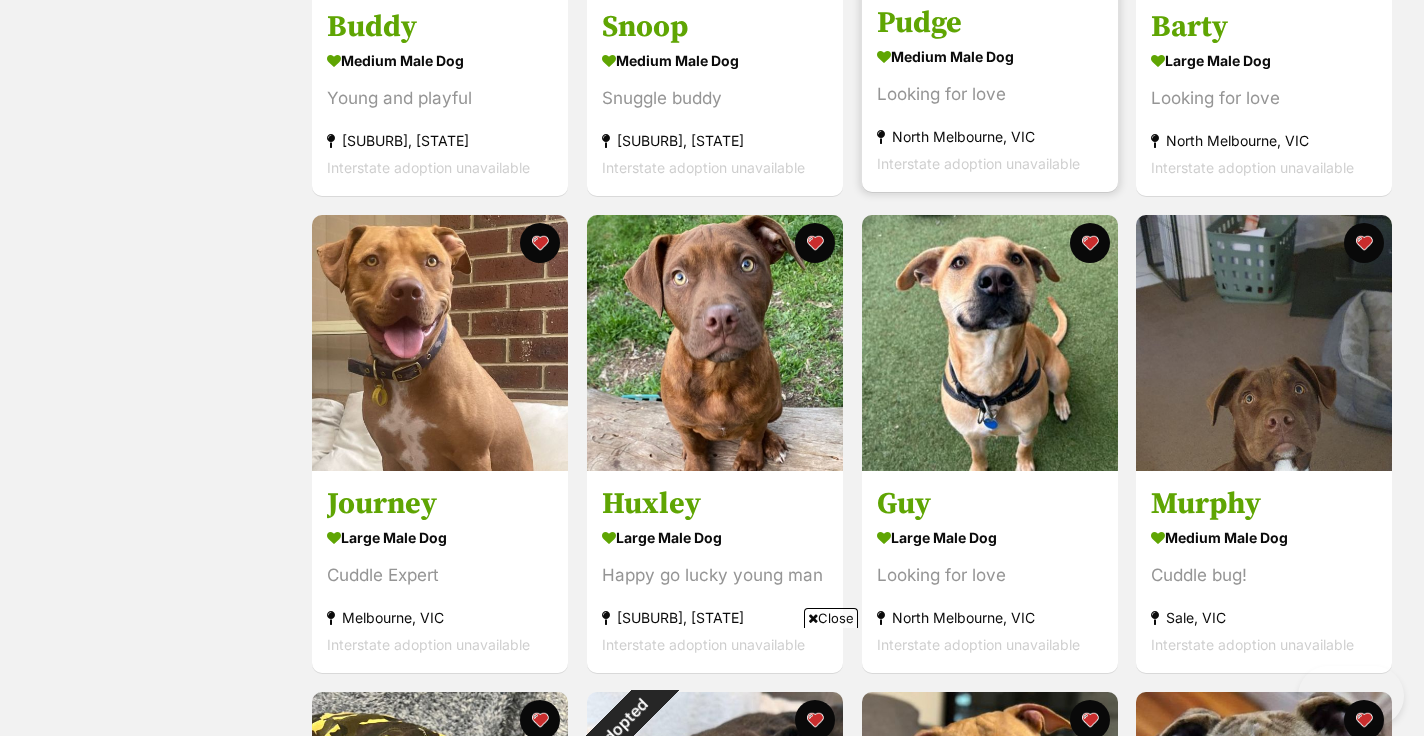 scroll, scrollTop: 795, scrollLeft: 0, axis: vertical 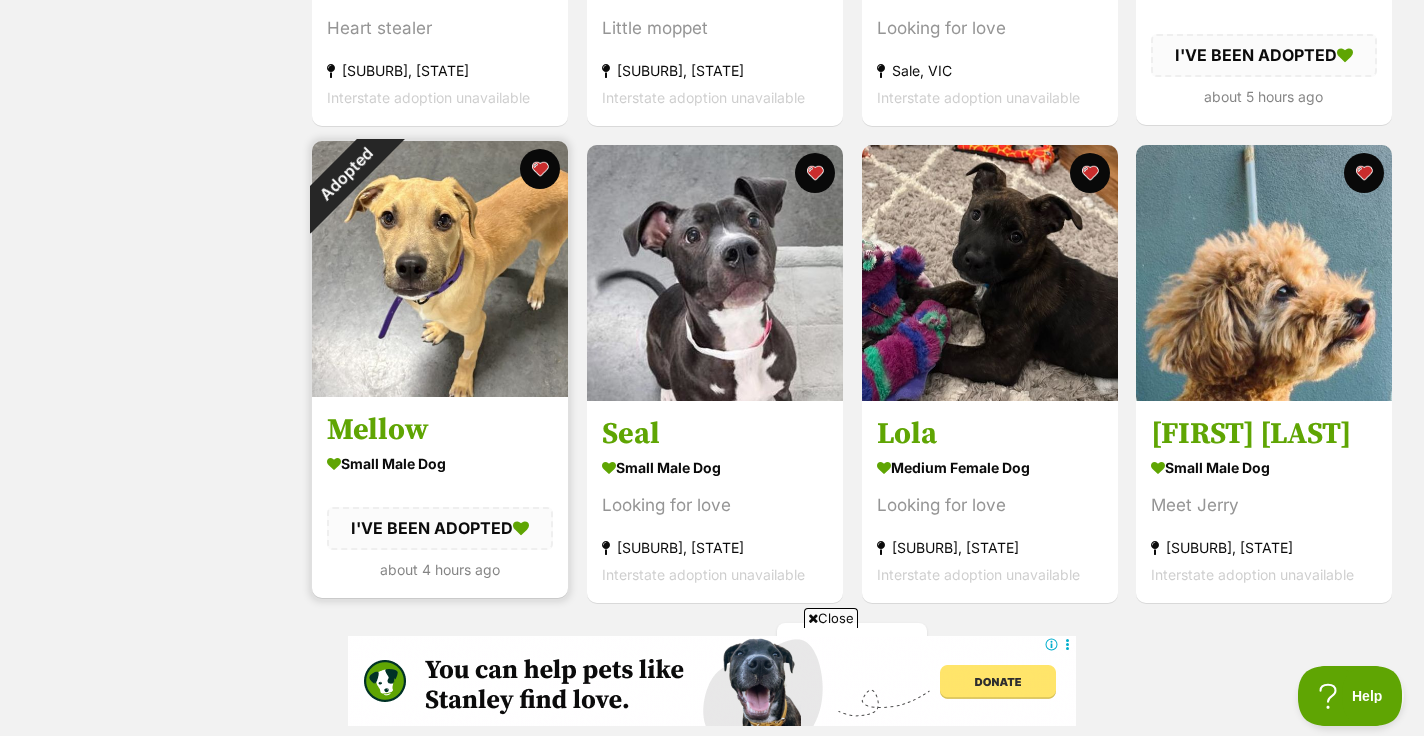 click on "Adopted" at bounding box center (345, 174) 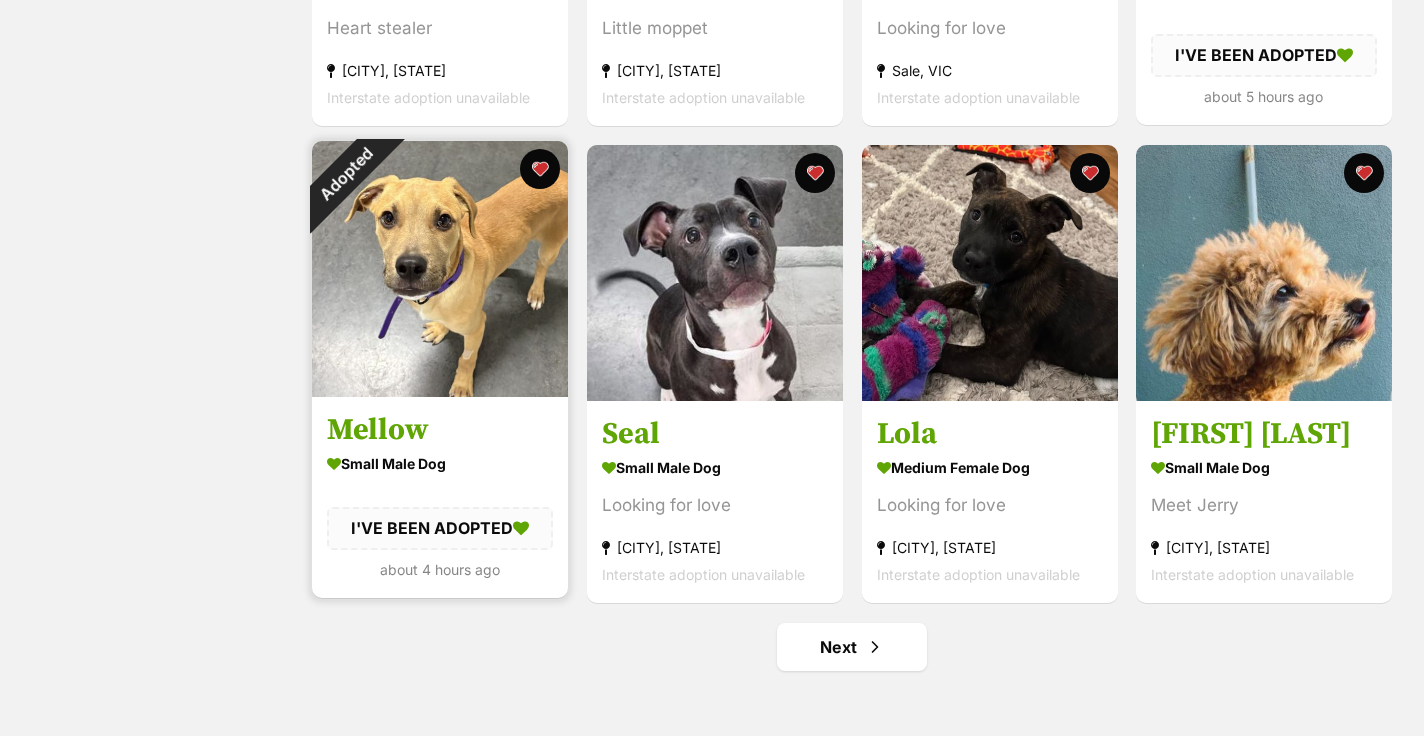 scroll, scrollTop: 0, scrollLeft: 0, axis: both 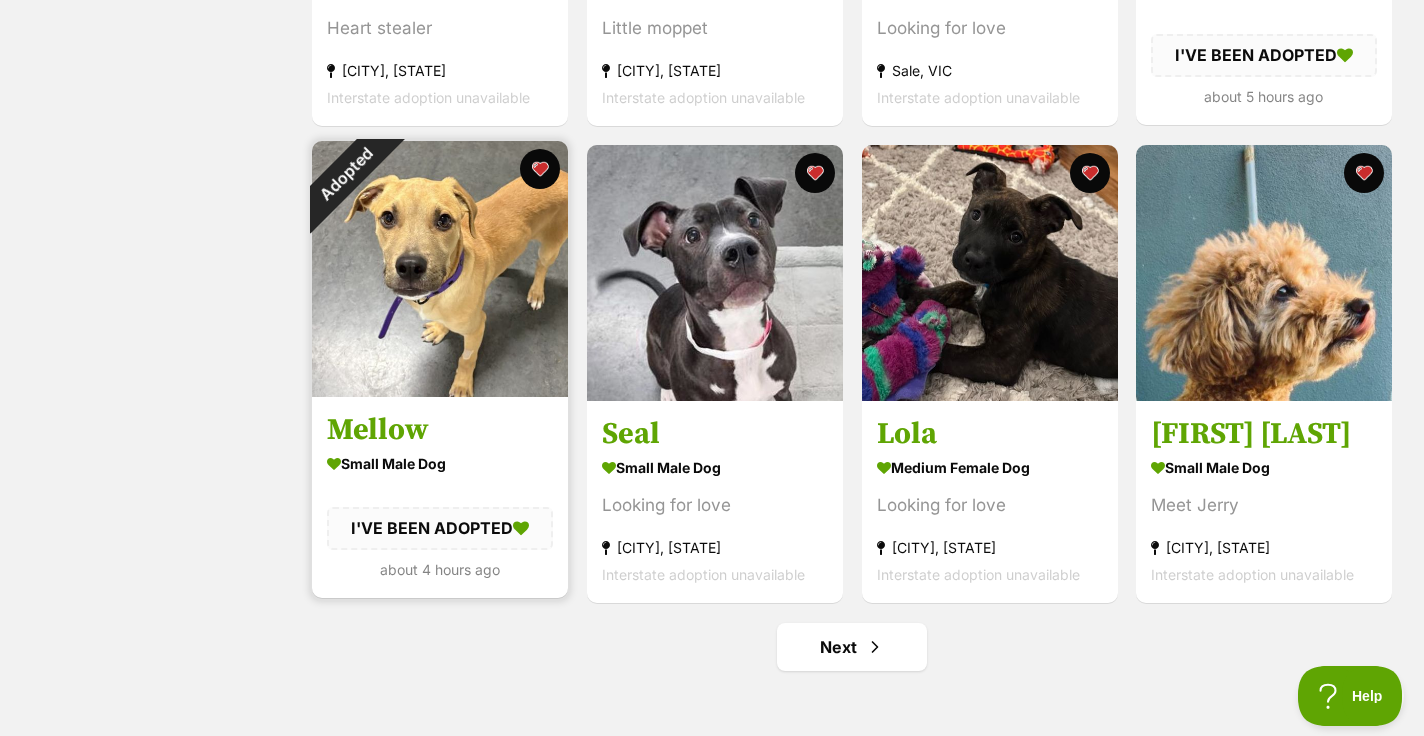click on "Adopted" at bounding box center (345, 174) 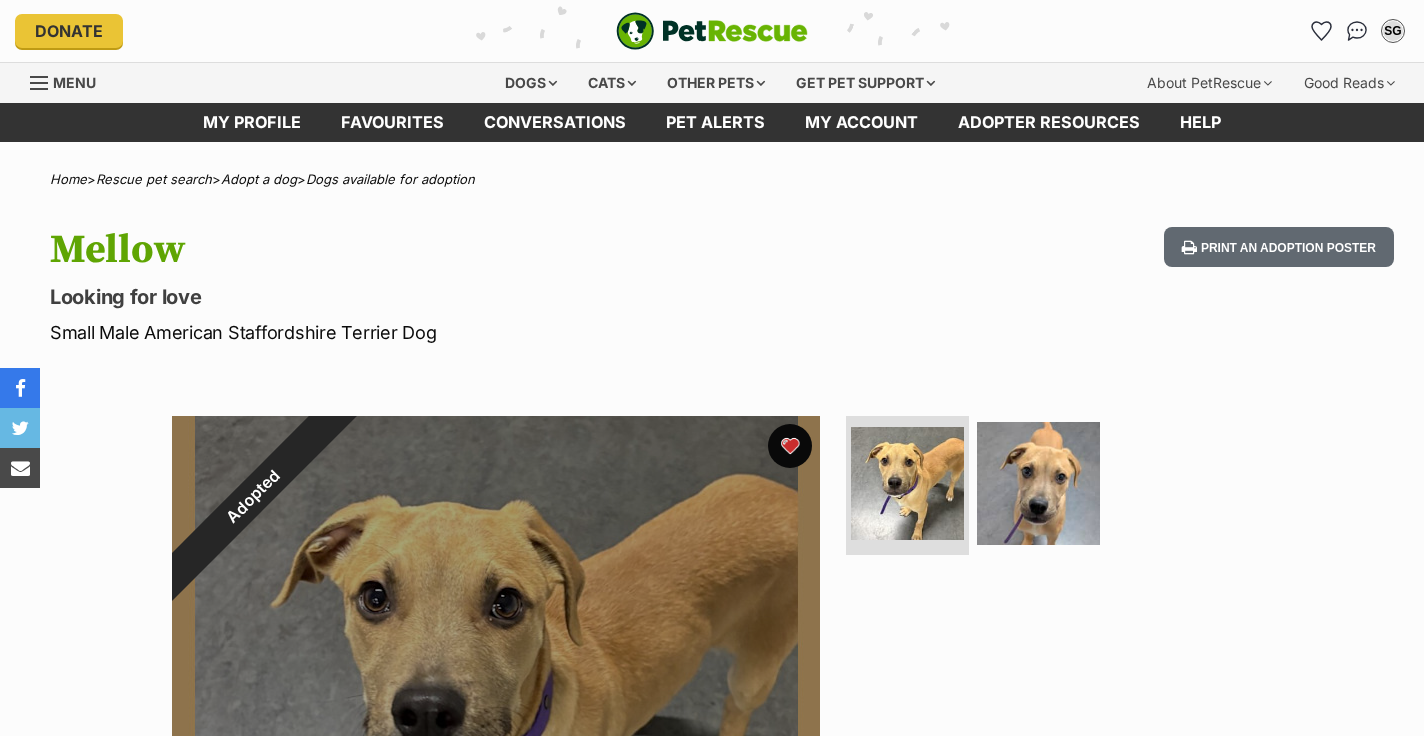 scroll, scrollTop: 0, scrollLeft: 0, axis: both 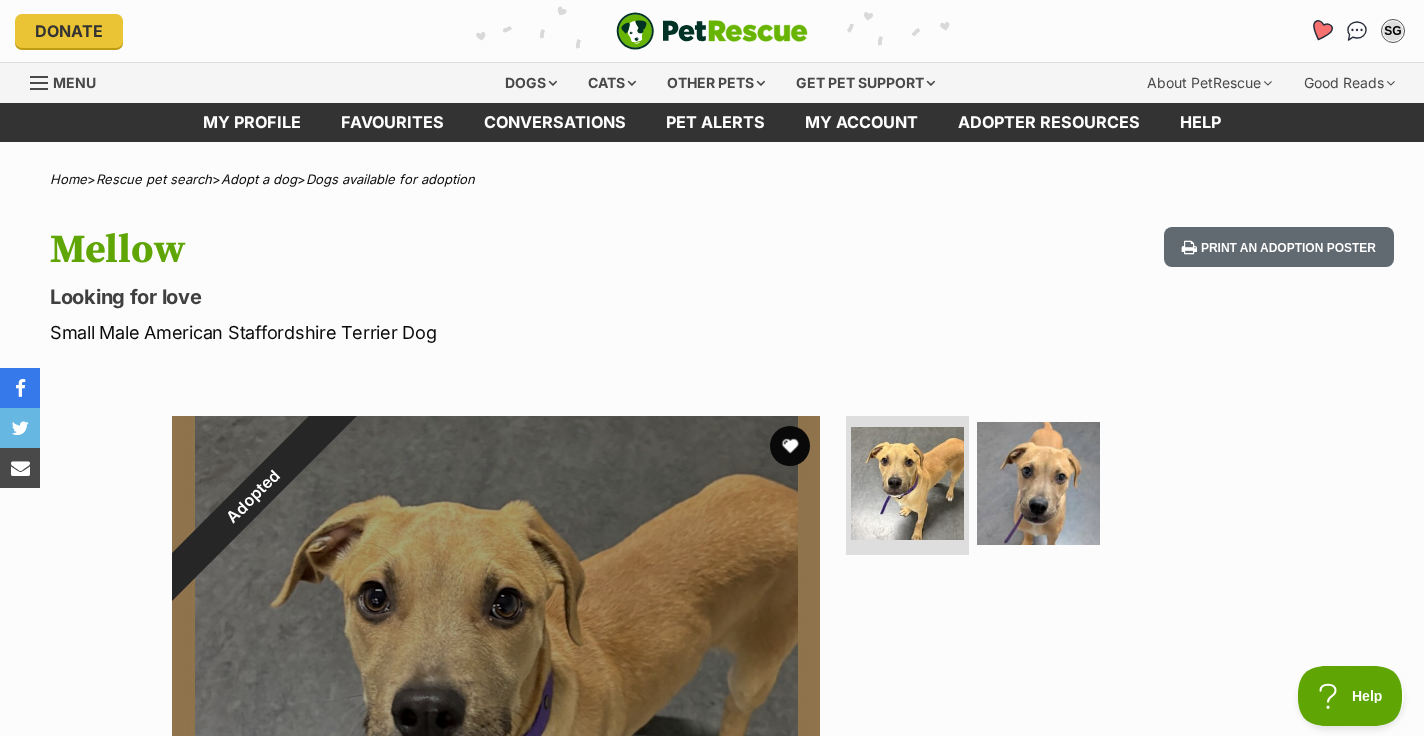 click 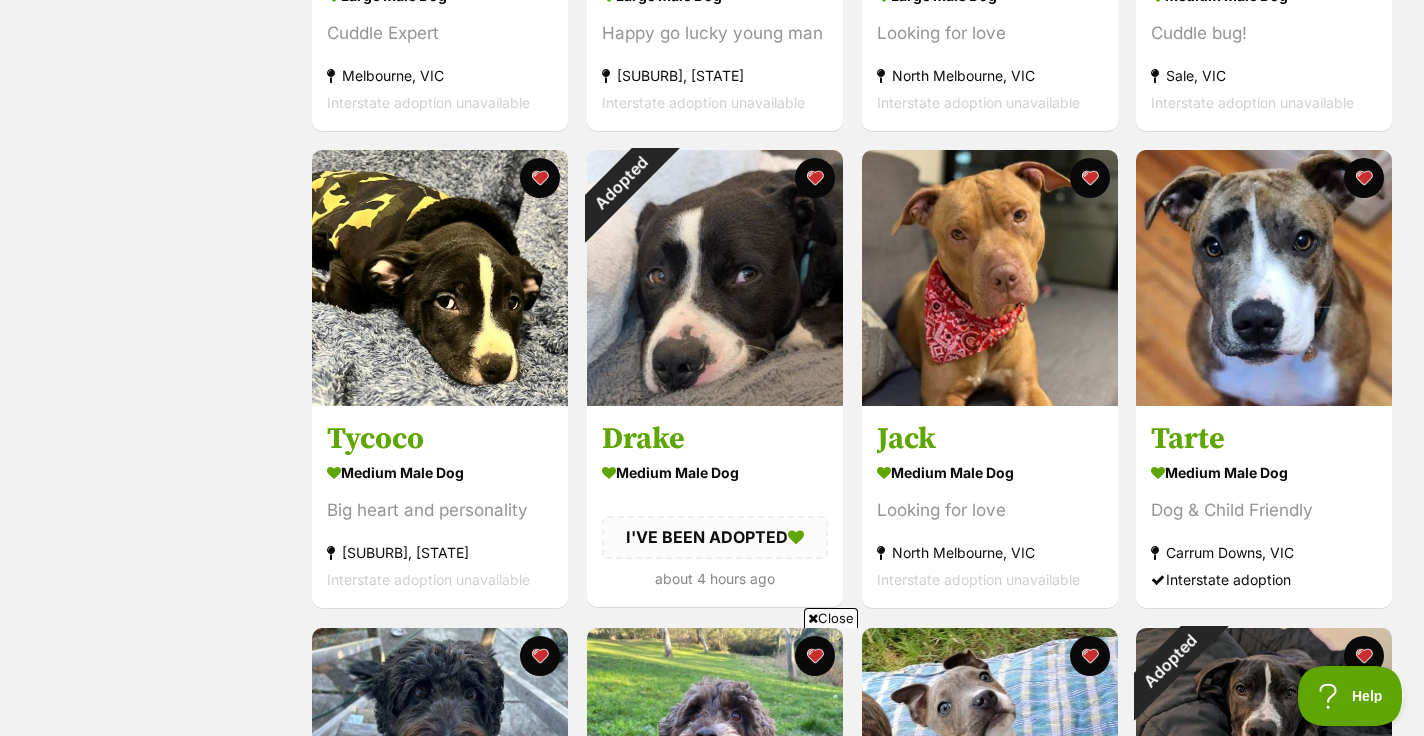 scroll, scrollTop: 1270, scrollLeft: 0, axis: vertical 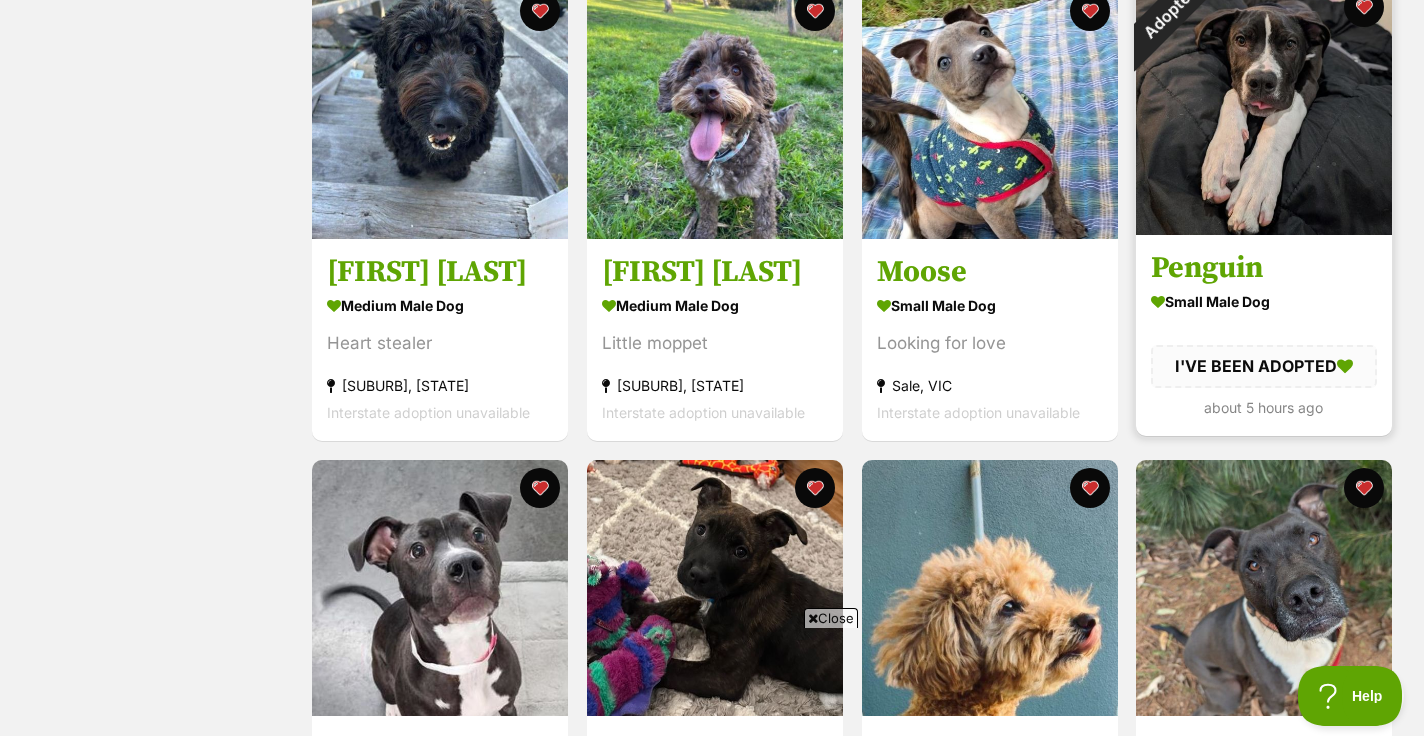 click on "Adopted" at bounding box center [1169, 12] 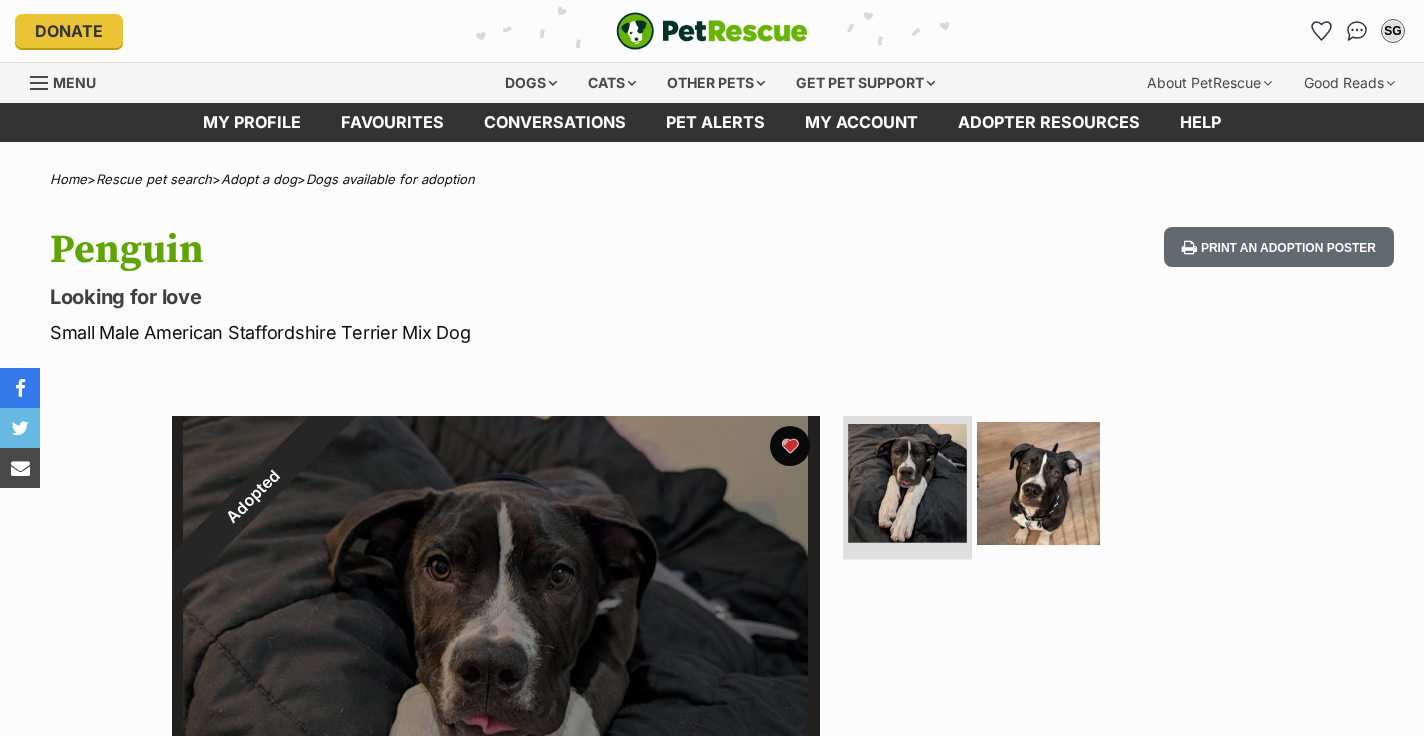 scroll, scrollTop: 0, scrollLeft: 0, axis: both 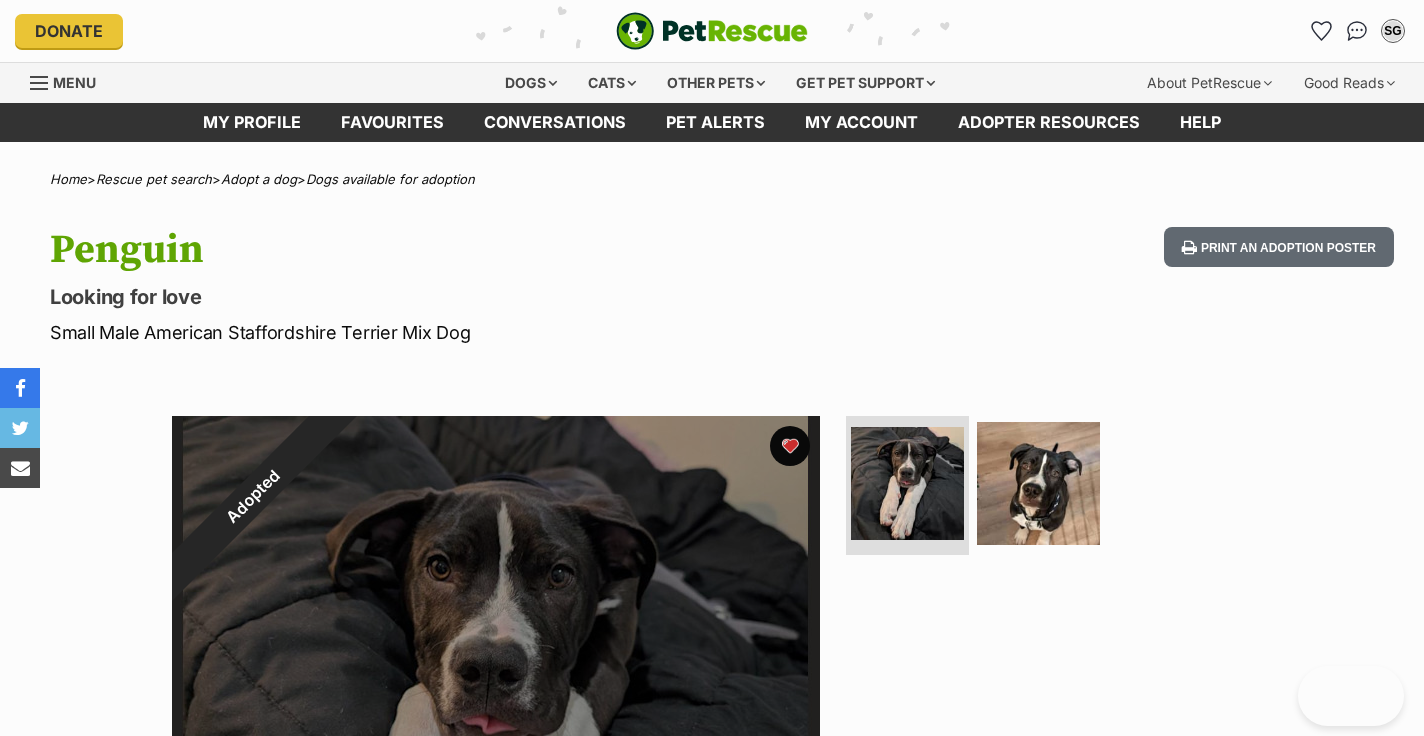 click on "Adopted" at bounding box center (253, 497) 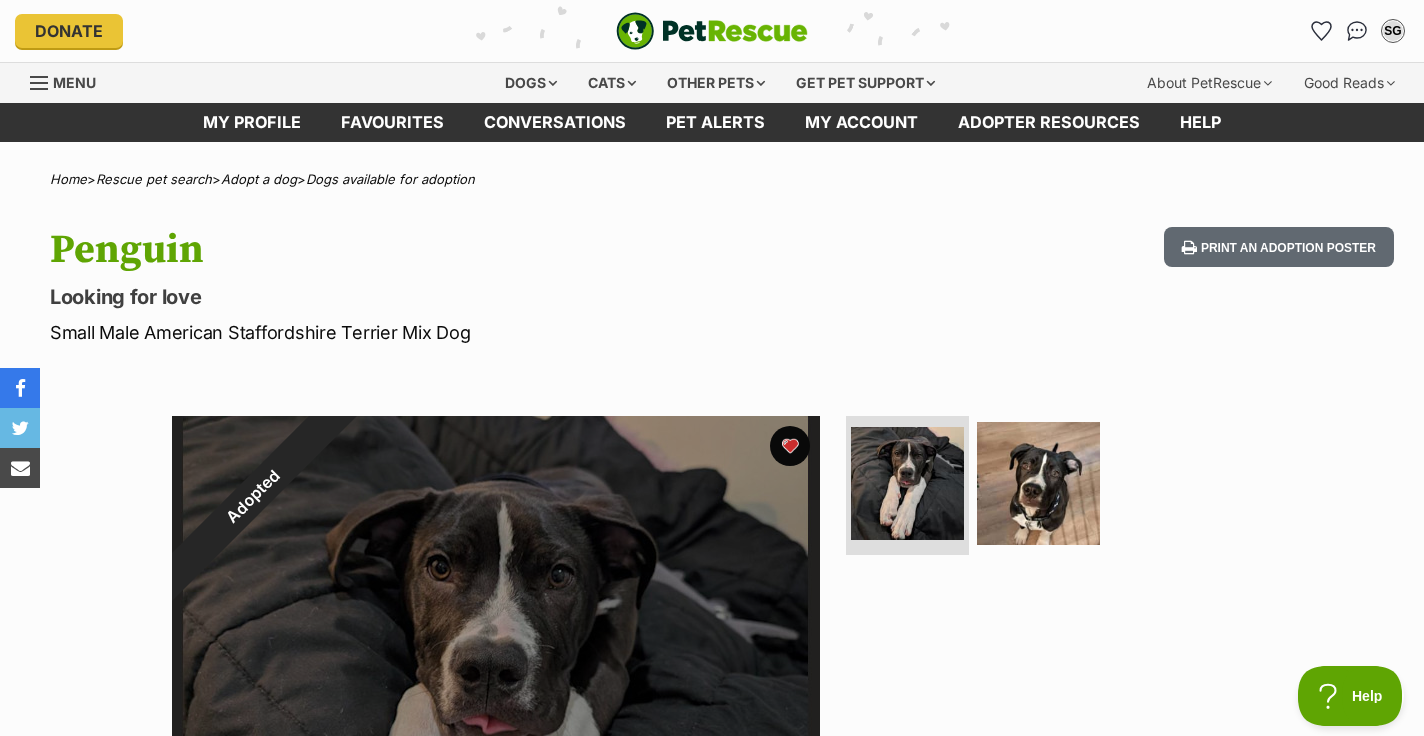 scroll, scrollTop: 0, scrollLeft: 0, axis: both 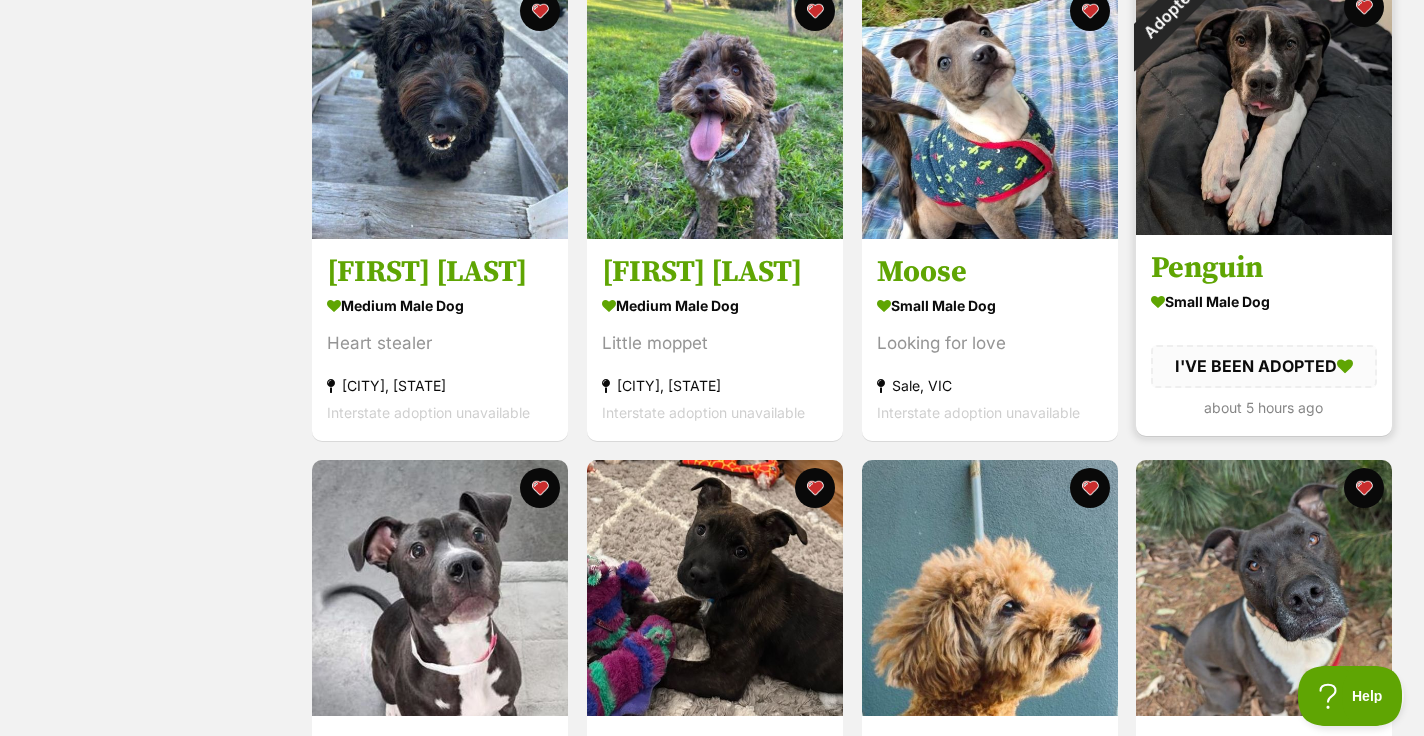 click on "Adopted" at bounding box center (1169, 12) 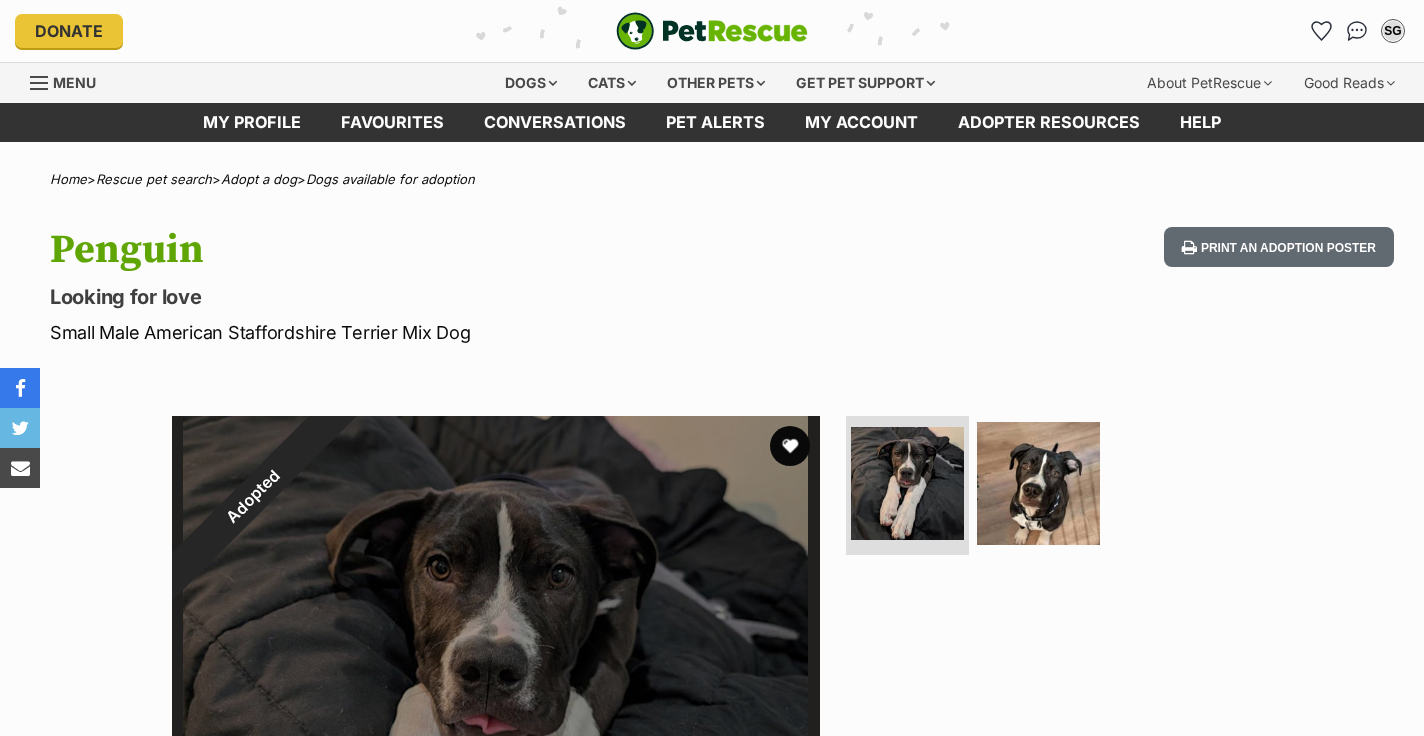 scroll, scrollTop: 0, scrollLeft: 0, axis: both 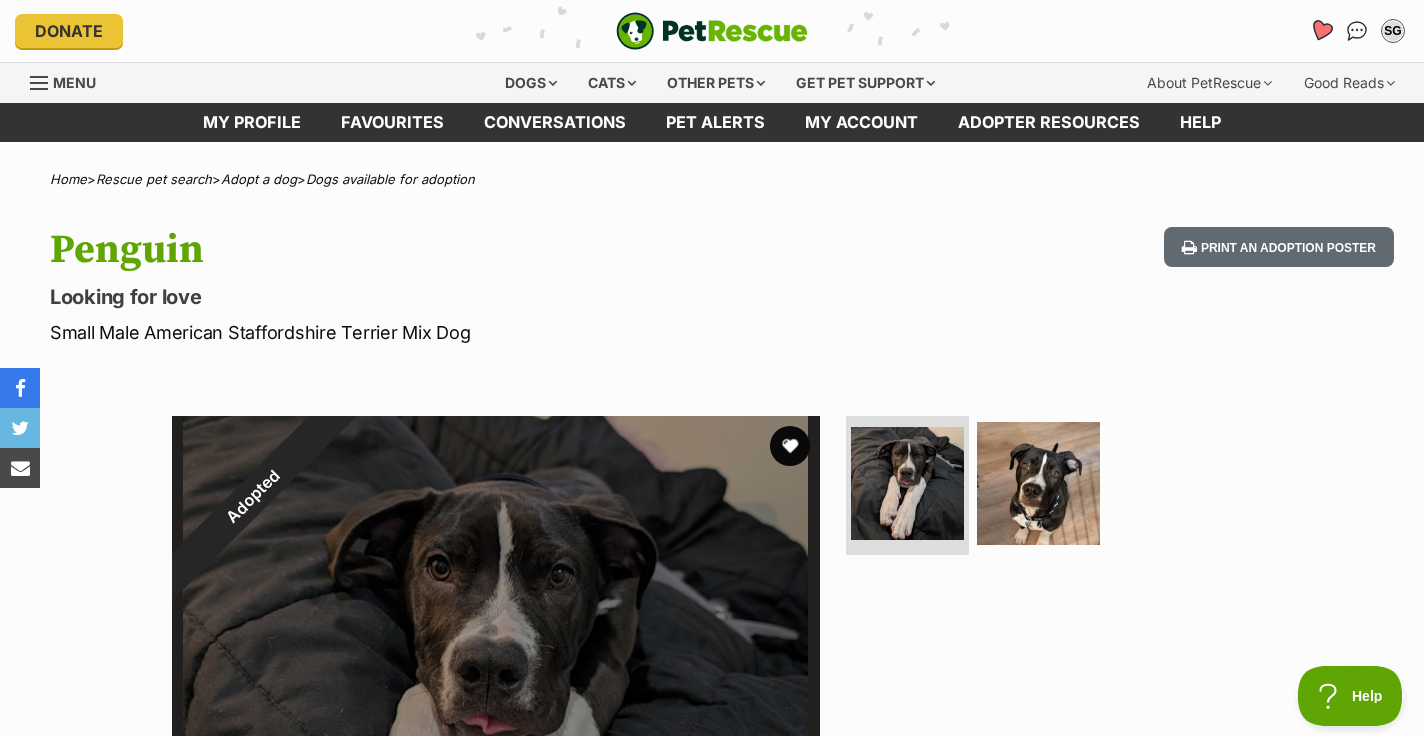 click 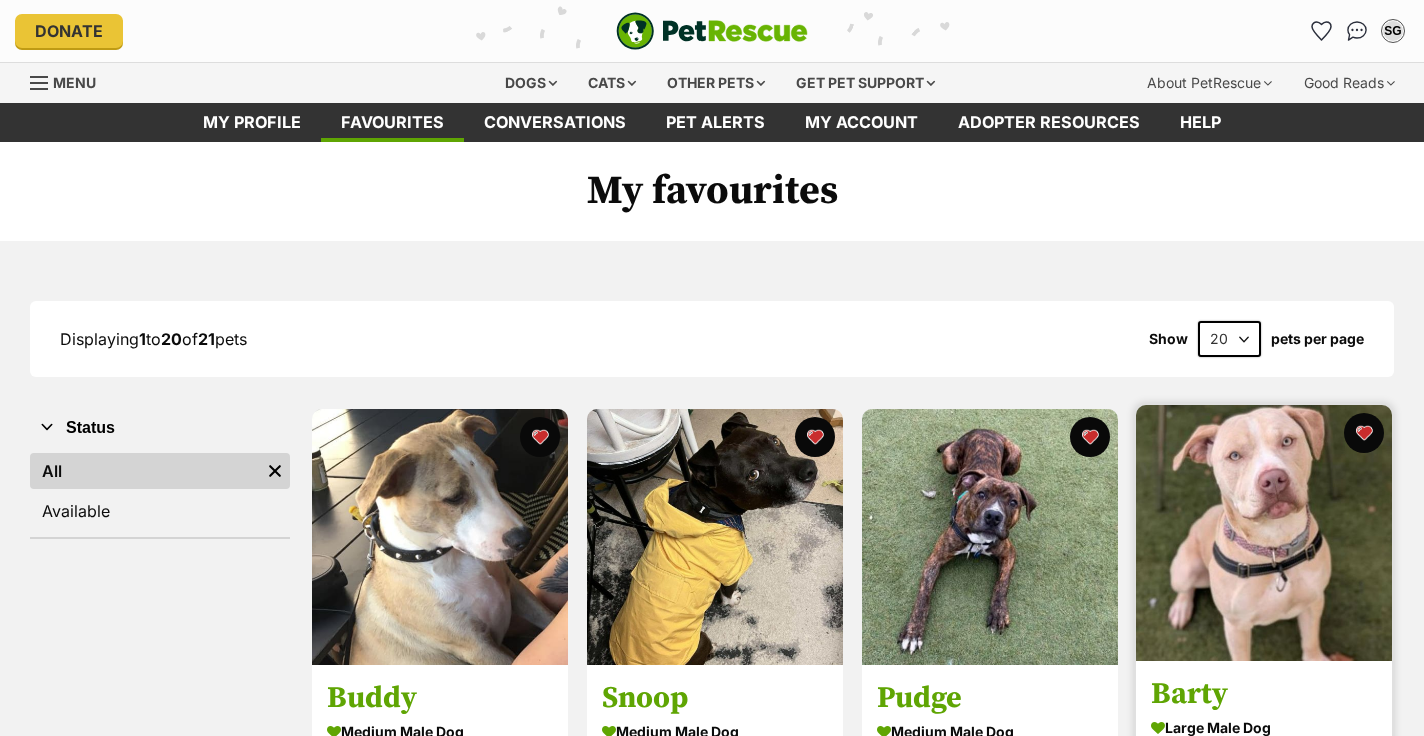 scroll, scrollTop: 350, scrollLeft: 0, axis: vertical 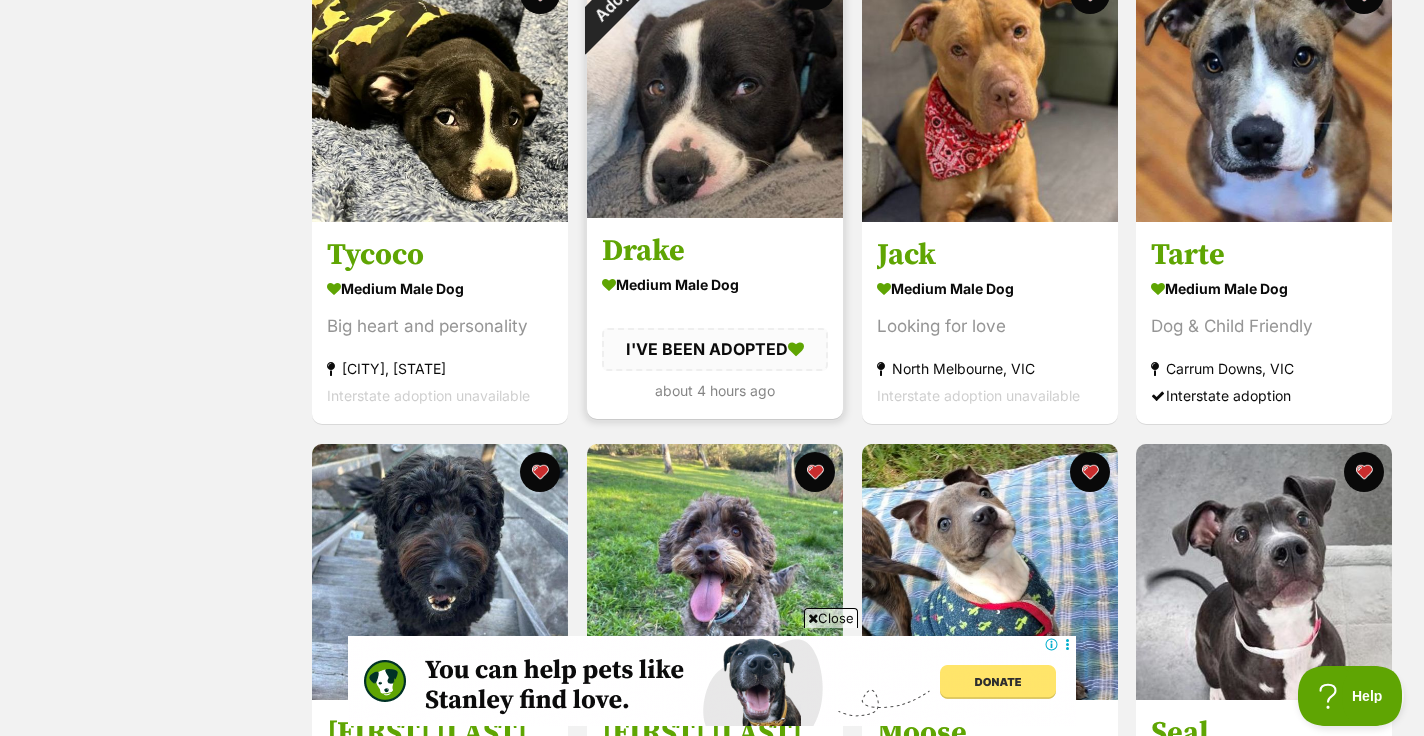 click on "Adopted" at bounding box center (620, -5) 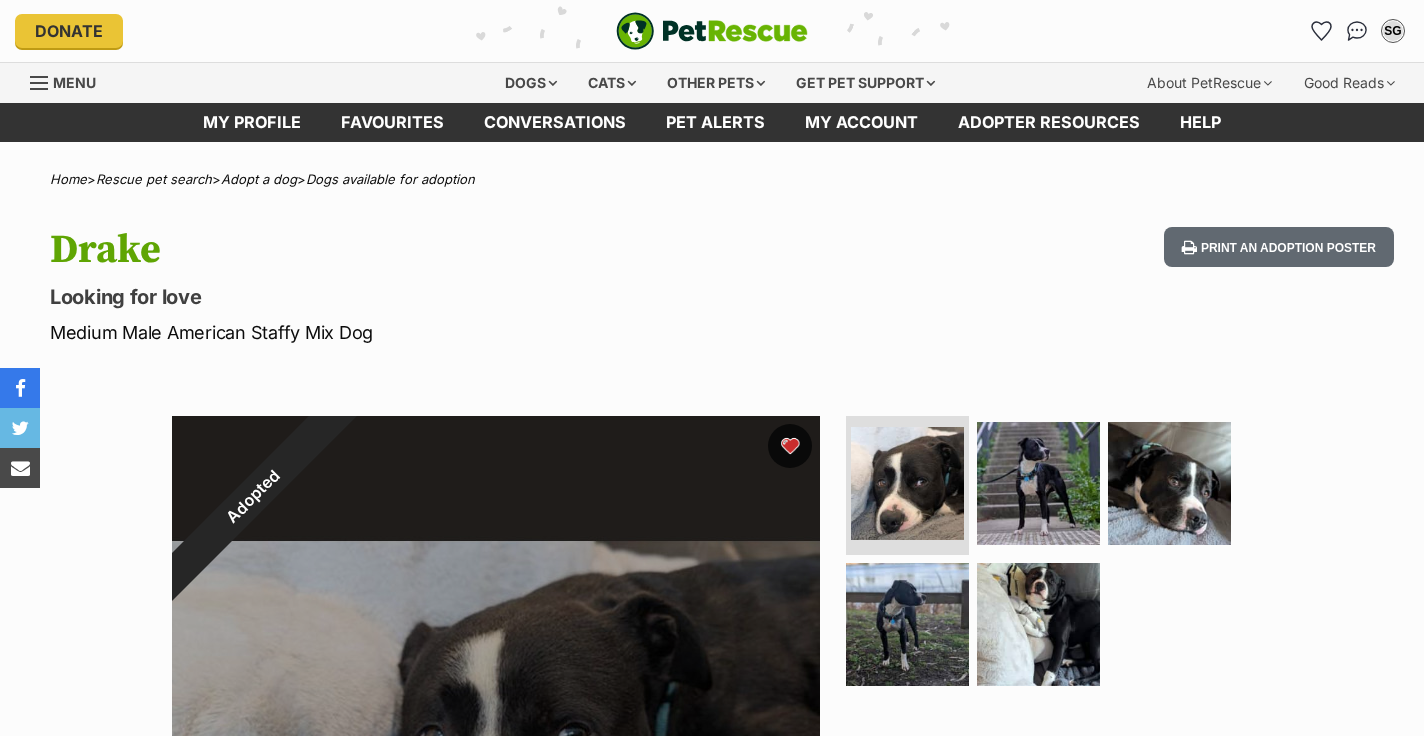 scroll, scrollTop: 0, scrollLeft: 0, axis: both 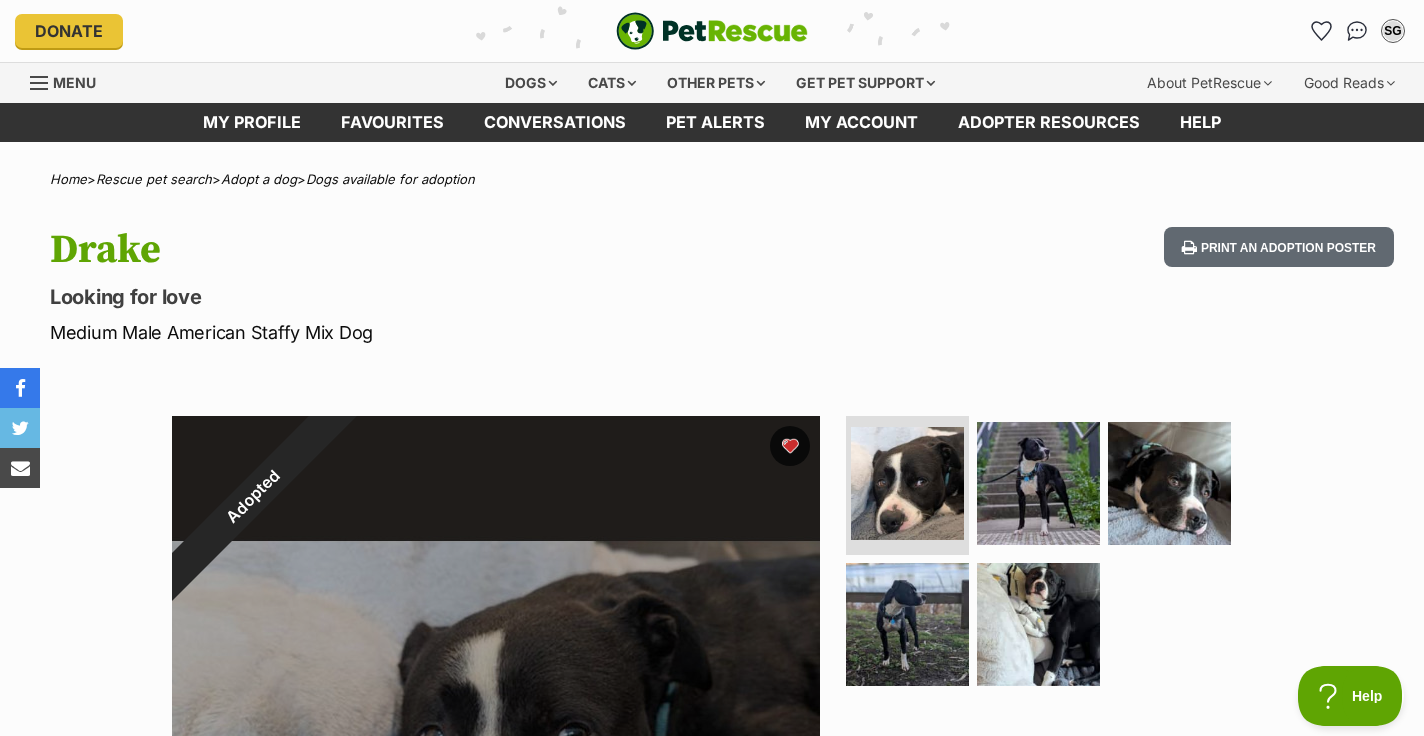 click on "Adopted" at bounding box center (253, 497) 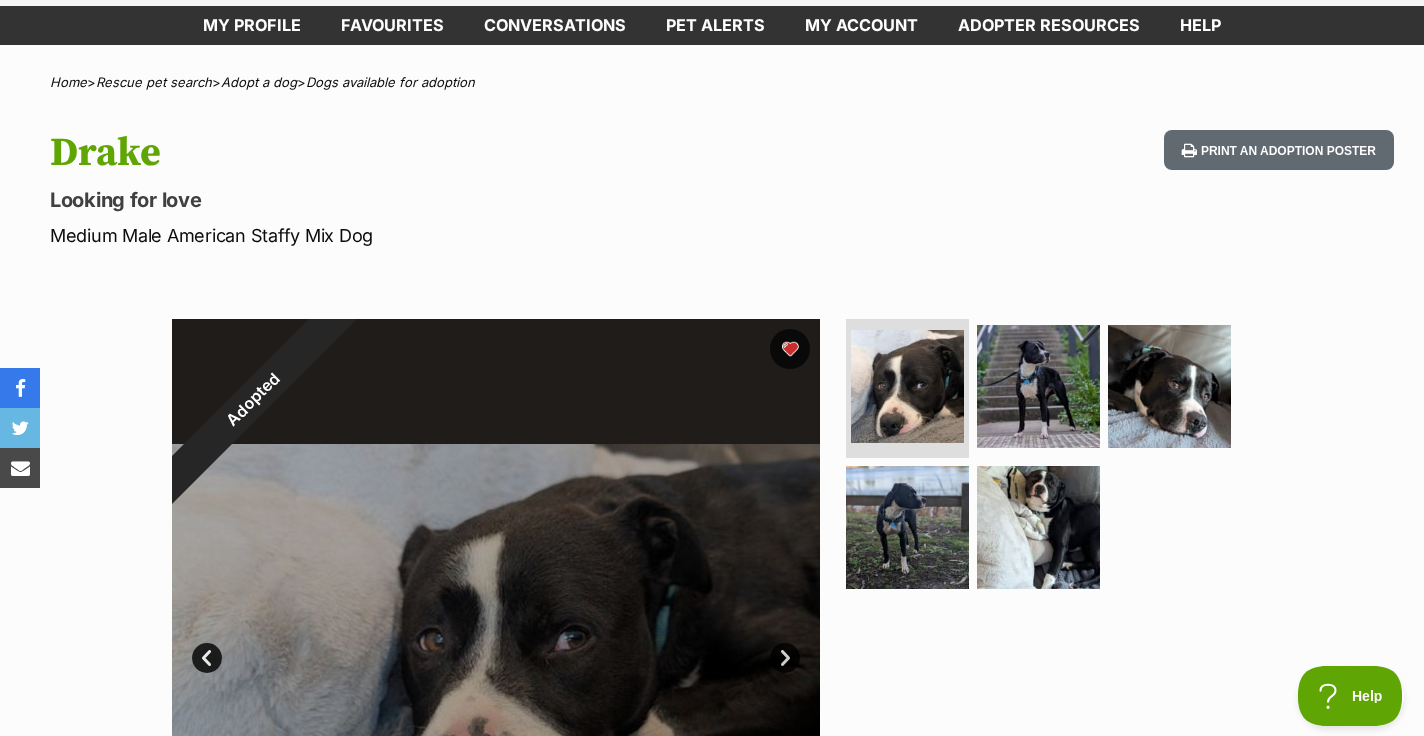 scroll, scrollTop: 102, scrollLeft: 0, axis: vertical 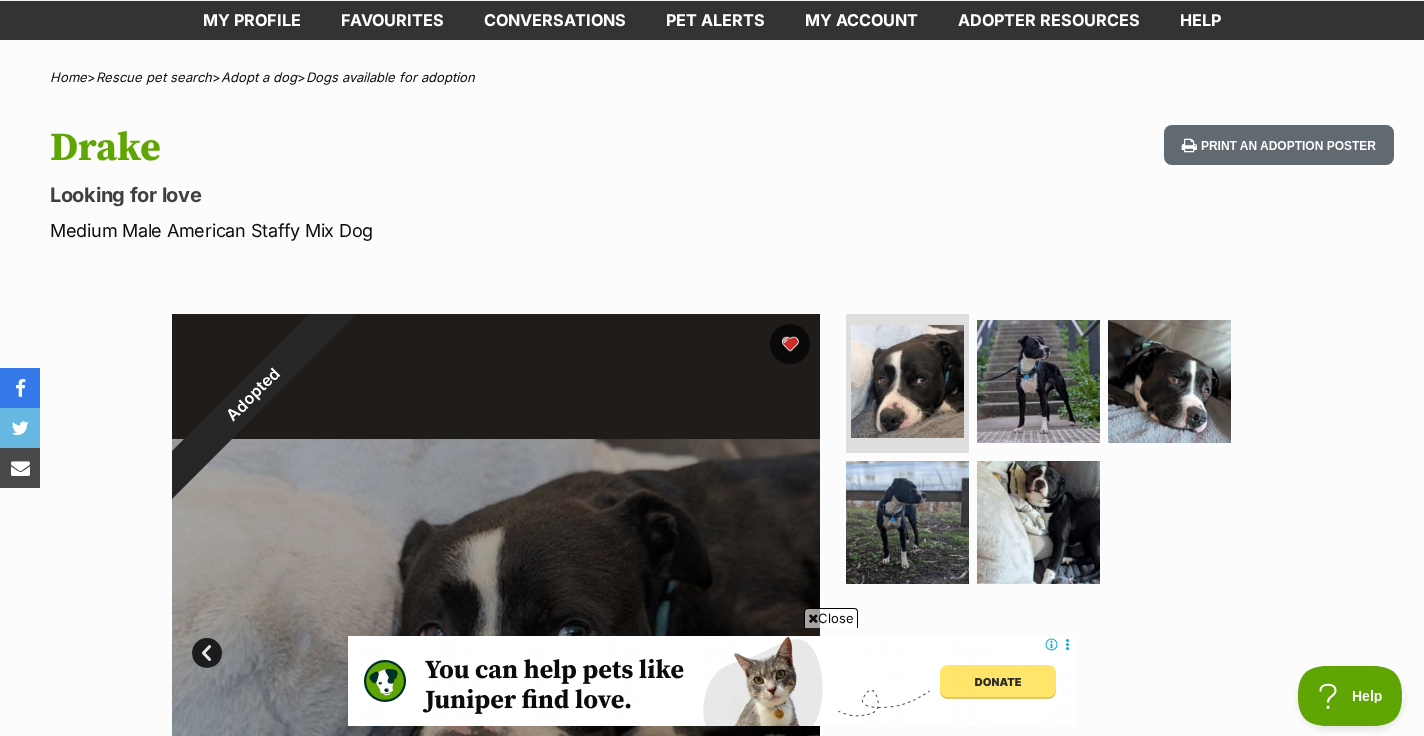 click on "Adopted" at bounding box center [253, 395] 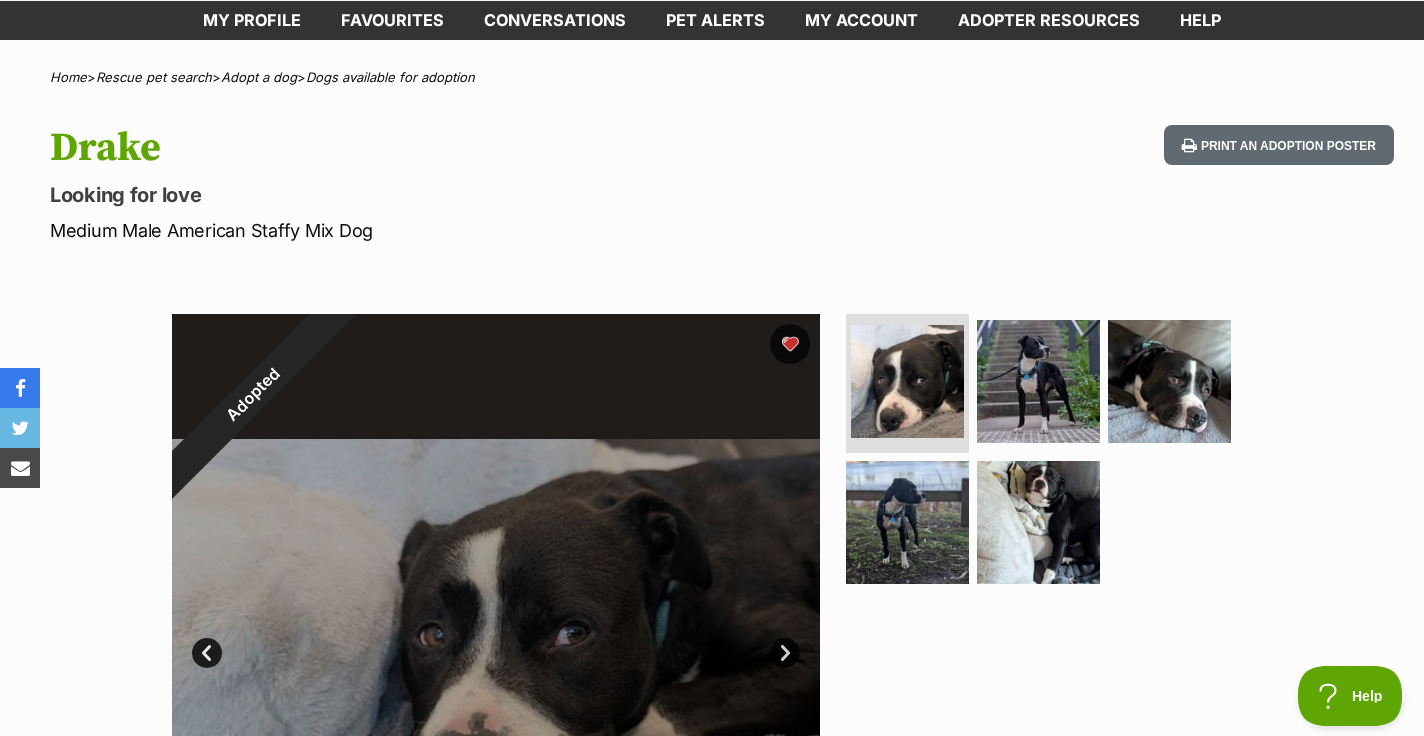 click on "Adopted" at bounding box center [253, 395] 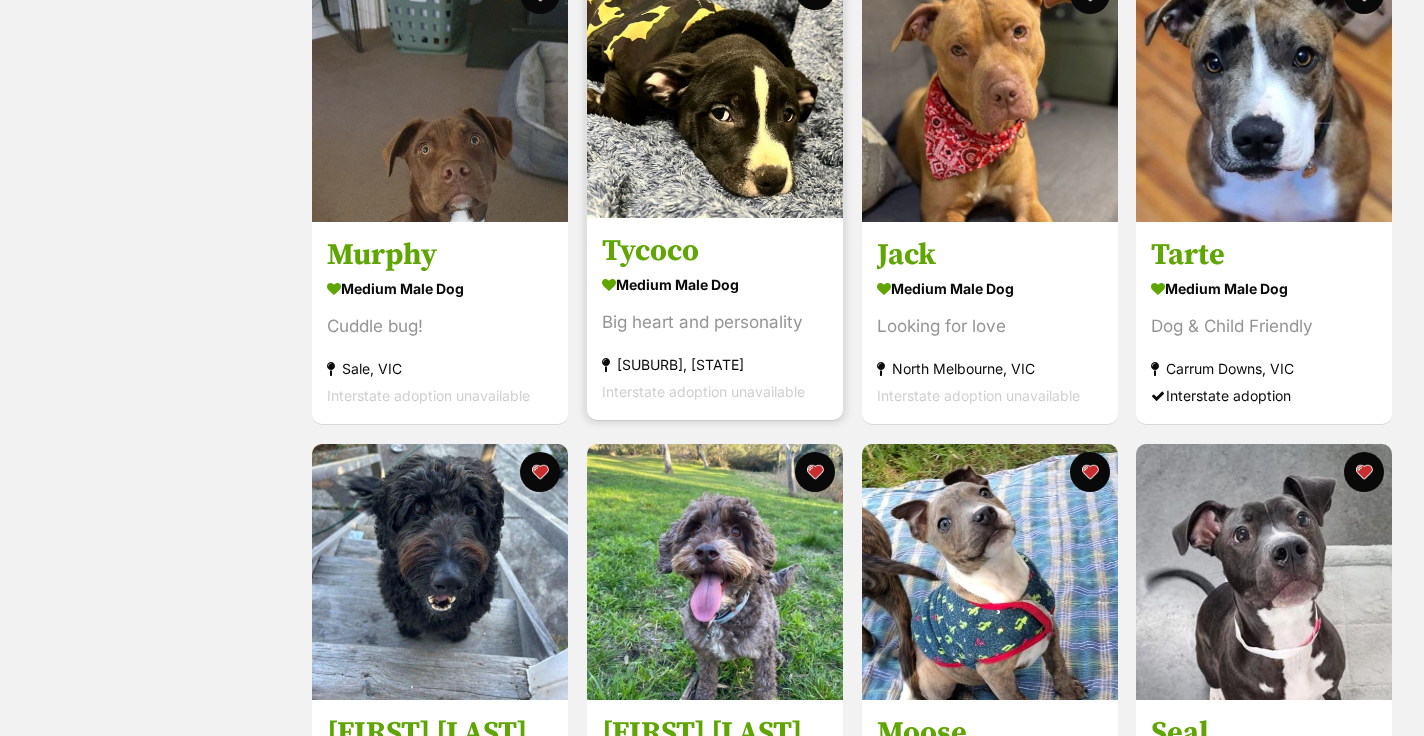 scroll, scrollTop: 1425, scrollLeft: 0, axis: vertical 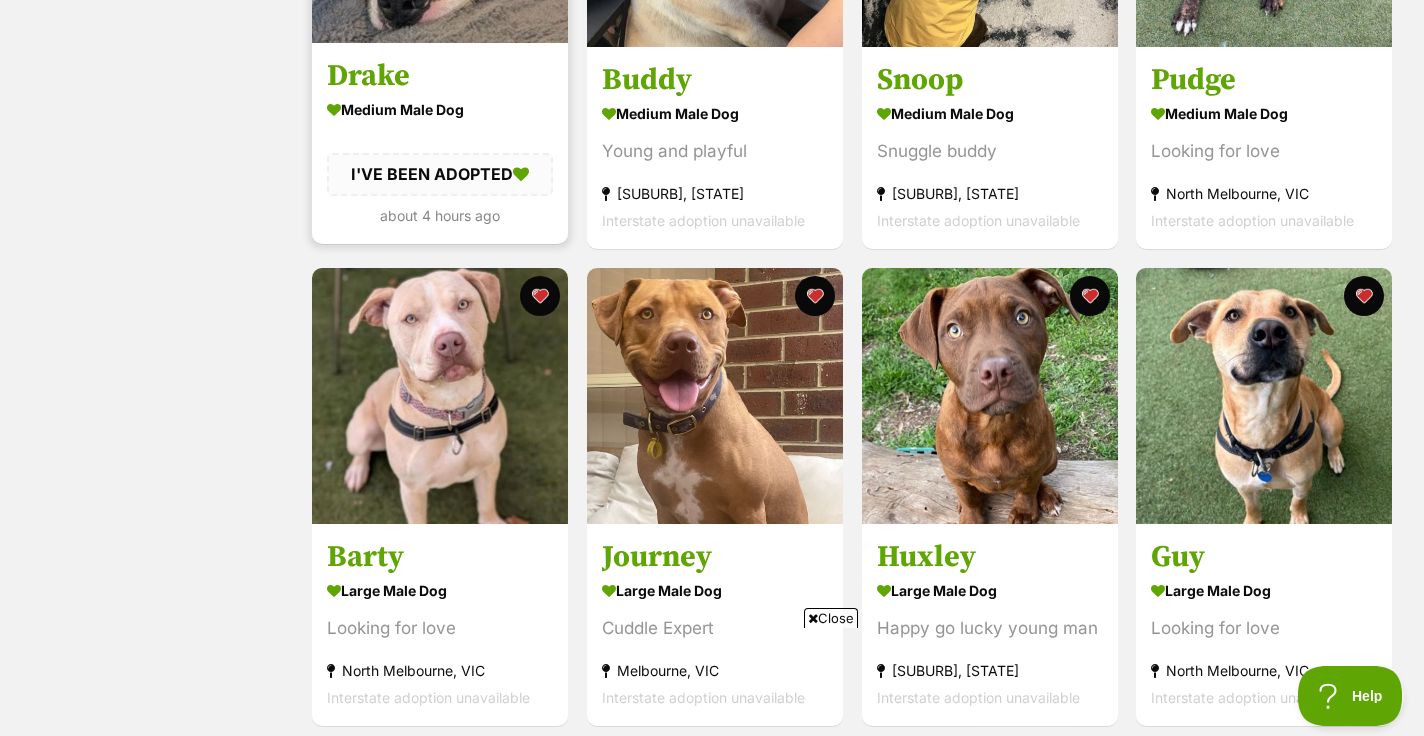 click on "Adopted" at bounding box center [345, -180] 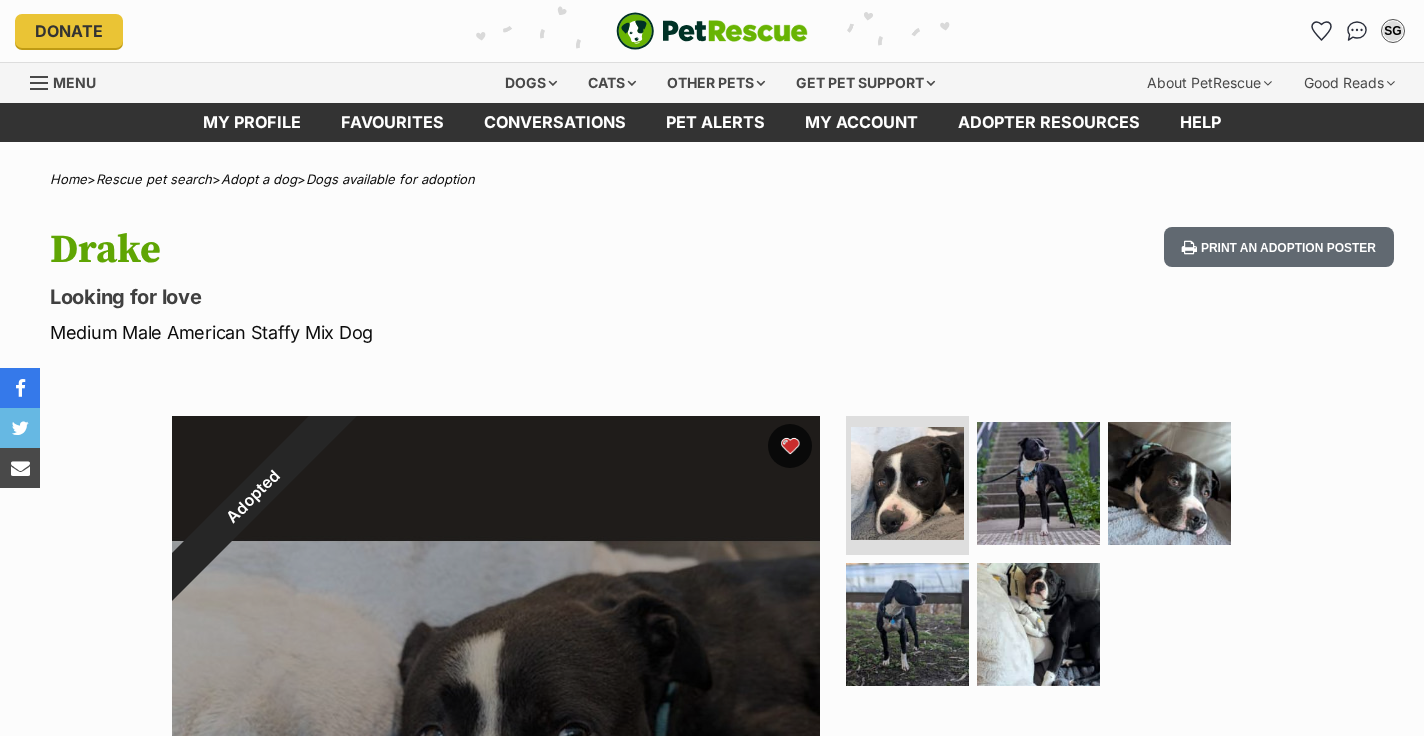 scroll, scrollTop: 0, scrollLeft: 0, axis: both 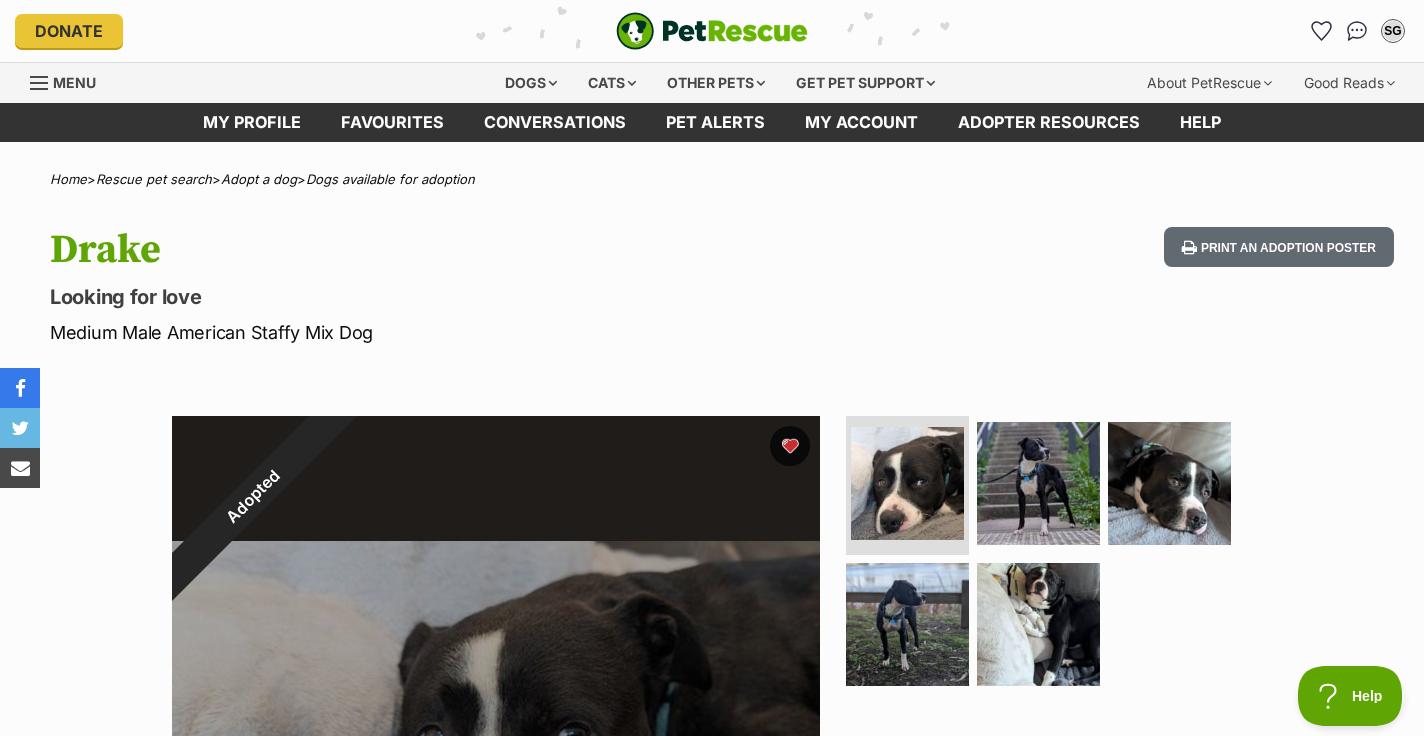click on "Adopted" at bounding box center (253, 497) 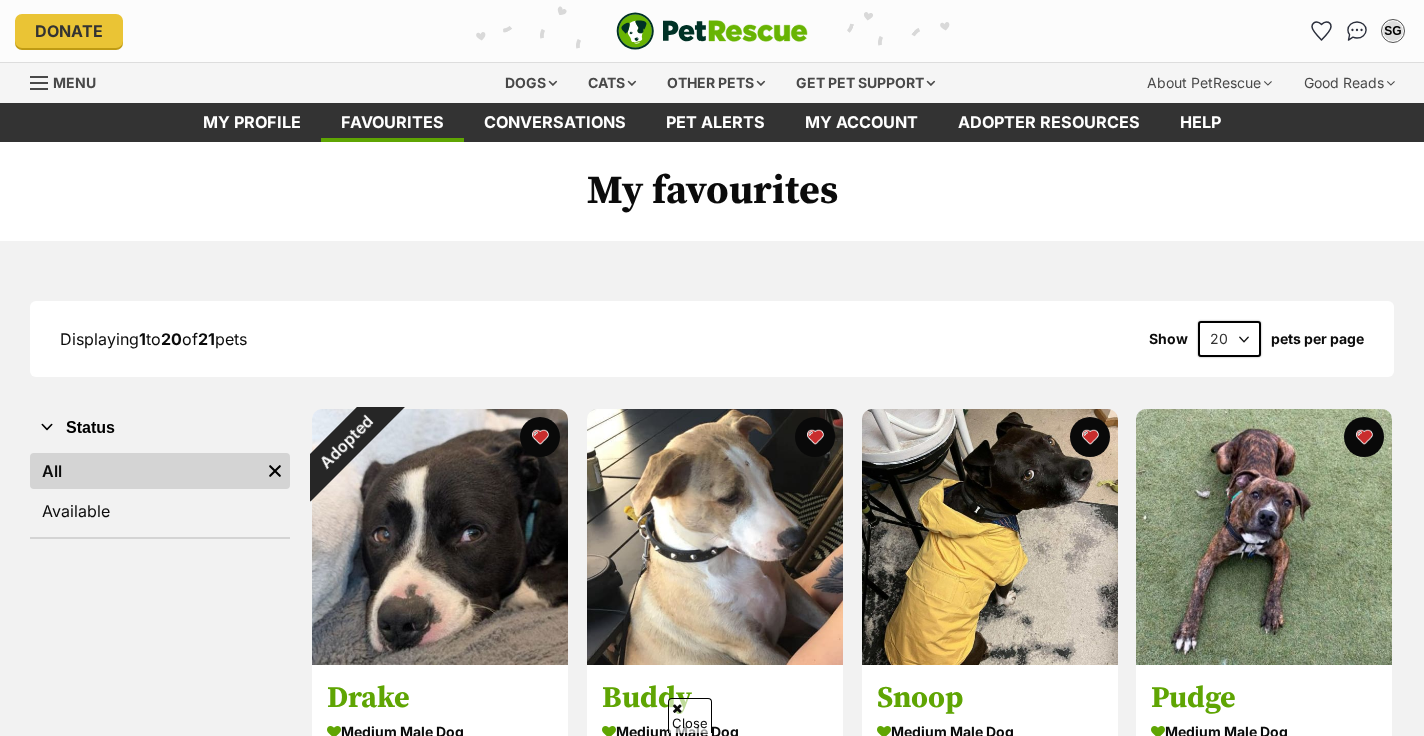 scroll, scrollTop: 384, scrollLeft: 0, axis: vertical 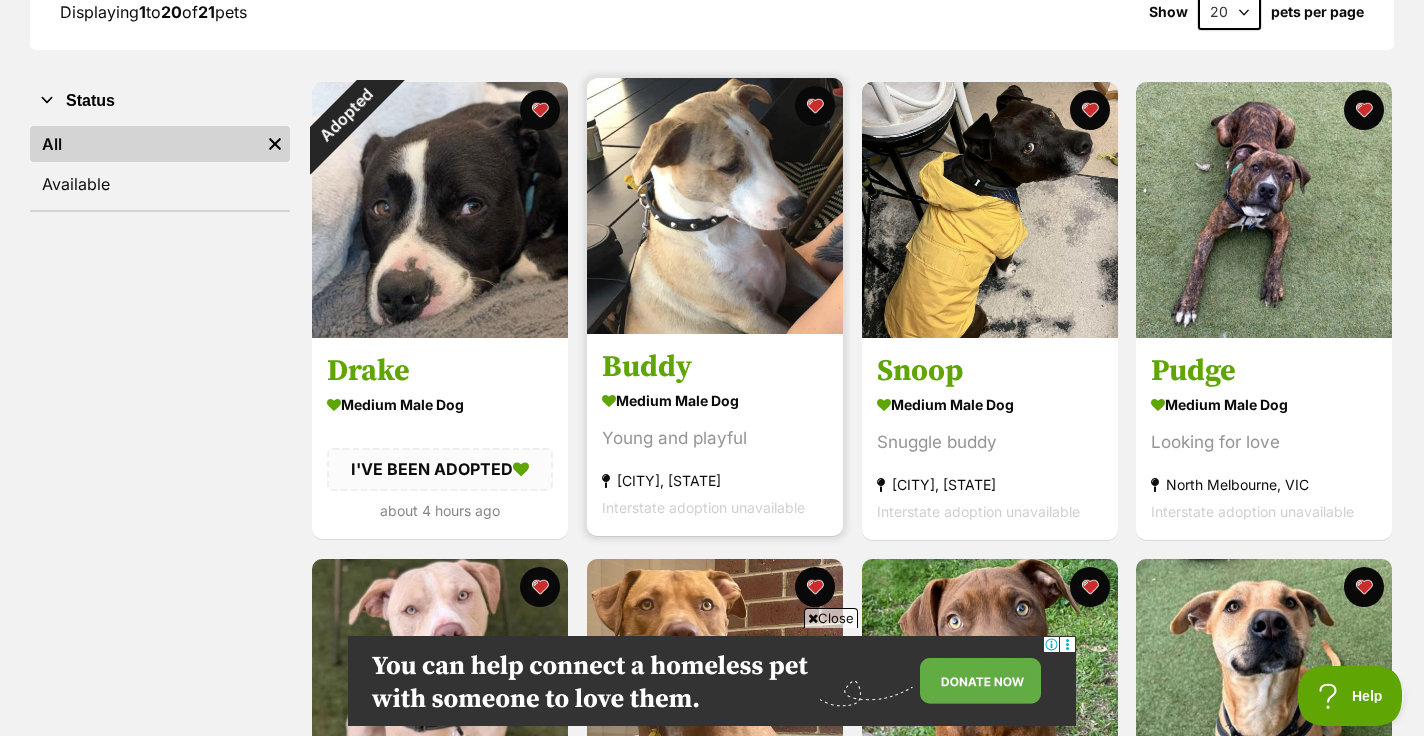 click on "Adopted" at bounding box center (345, 115) 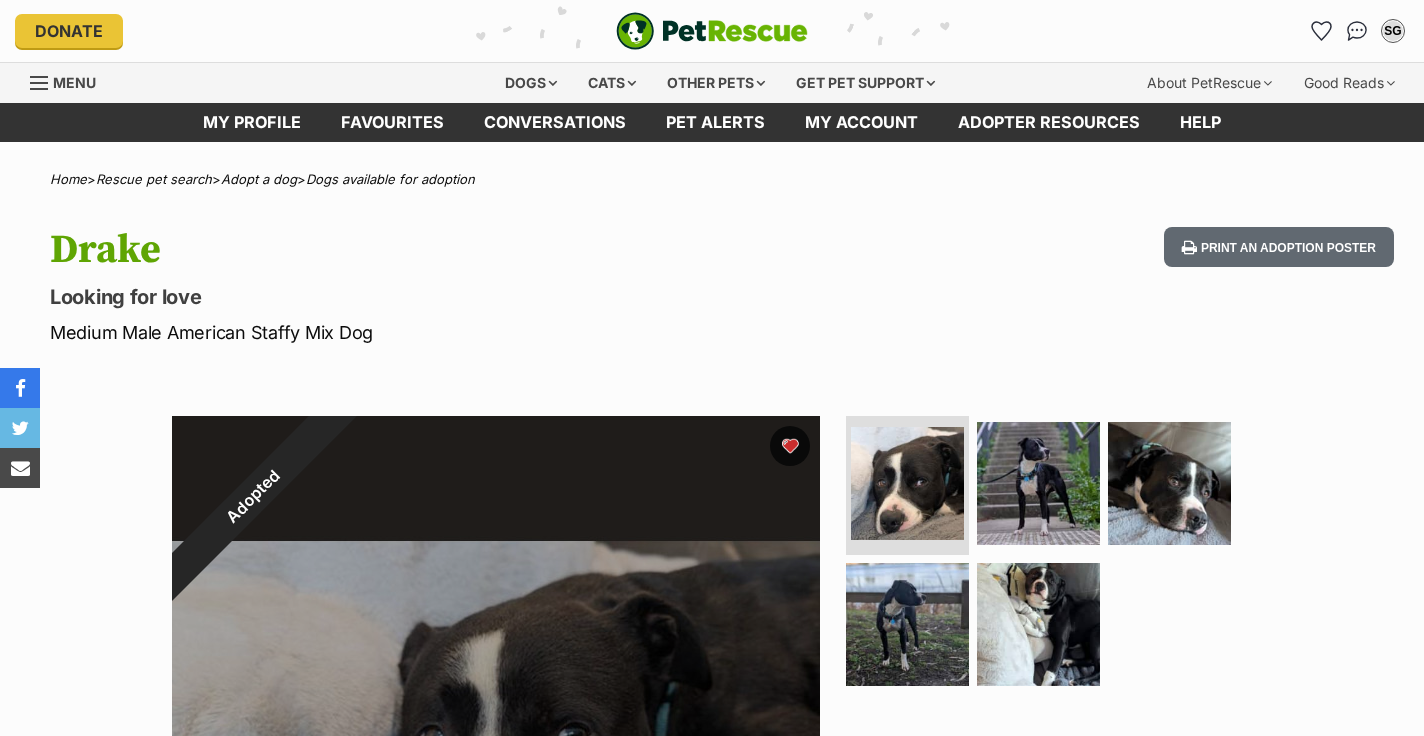 scroll, scrollTop: 0, scrollLeft: 0, axis: both 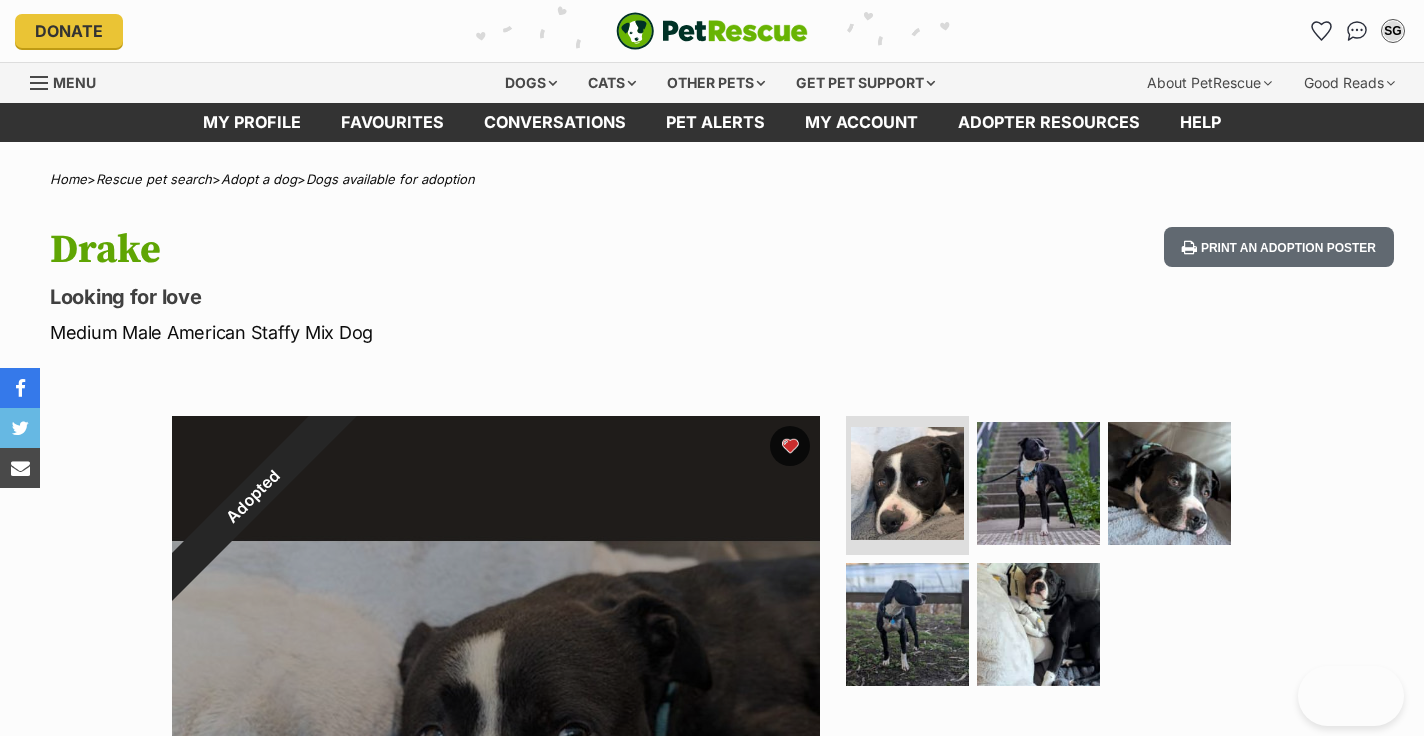 click on "Adopted" at bounding box center (253, 497) 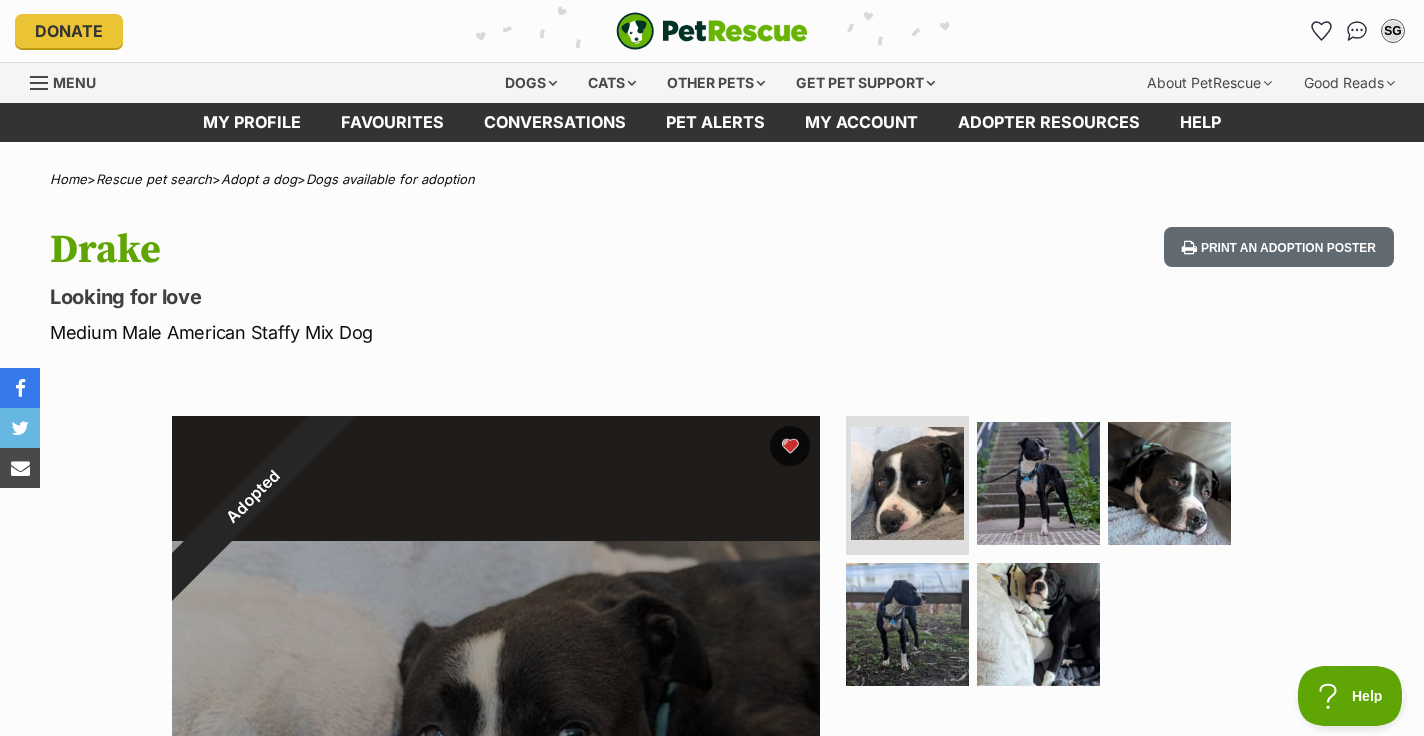 scroll, scrollTop: 0, scrollLeft: 0, axis: both 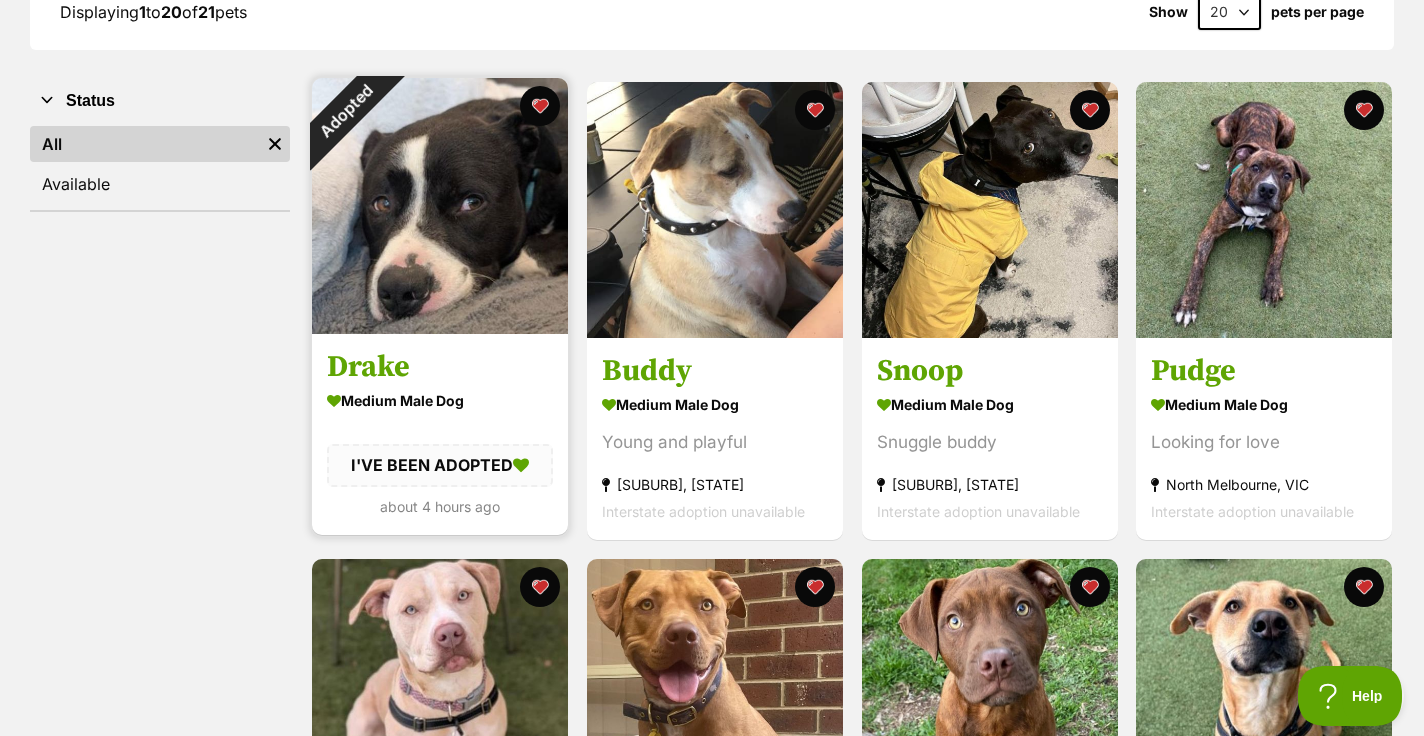 click on "Adopted" at bounding box center (345, 111) 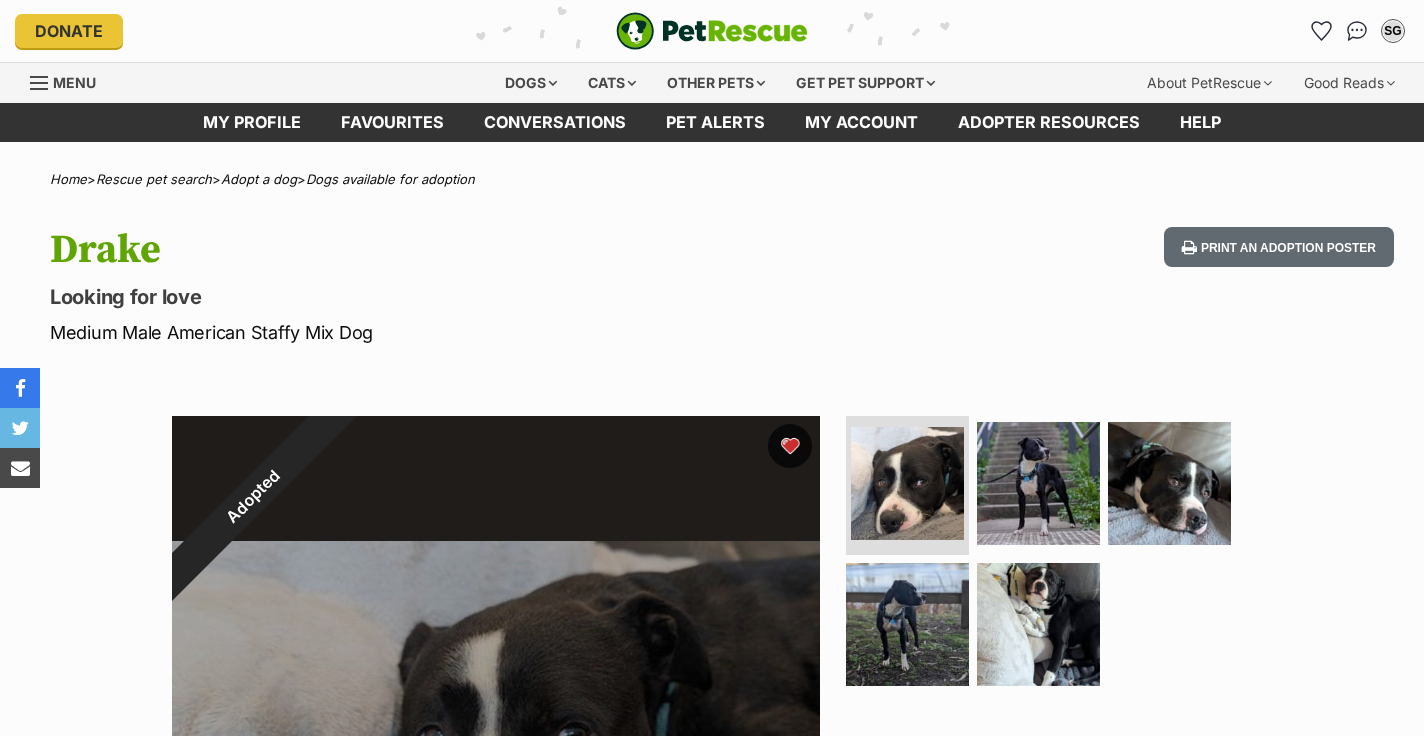 scroll, scrollTop: 0, scrollLeft: 0, axis: both 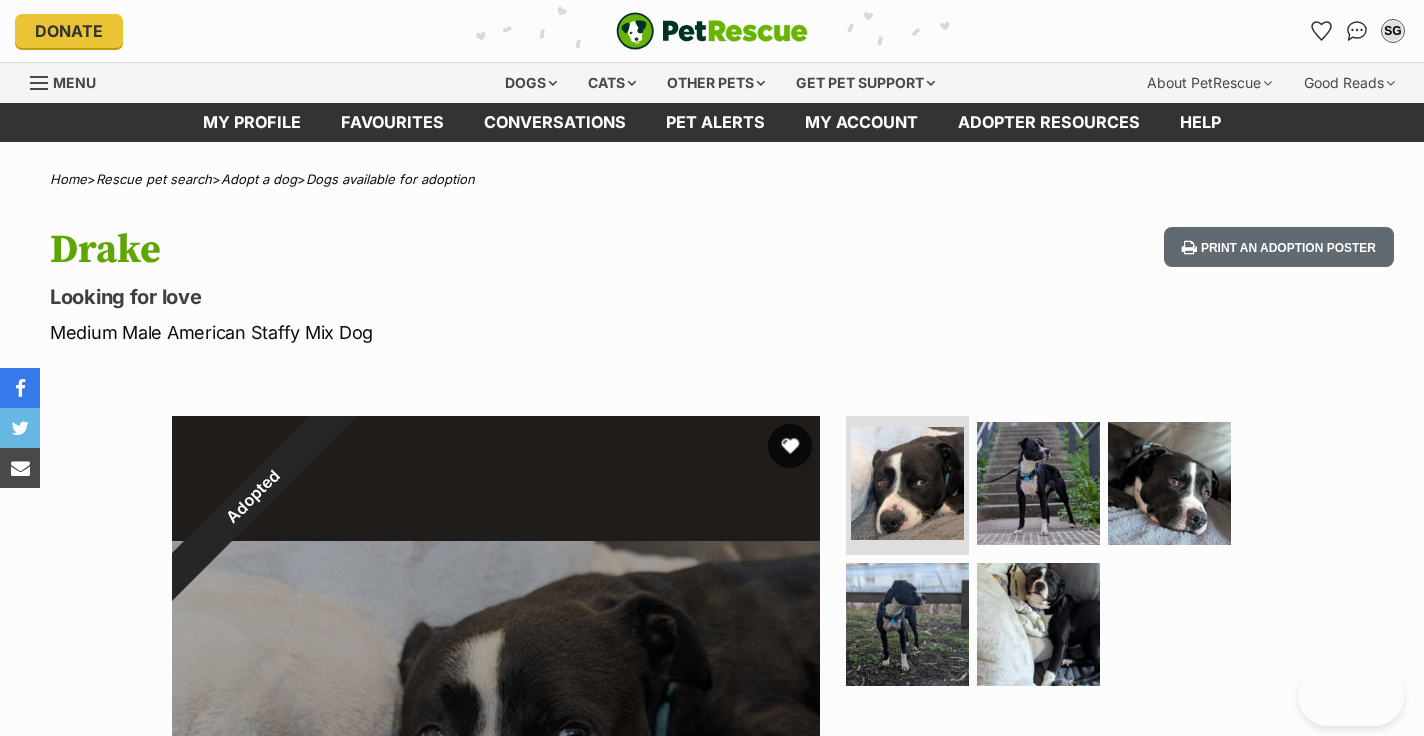 click at bounding box center (790, 446) 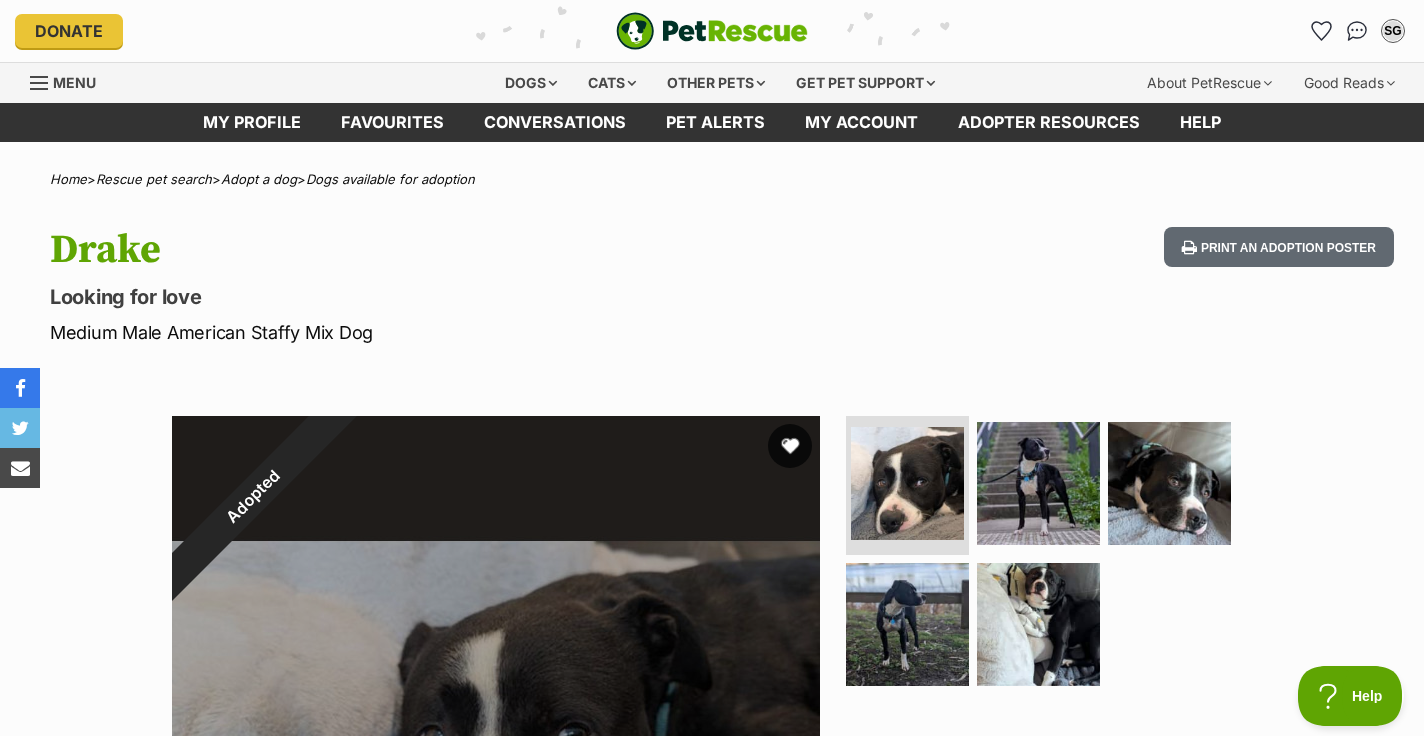 scroll, scrollTop: 0, scrollLeft: 0, axis: both 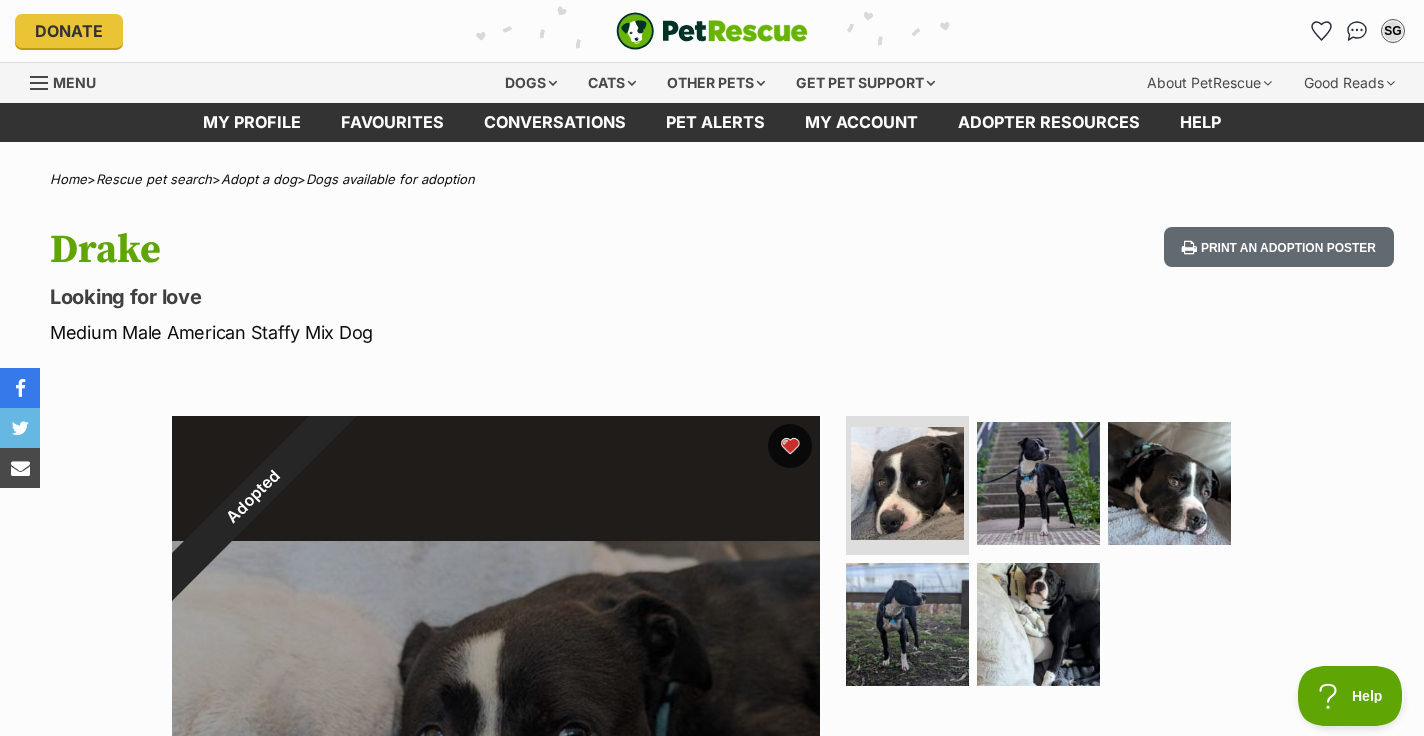 click at bounding box center (790, 446) 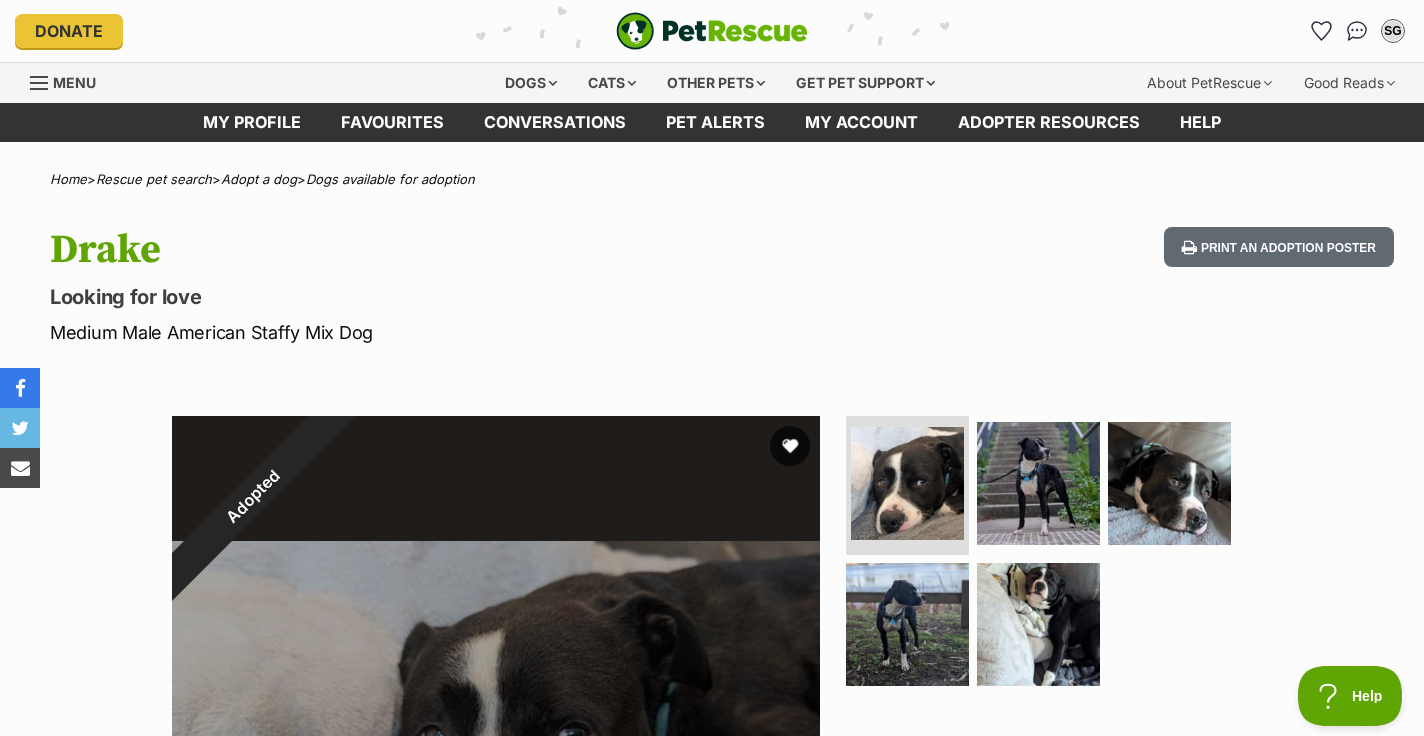 scroll, scrollTop: 0, scrollLeft: 0, axis: both 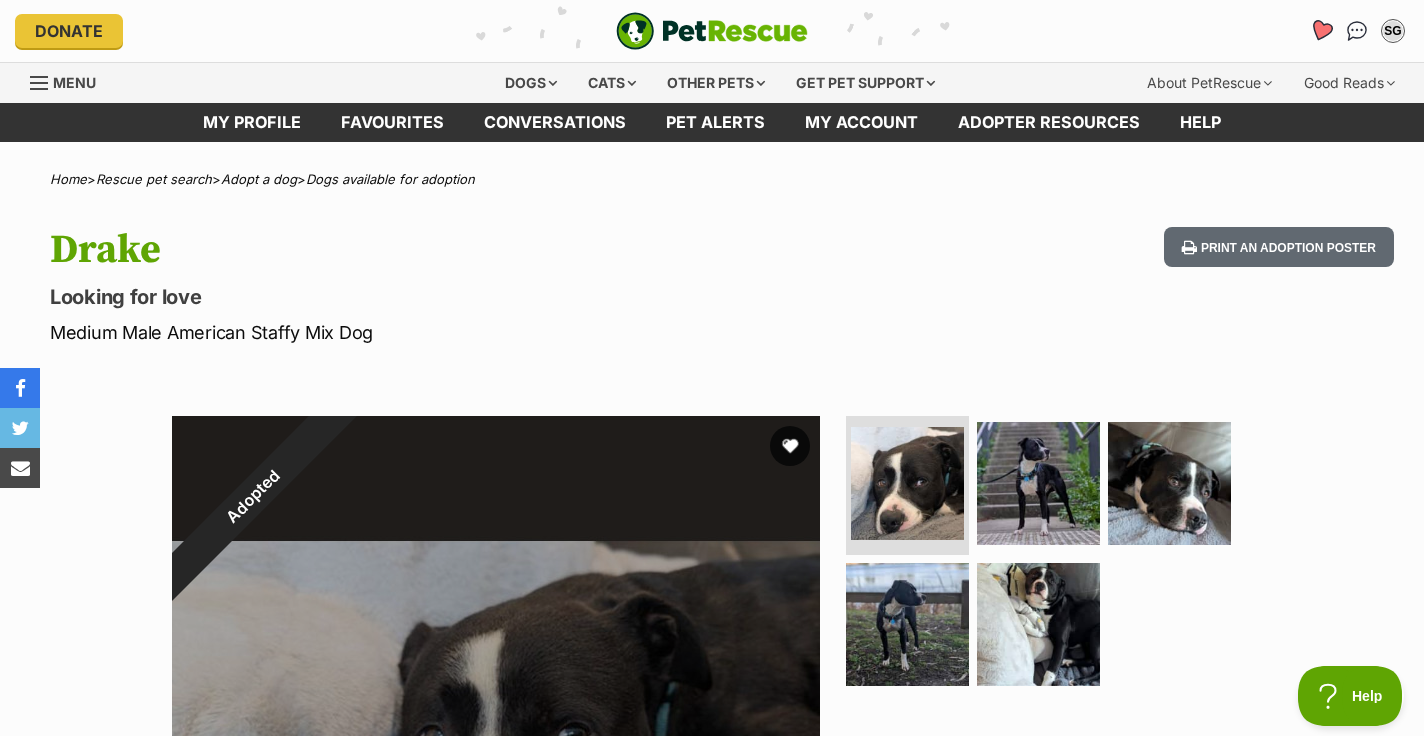 click 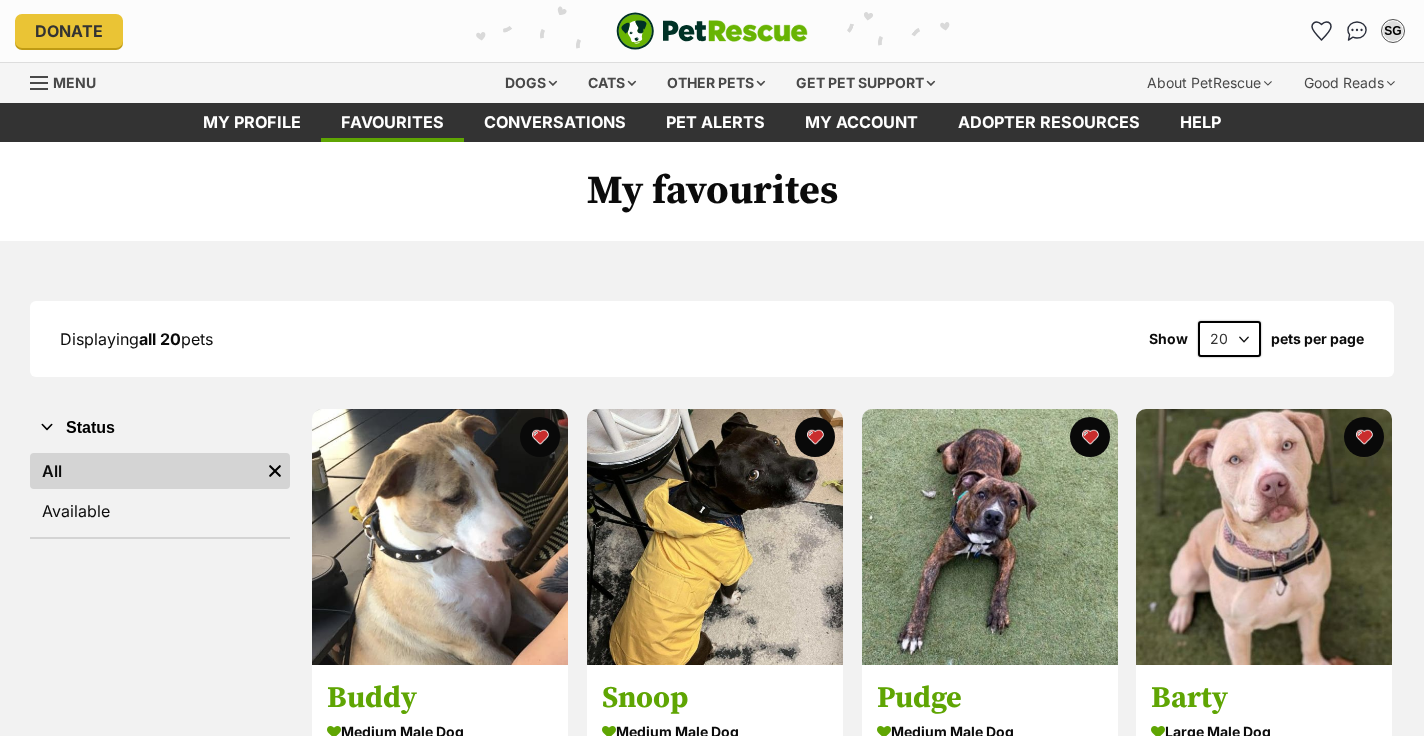 scroll, scrollTop: 0, scrollLeft: 0, axis: both 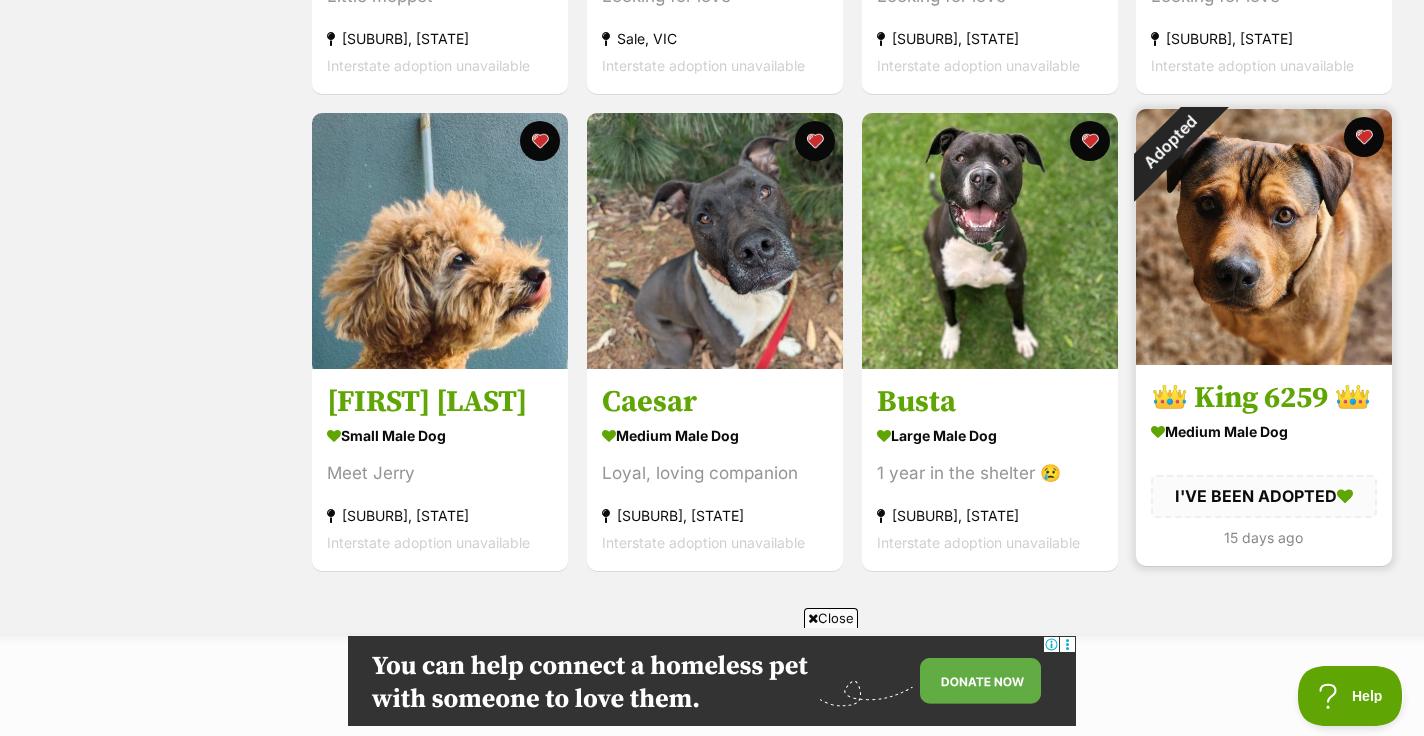 click on "Adopted" at bounding box center (1169, 142) 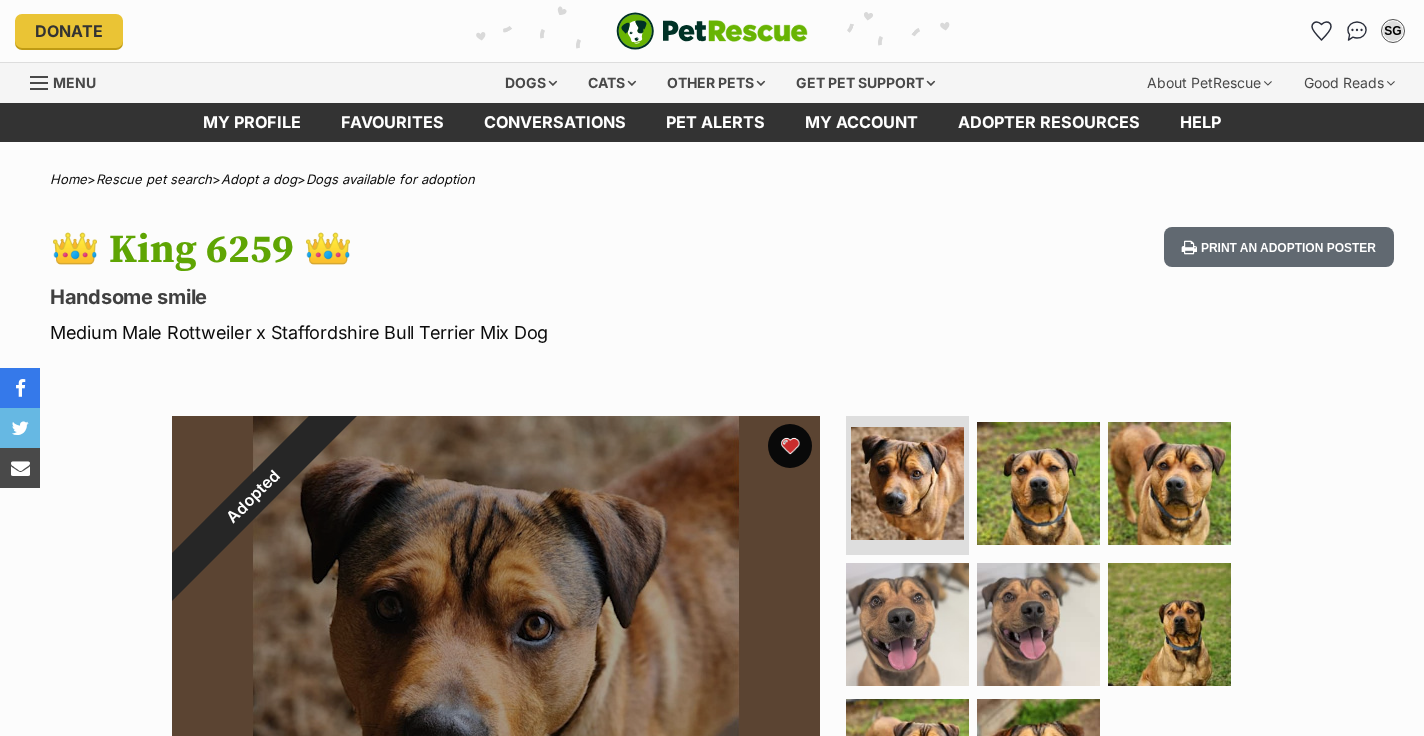 scroll, scrollTop: 0, scrollLeft: 0, axis: both 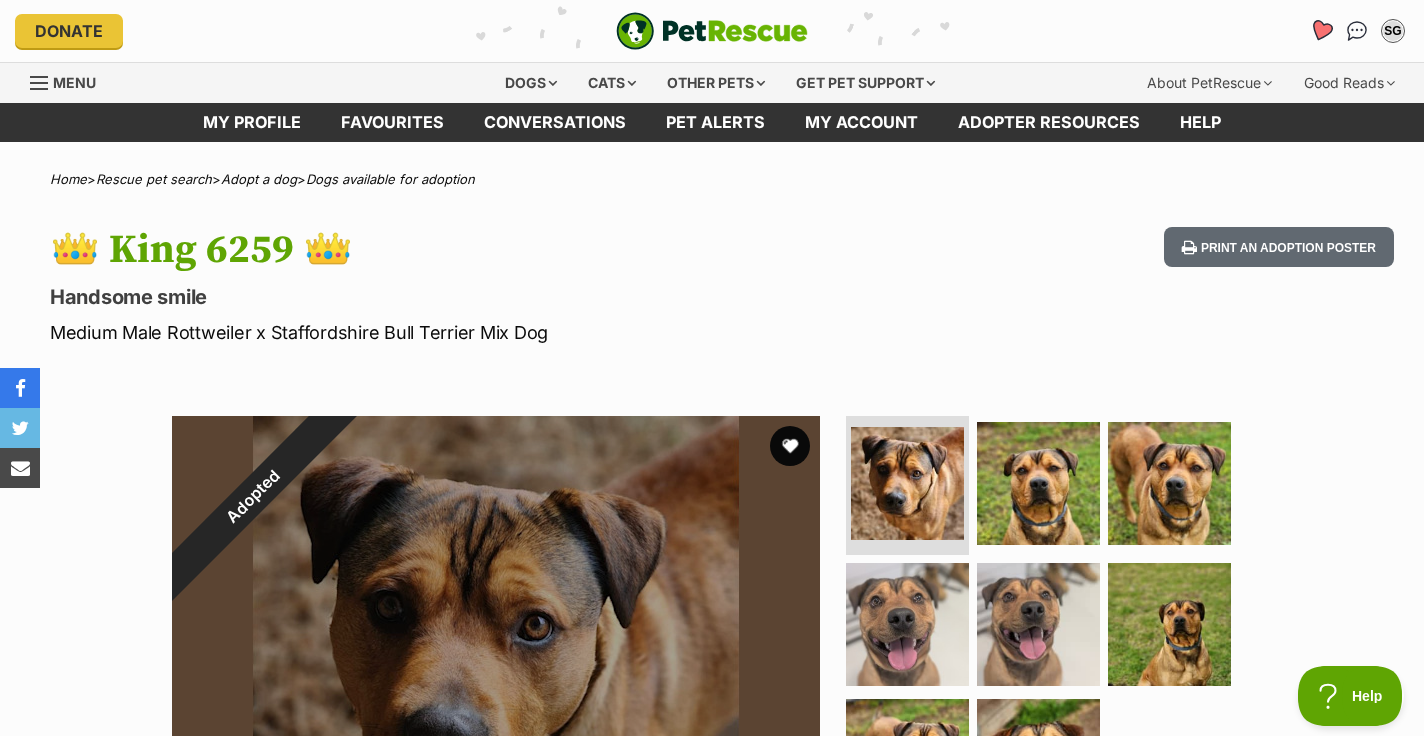 click 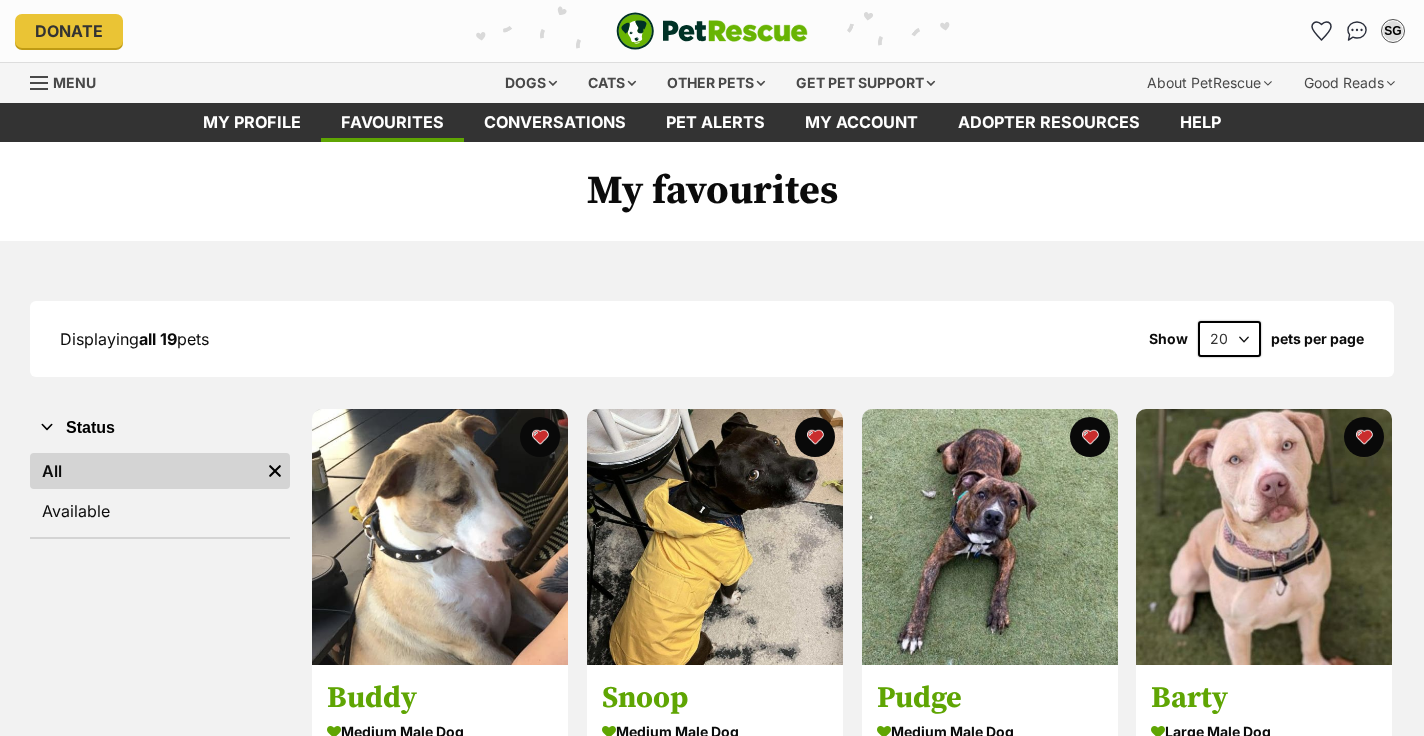 scroll, scrollTop: 0, scrollLeft: 0, axis: both 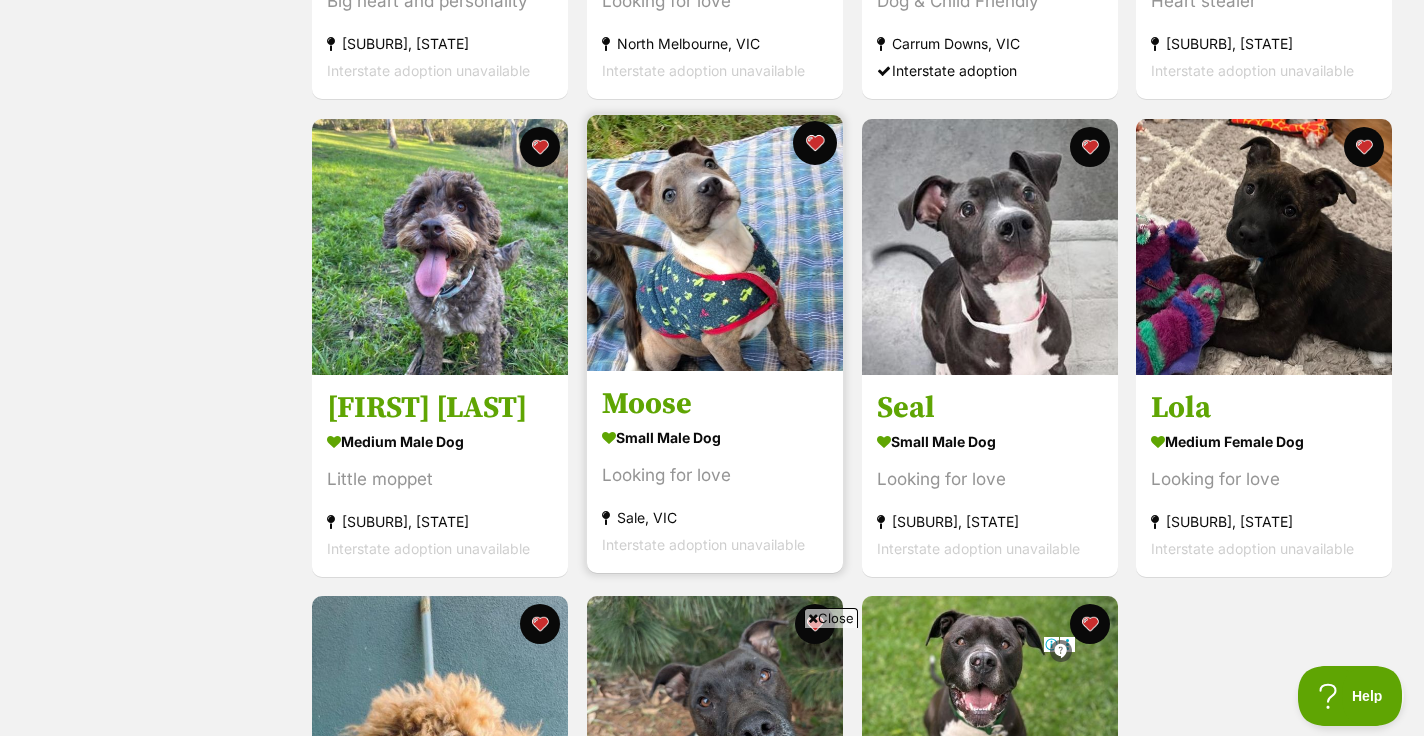 click at bounding box center [815, 143] 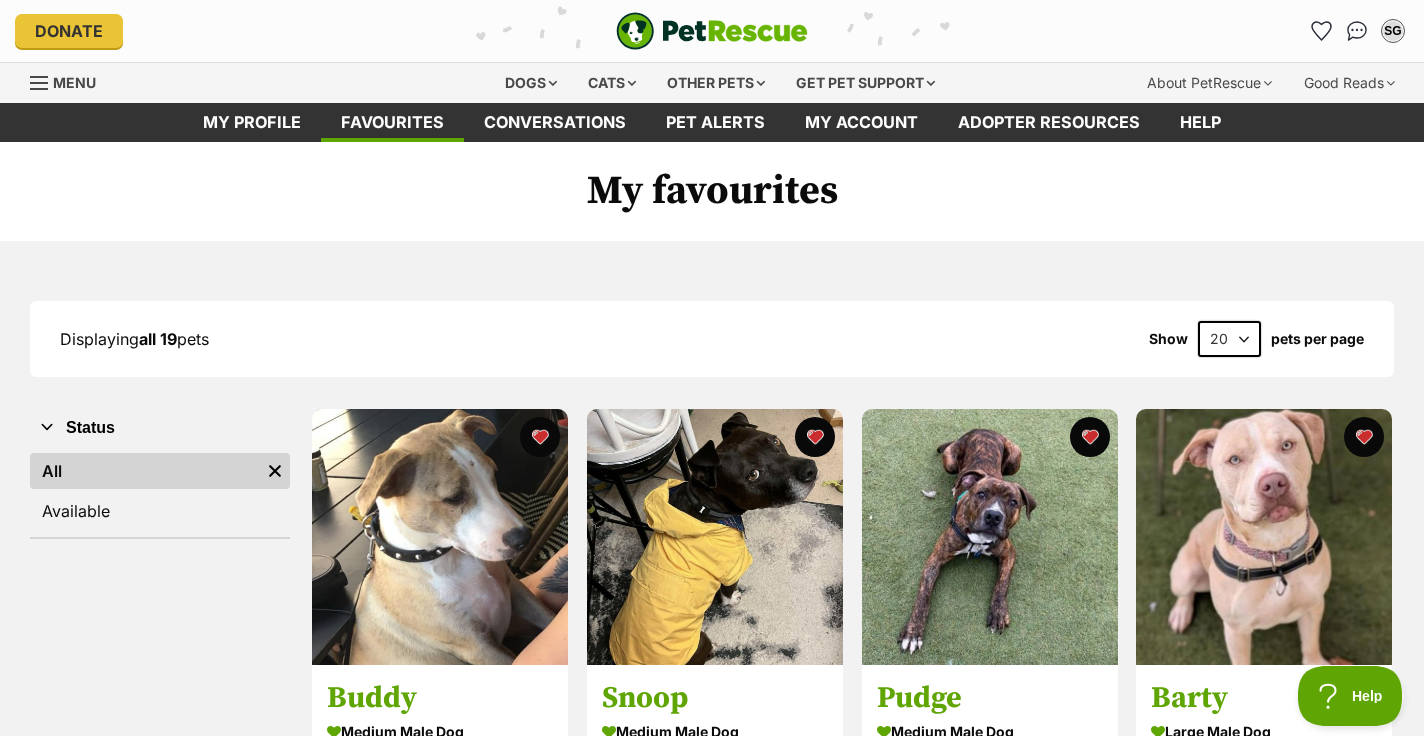 scroll, scrollTop: 5, scrollLeft: 0, axis: vertical 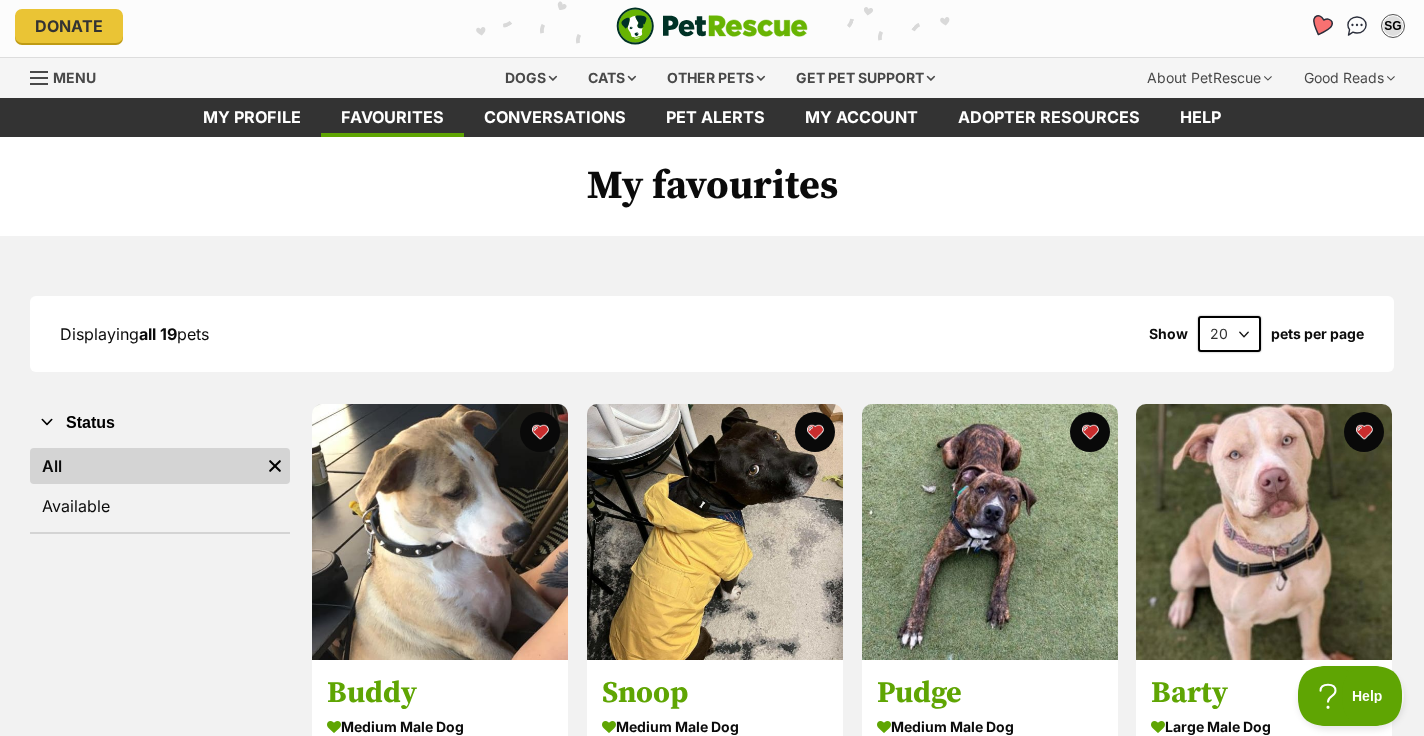 click 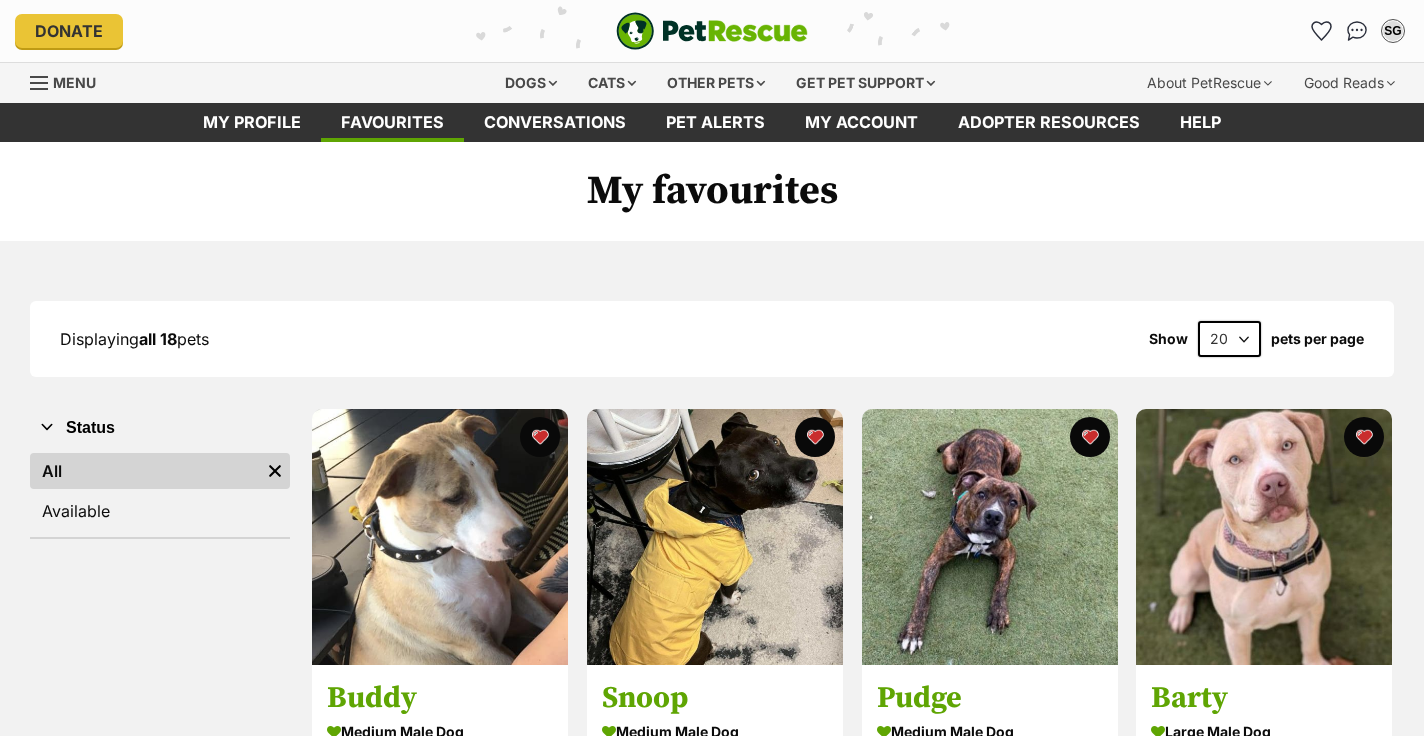 scroll, scrollTop: 0, scrollLeft: 0, axis: both 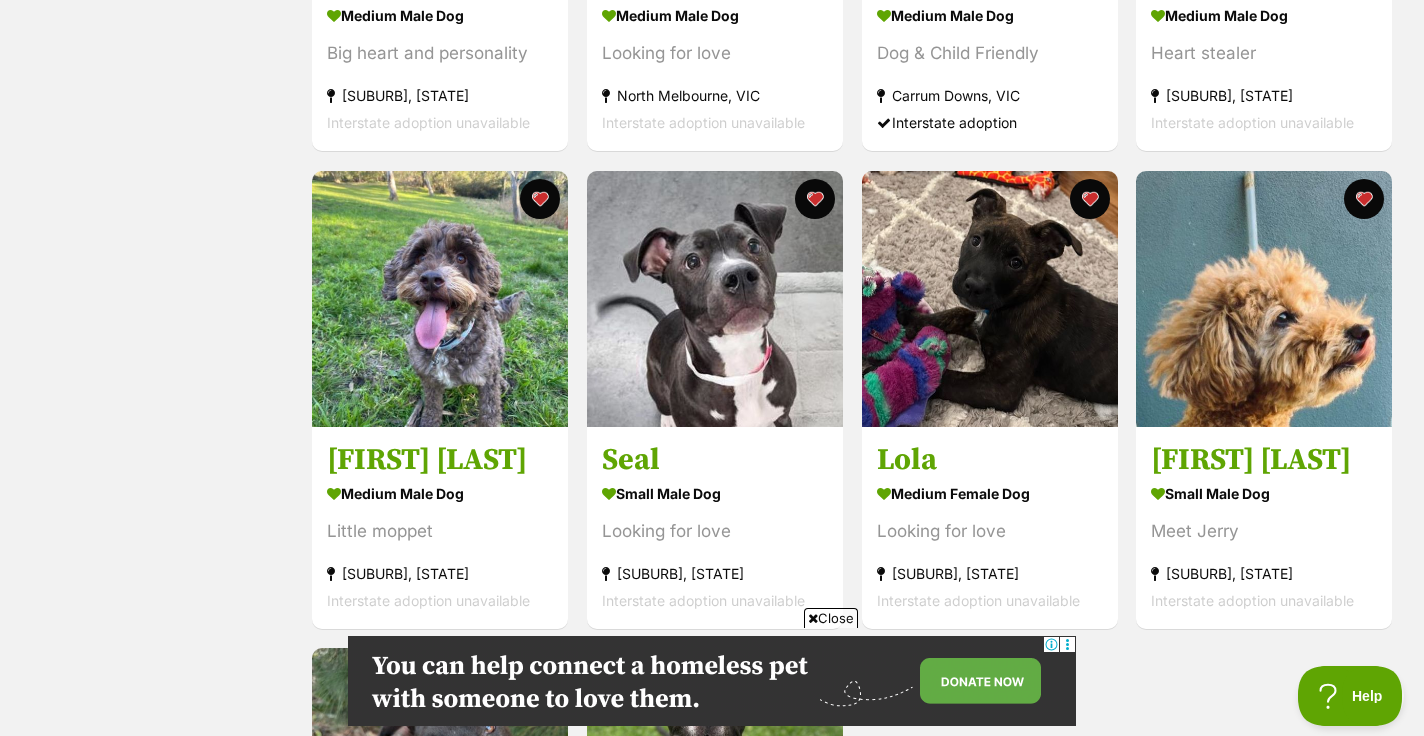 click on "Close" at bounding box center [831, 618] 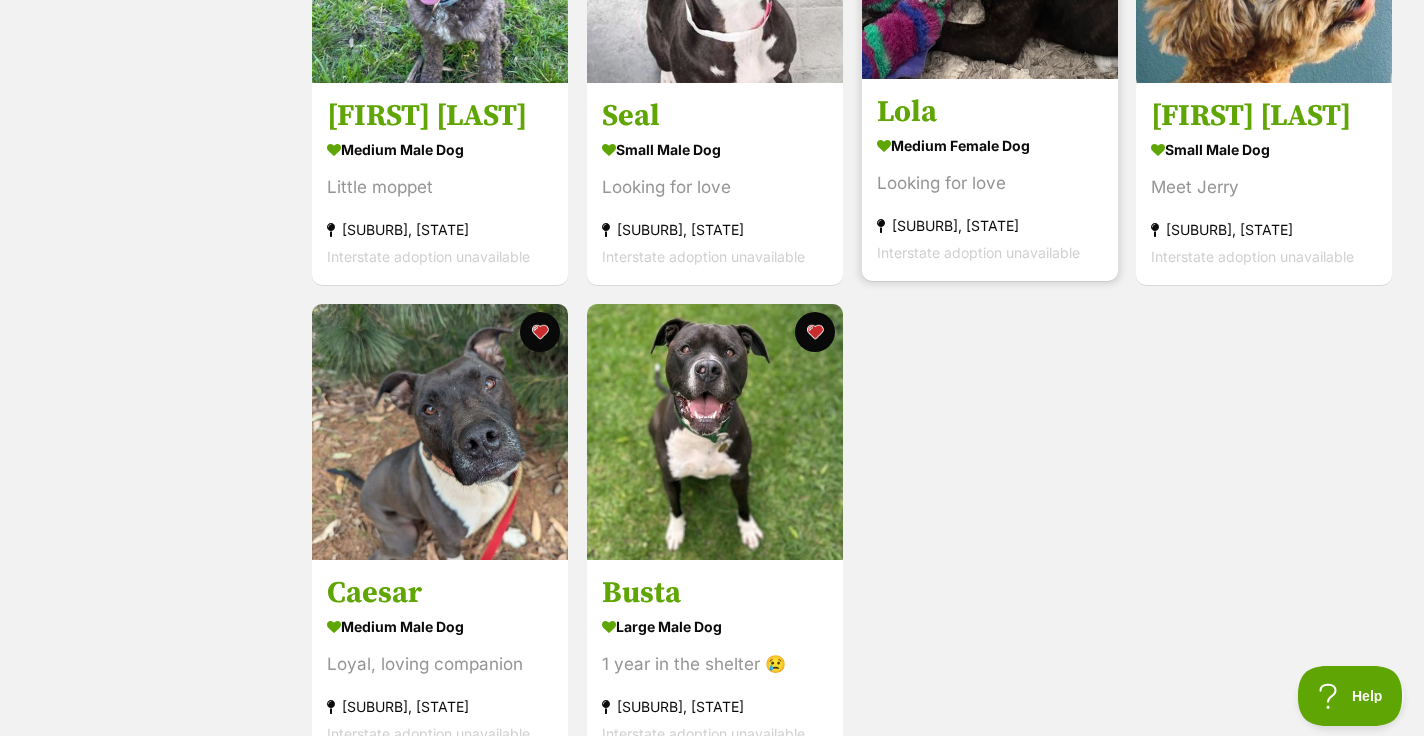 scroll, scrollTop: 2046, scrollLeft: 0, axis: vertical 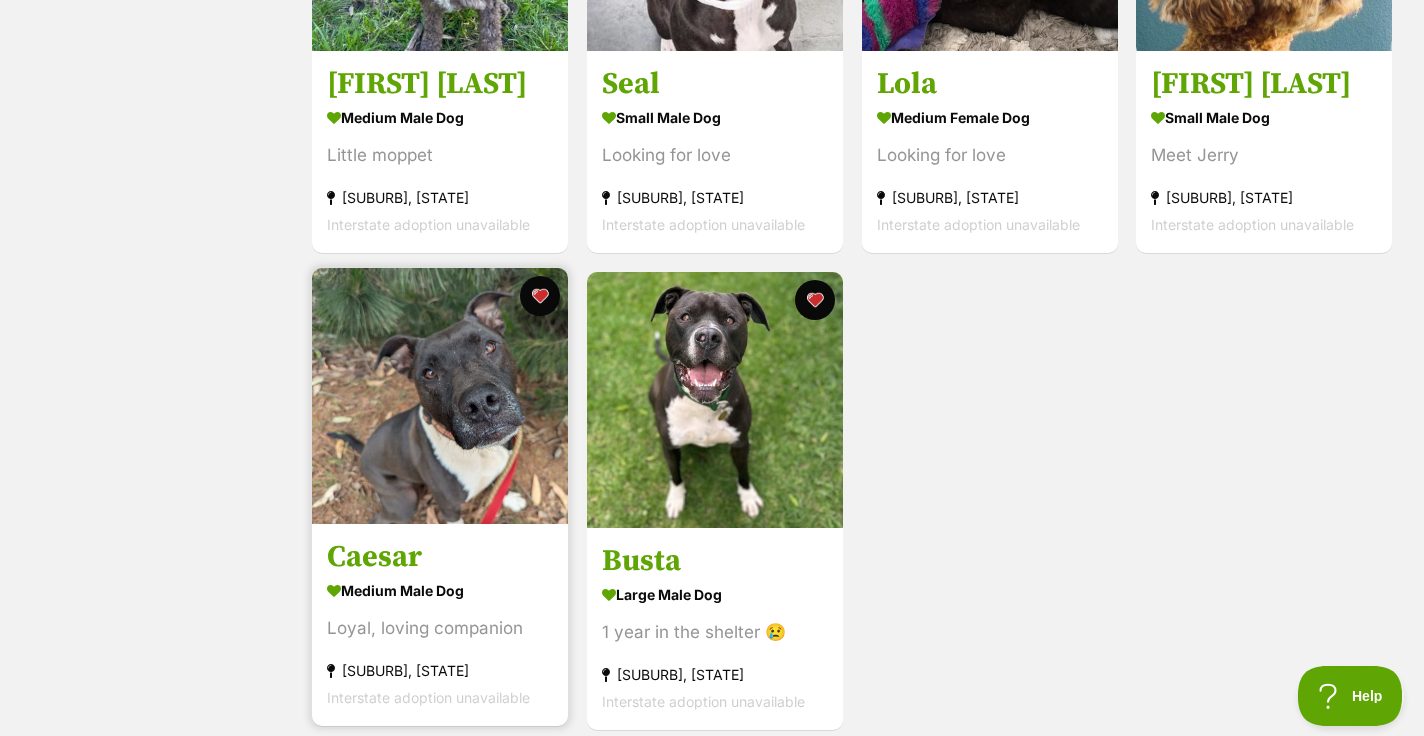 click on "medium male Dog" at bounding box center [440, 590] 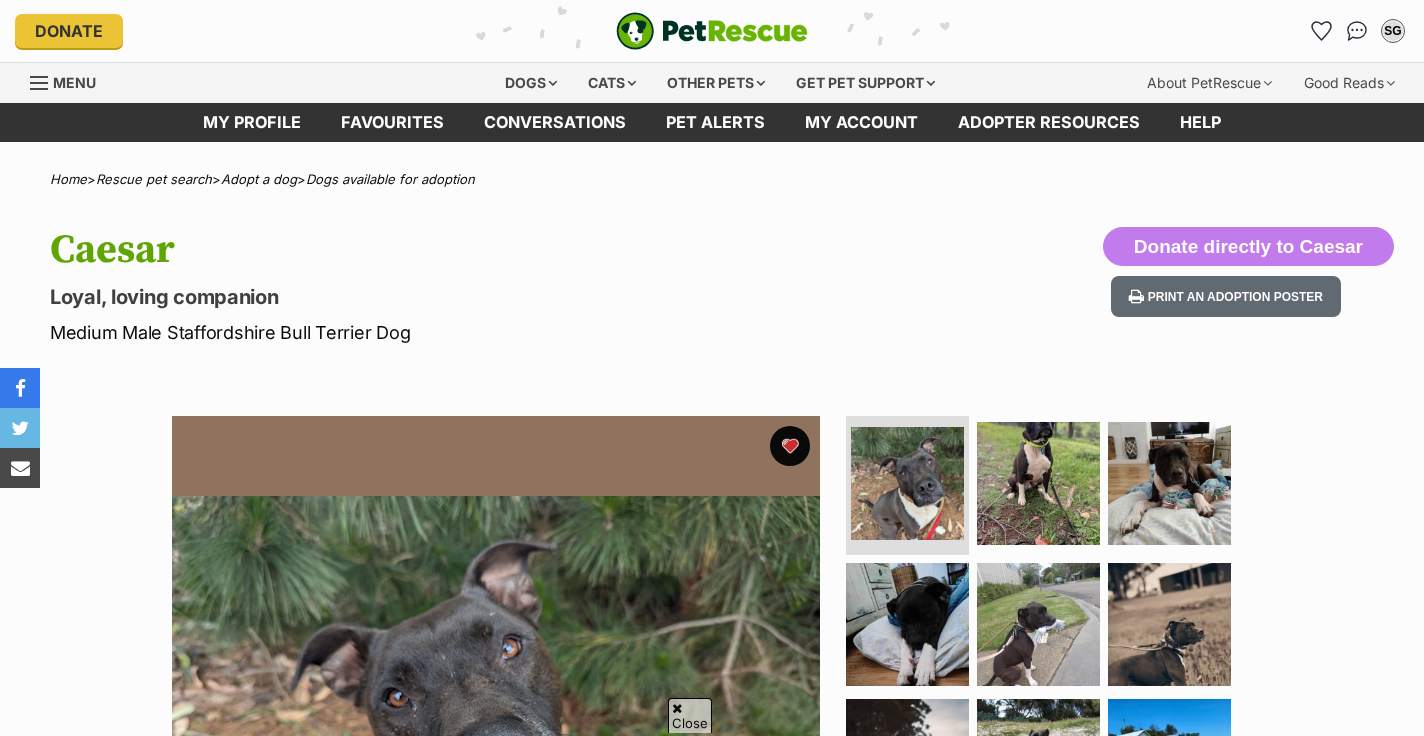 scroll, scrollTop: 328, scrollLeft: 0, axis: vertical 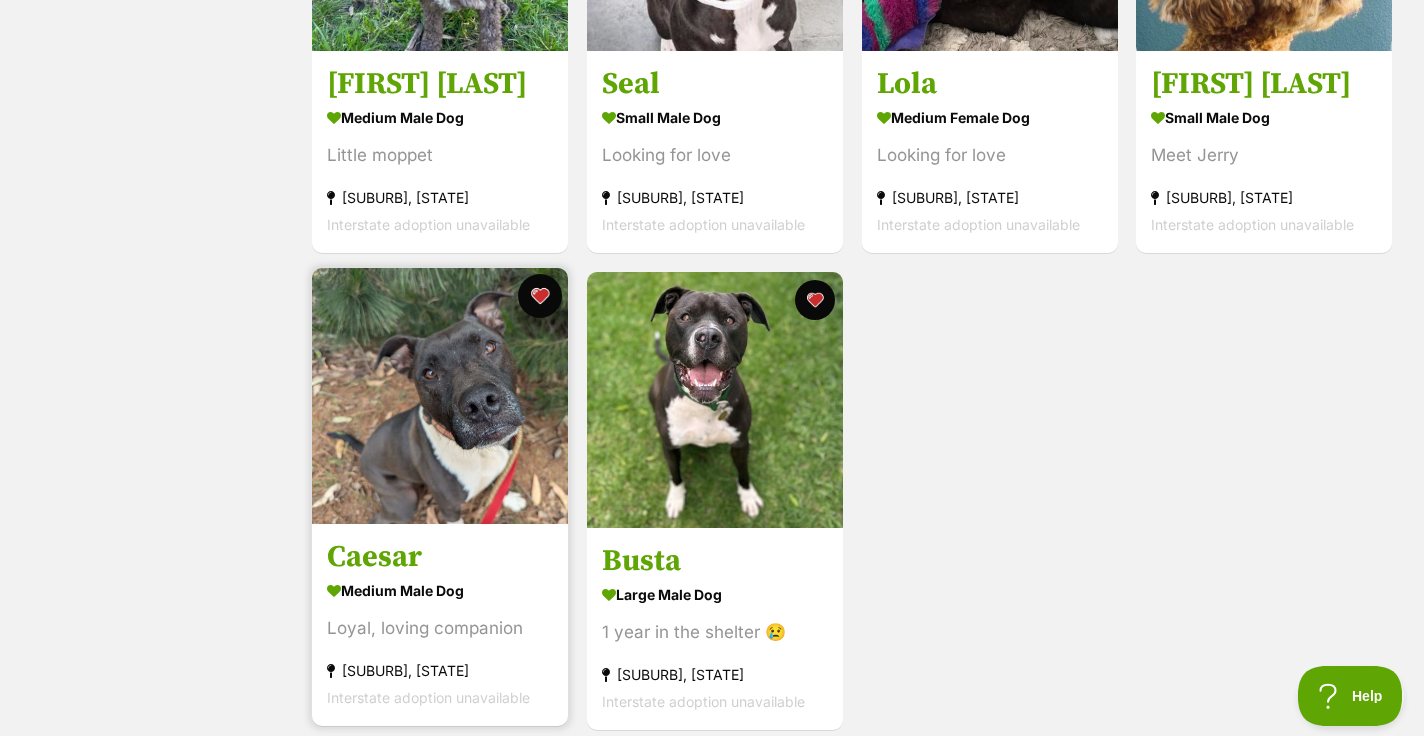 click at bounding box center (540, 296) 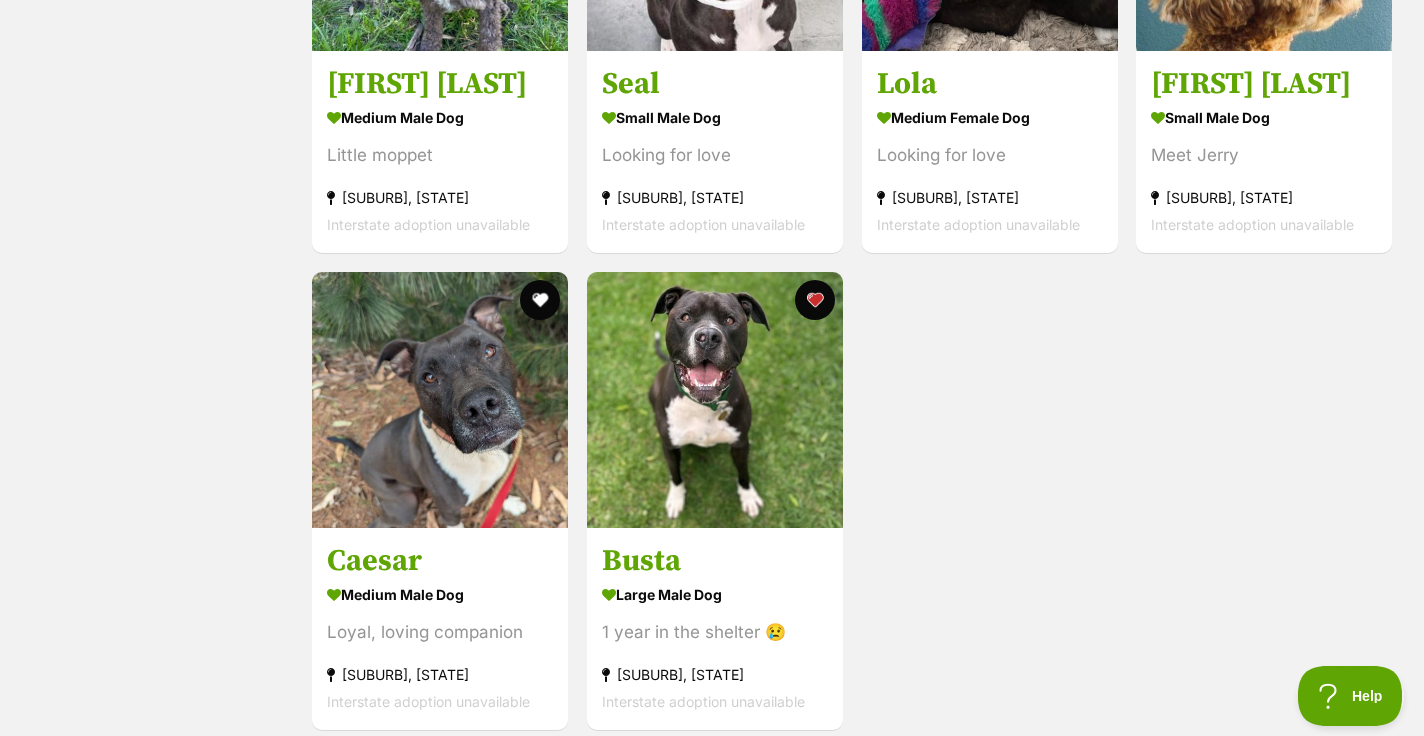 scroll, scrollTop: 0, scrollLeft: 0, axis: both 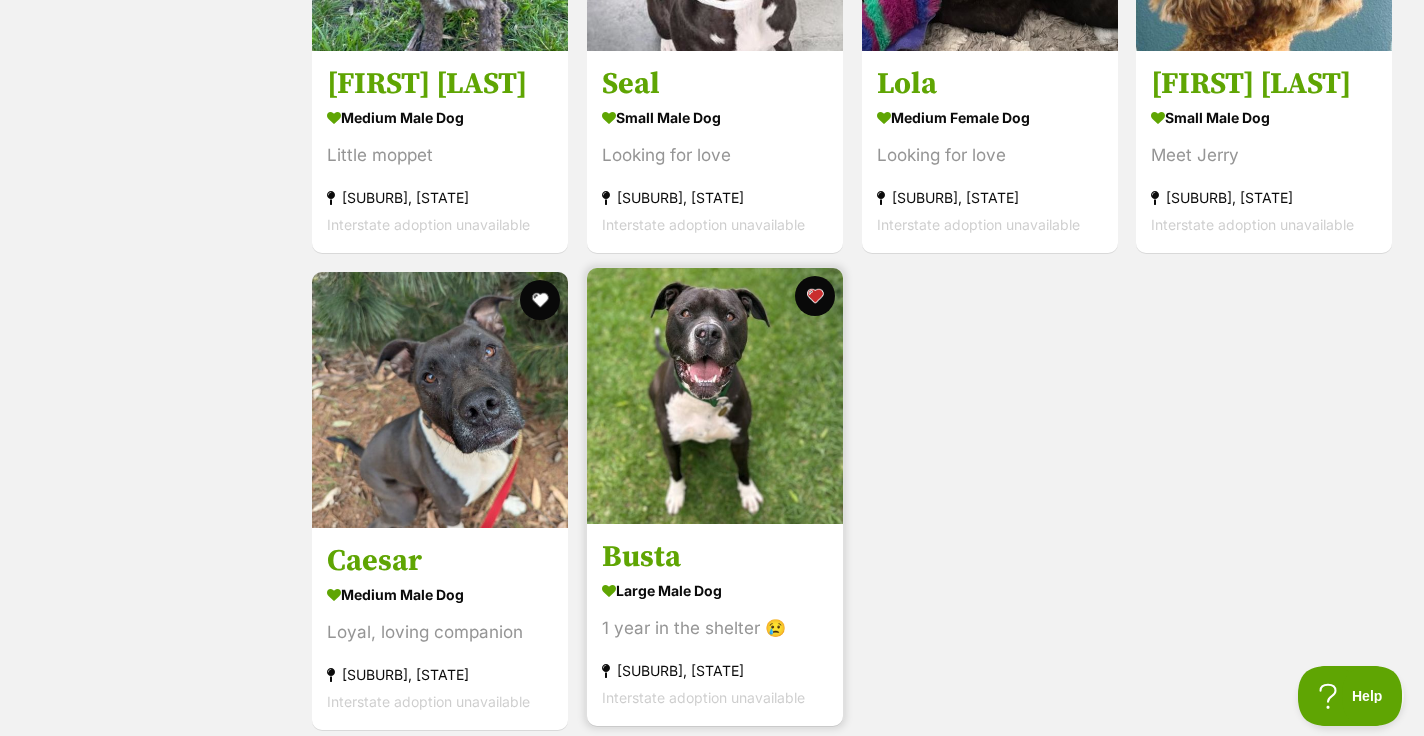 click at bounding box center (715, 396) 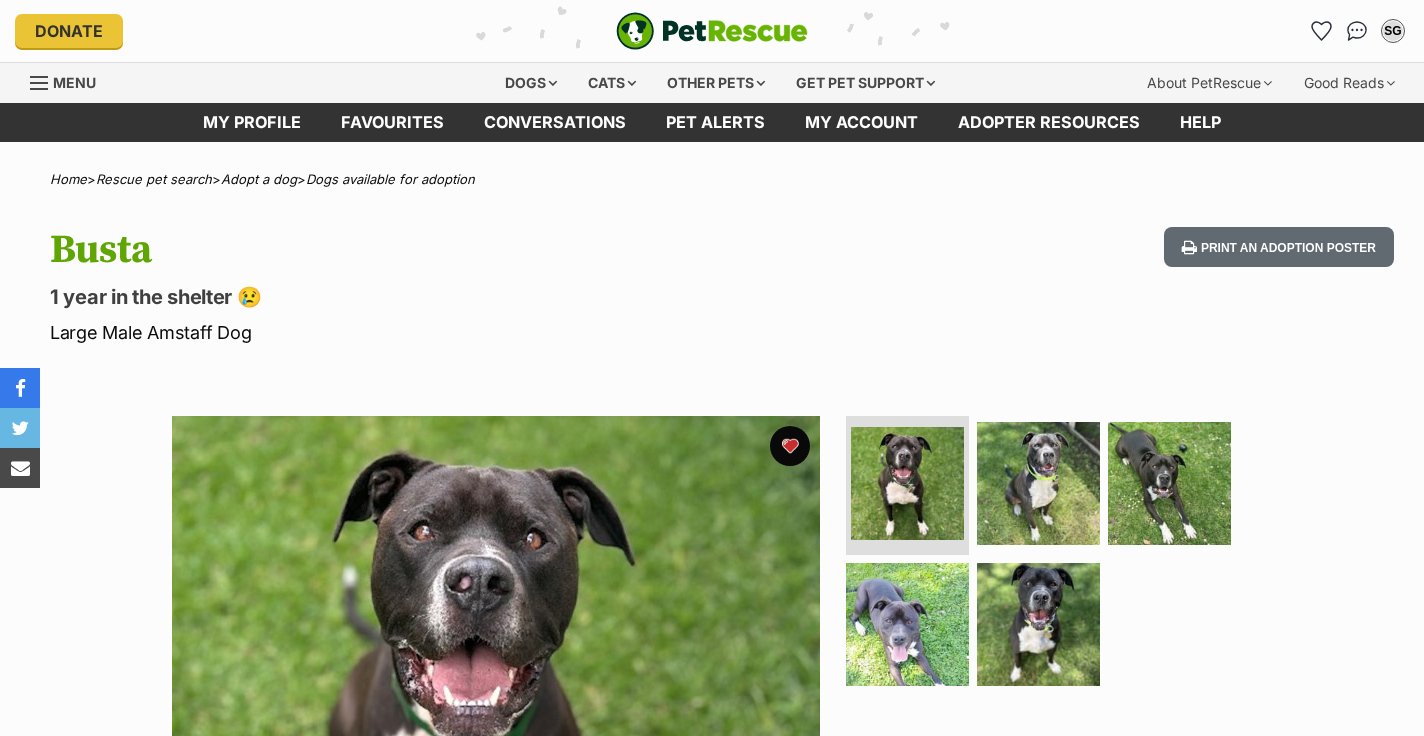 scroll, scrollTop: 139, scrollLeft: 0, axis: vertical 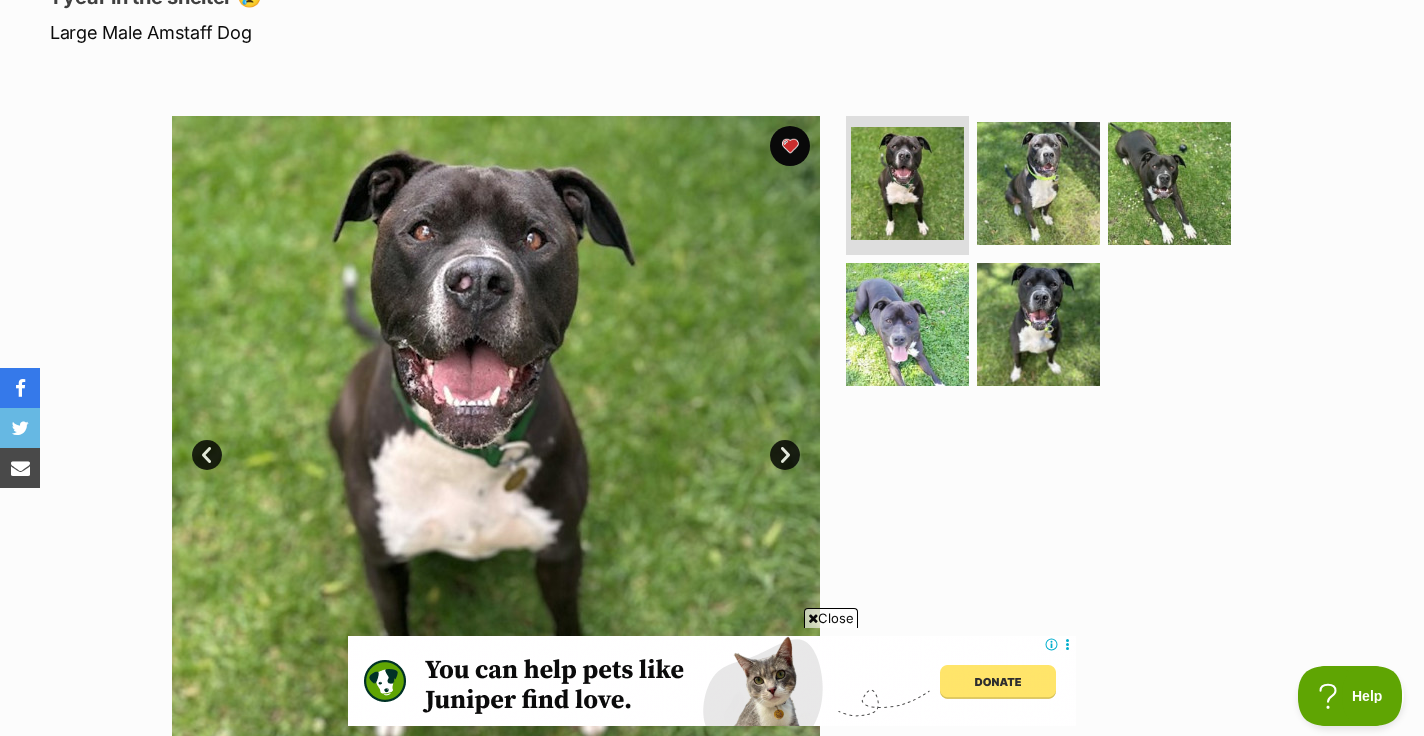 click on "Next" at bounding box center (785, 455) 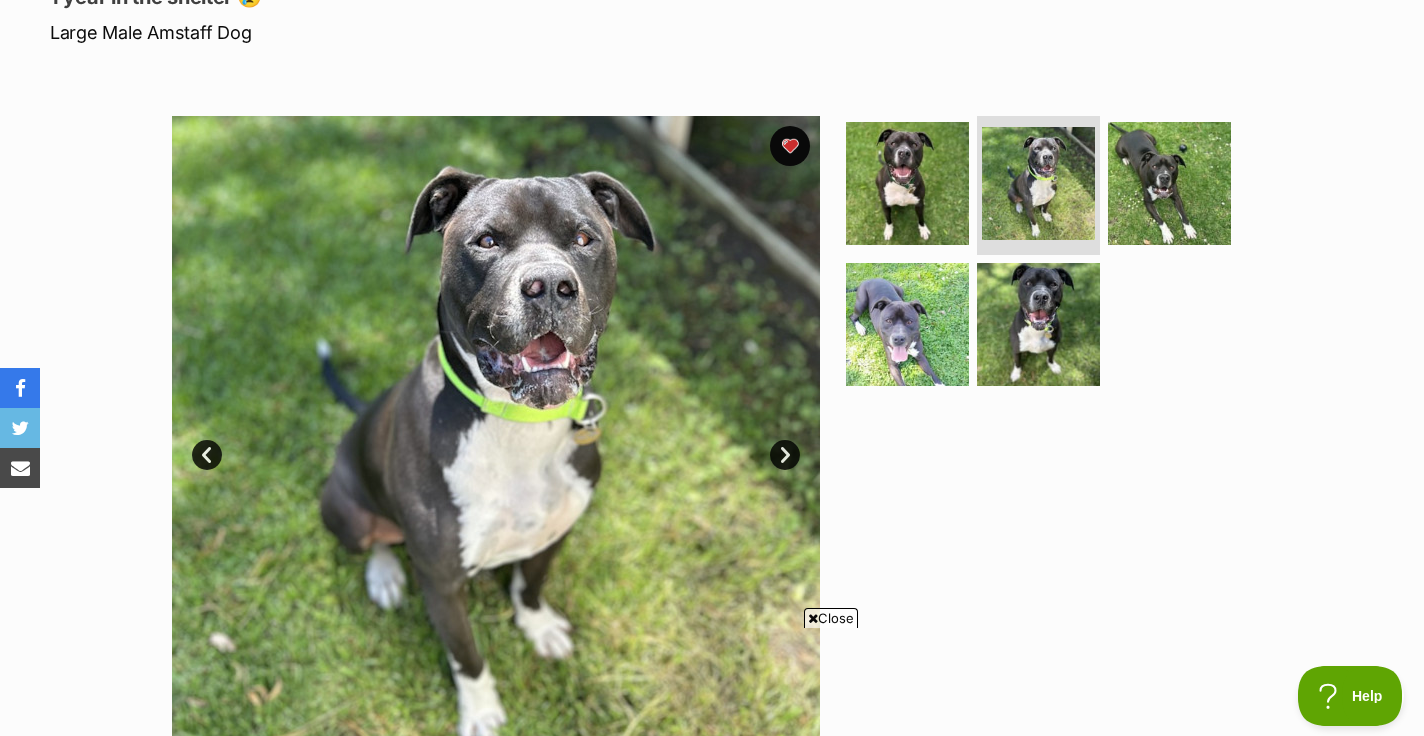 click on "Next" at bounding box center (785, 455) 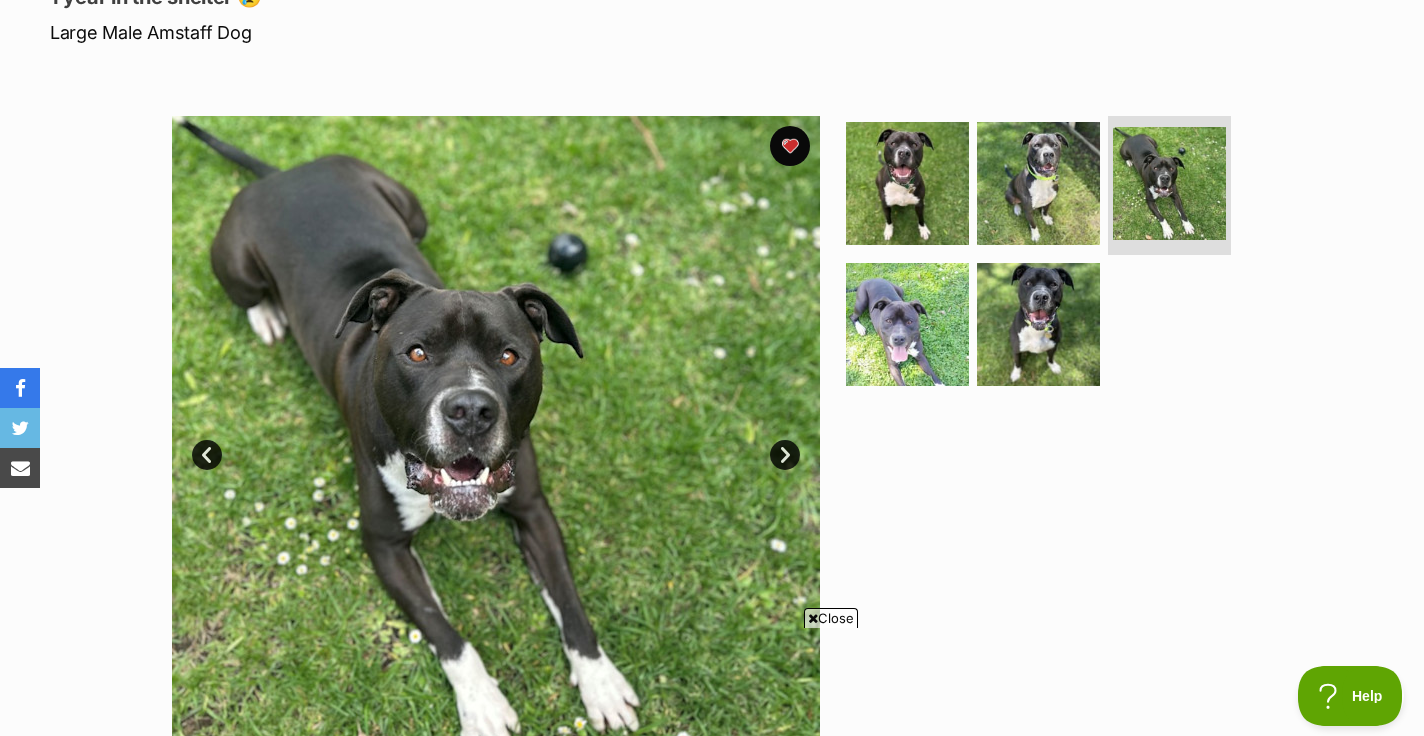 click on "Next" at bounding box center [785, 455] 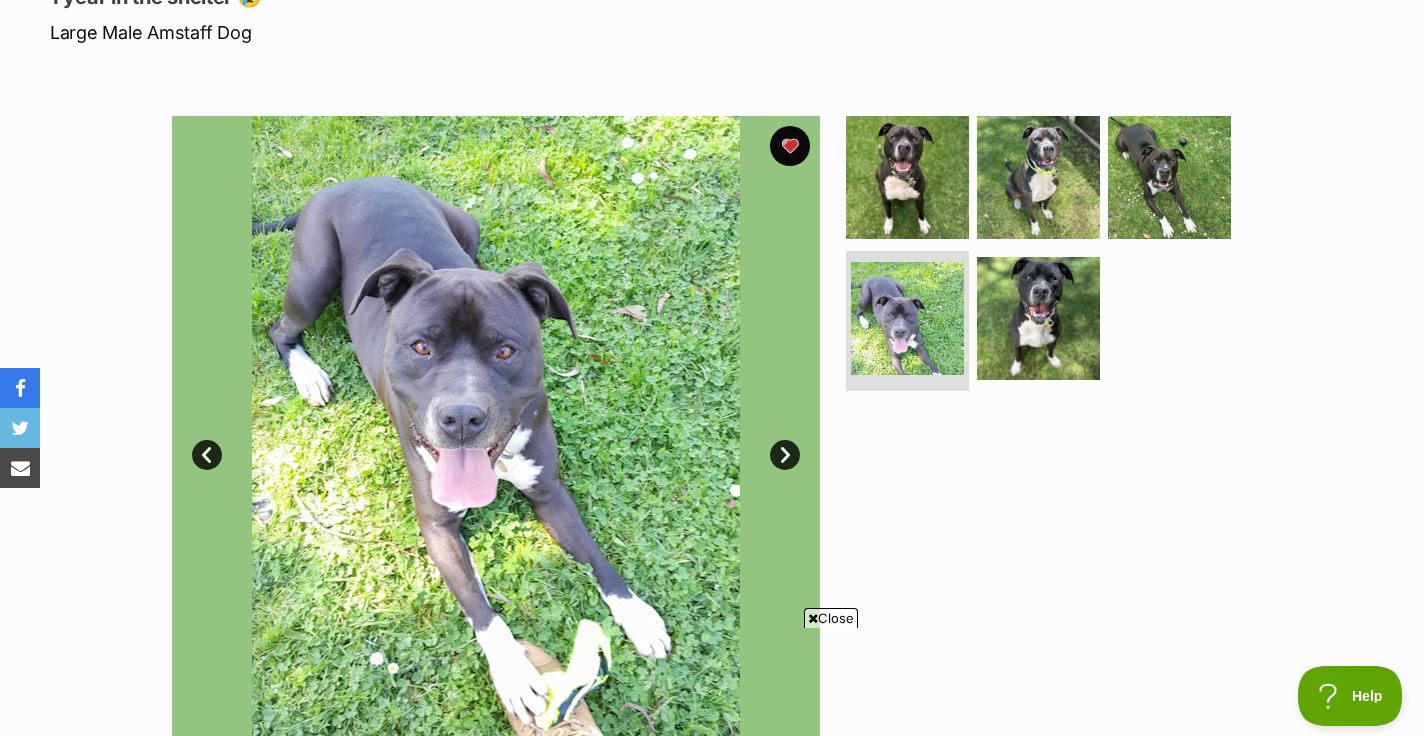 click on "Next" at bounding box center (785, 455) 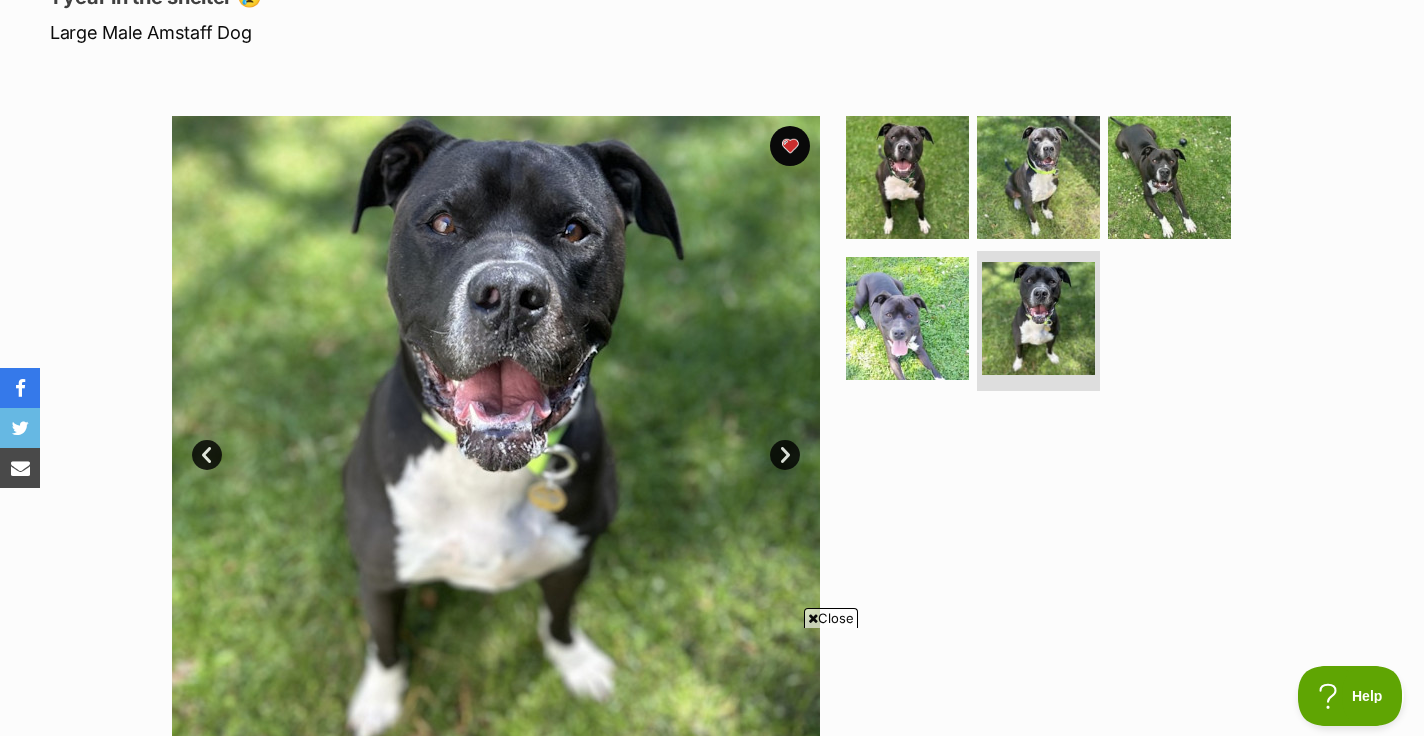 click on "Next" at bounding box center [785, 455] 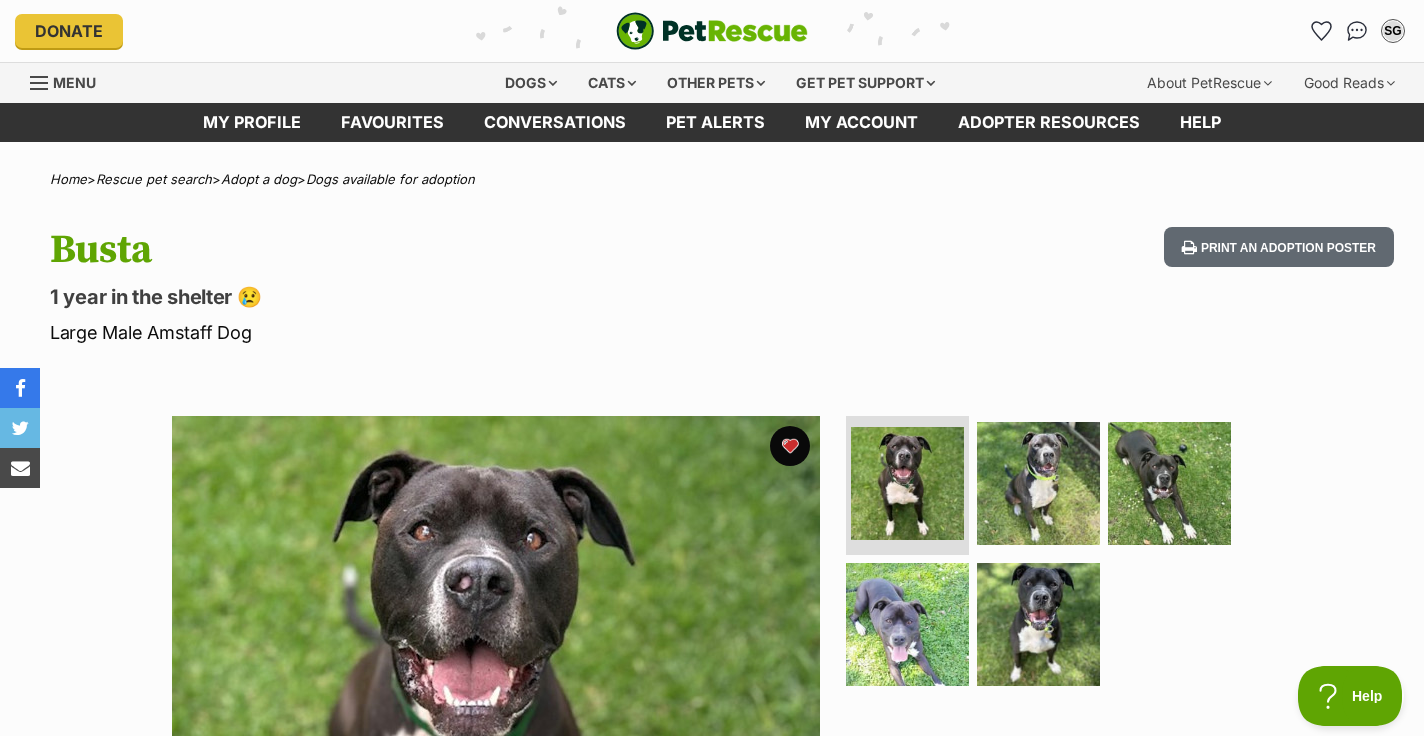 scroll, scrollTop: 0, scrollLeft: 0, axis: both 